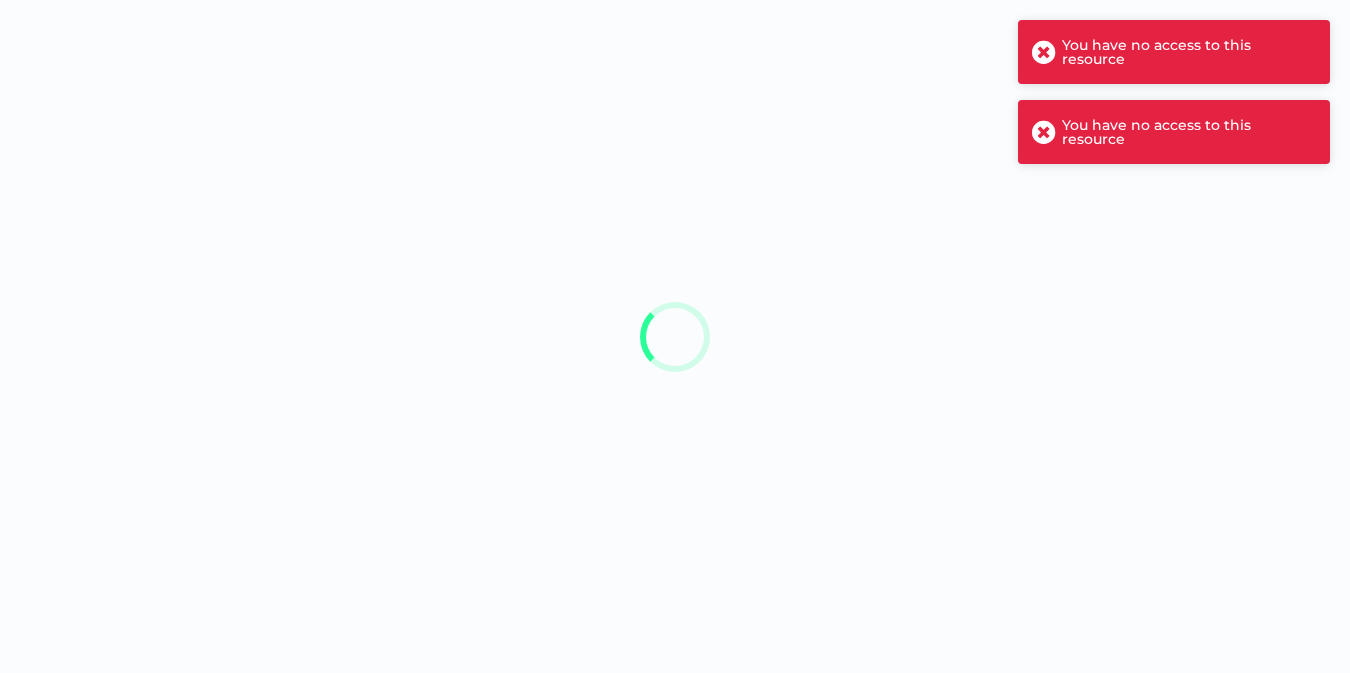 scroll, scrollTop: 0, scrollLeft: 0, axis: both 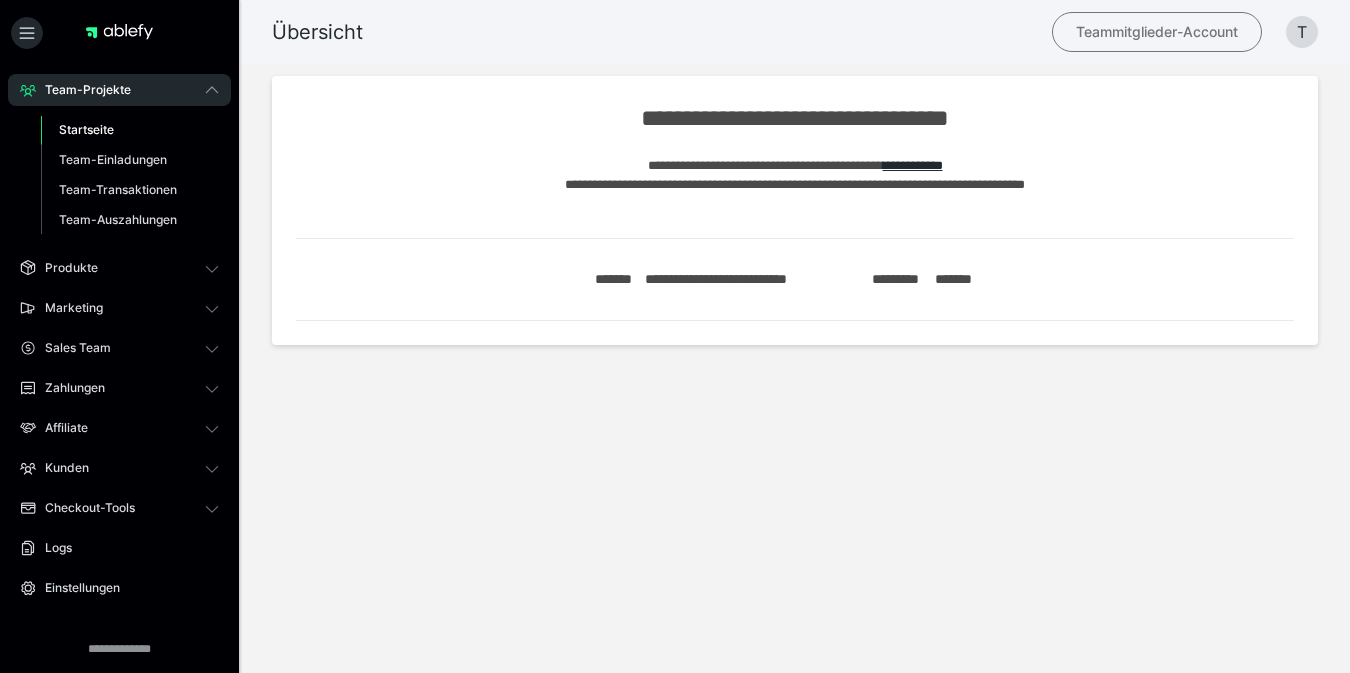 click on "Teammitglieder-Account" at bounding box center [1157, 32] 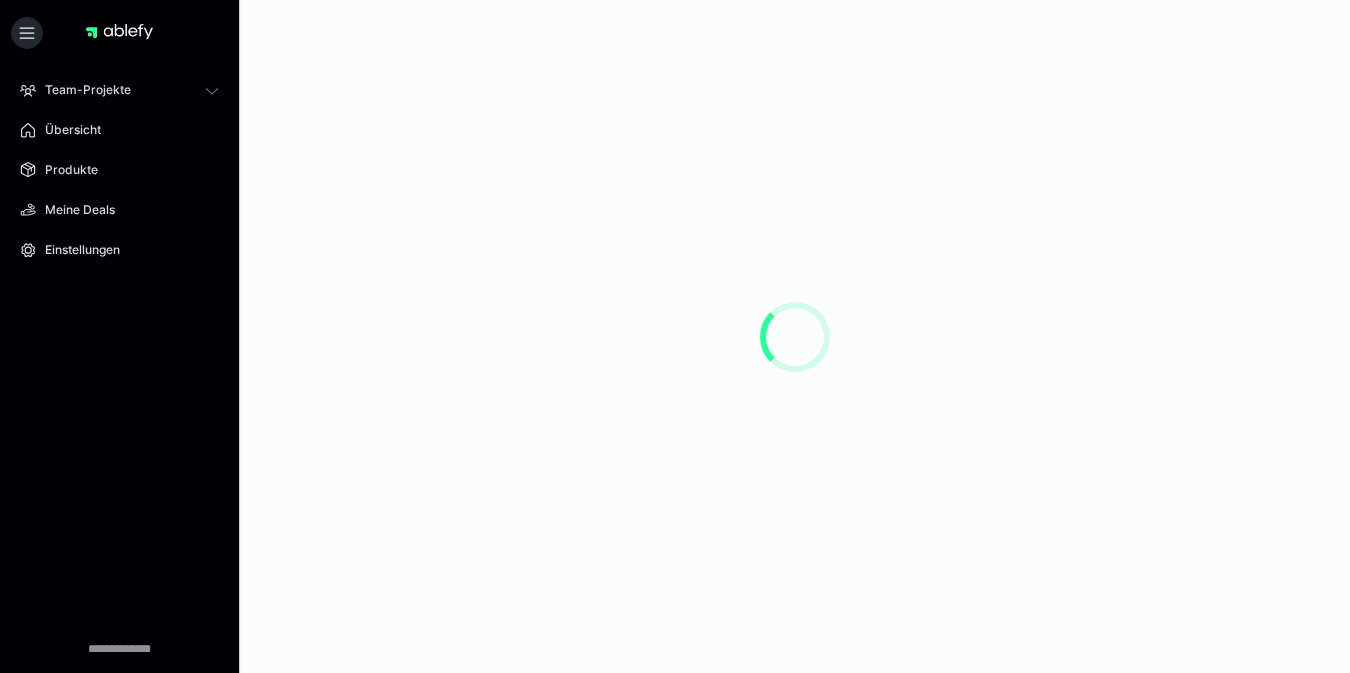 scroll, scrollTop: 0, scrollLeft: 0, axis: both 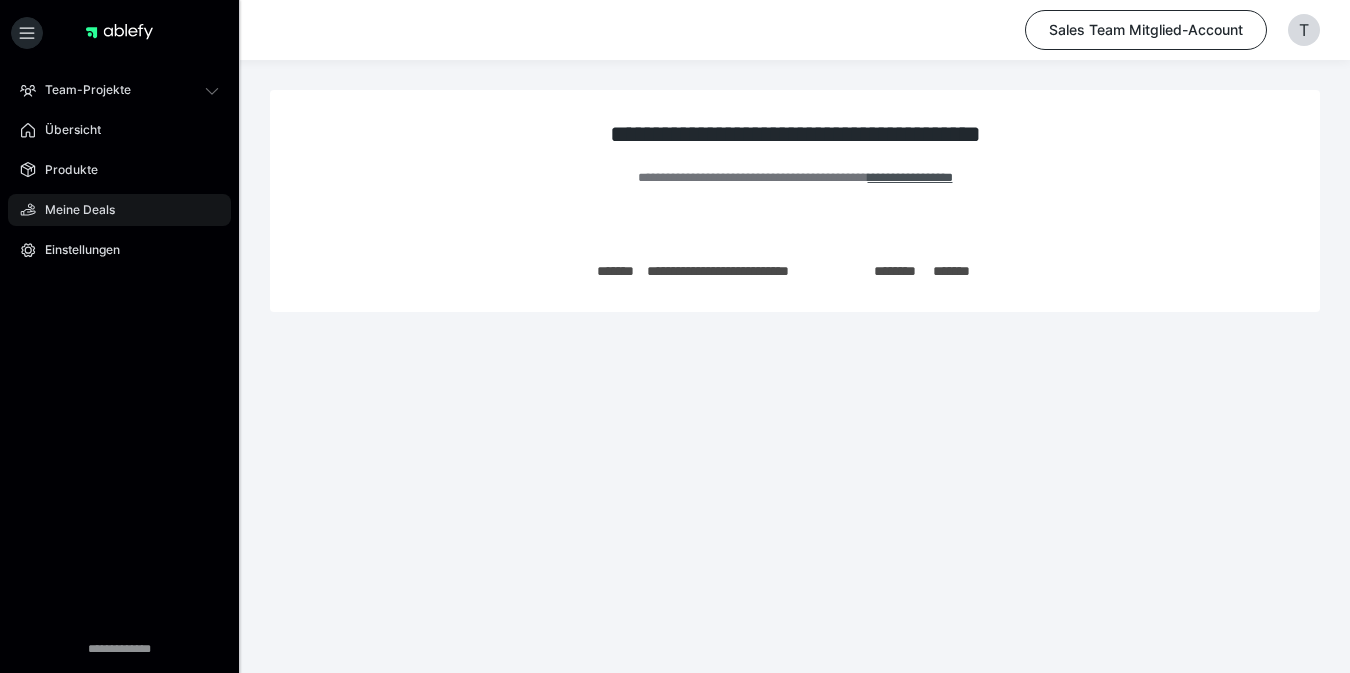 click on "Meine Deals" at bounding box center (119, 210) 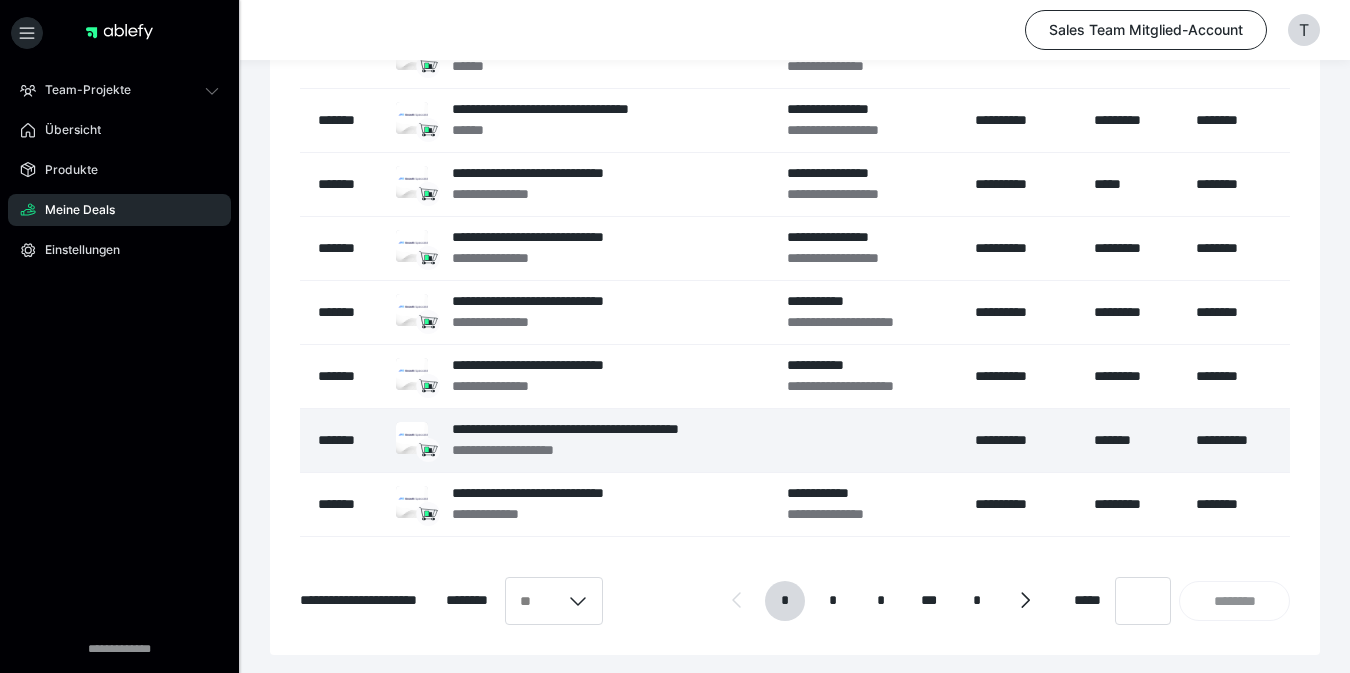 scroll, scrollTop: 398, scrollLeft: 0, axis: vertical 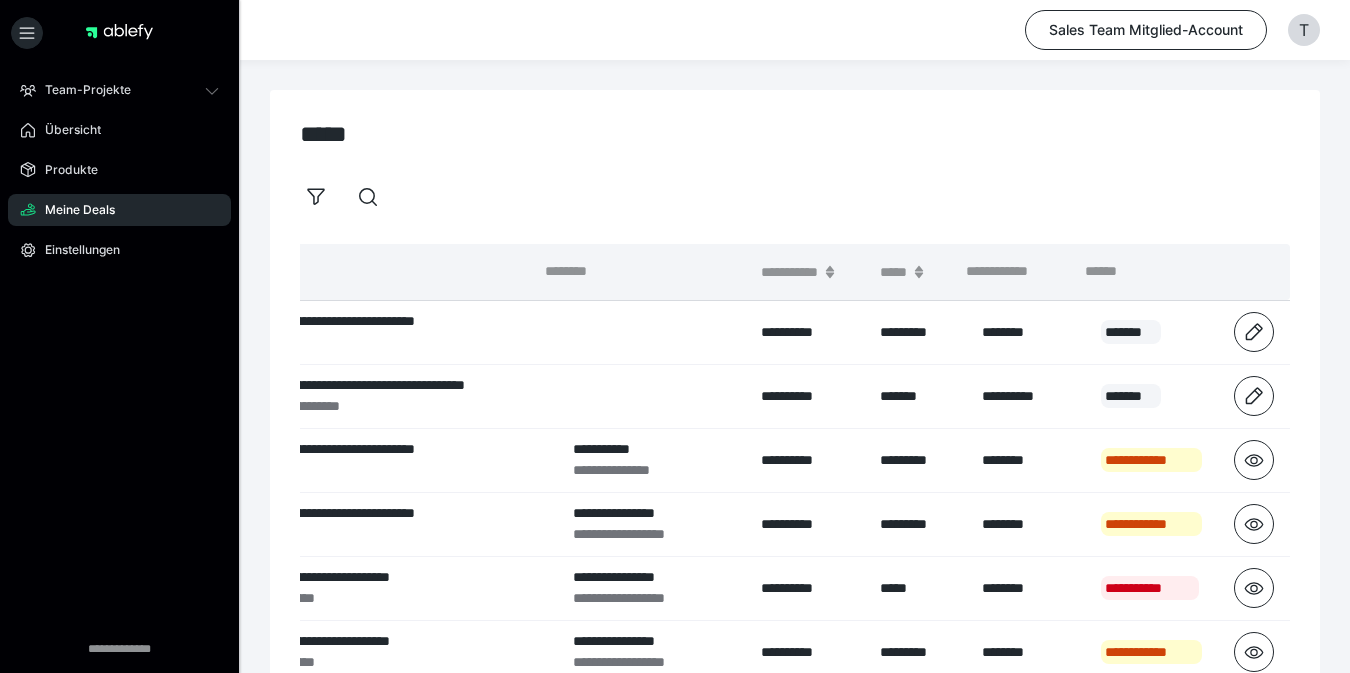 click on "******" at bounding box center (1151, 272) 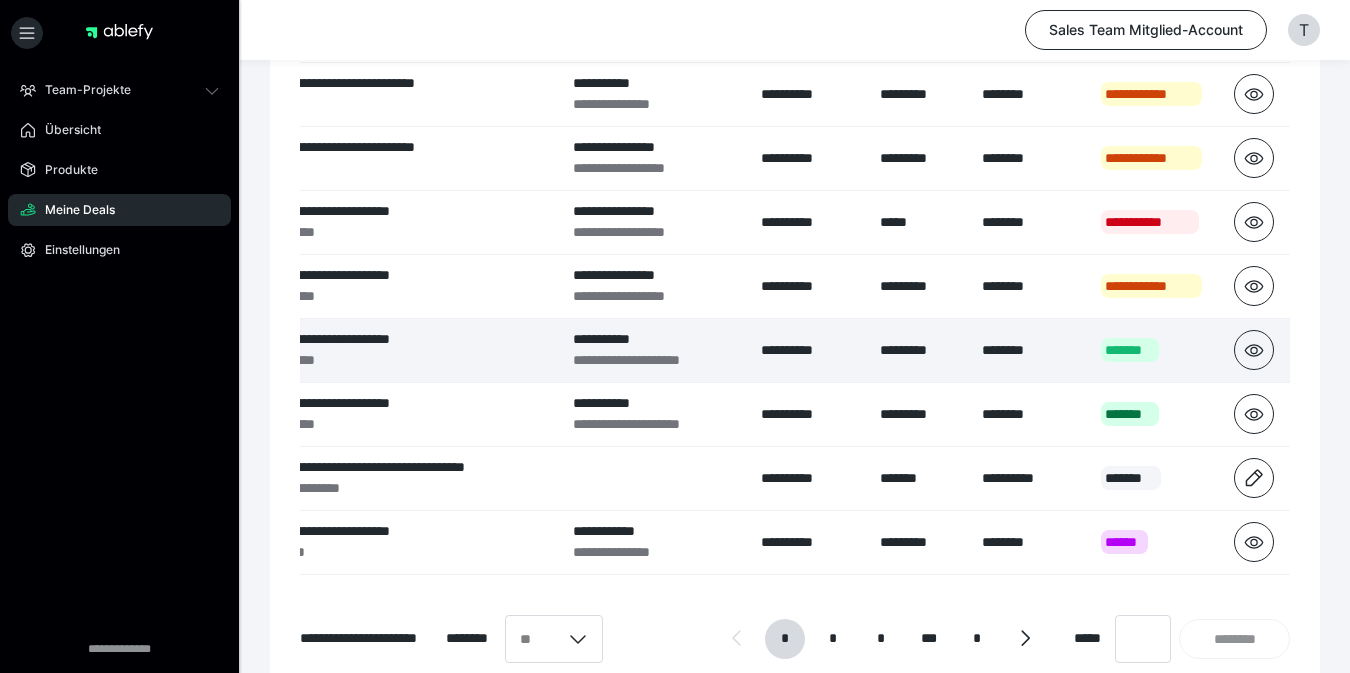scroll, scrollTop: 370, scrollLeft: 0, axis: vertical 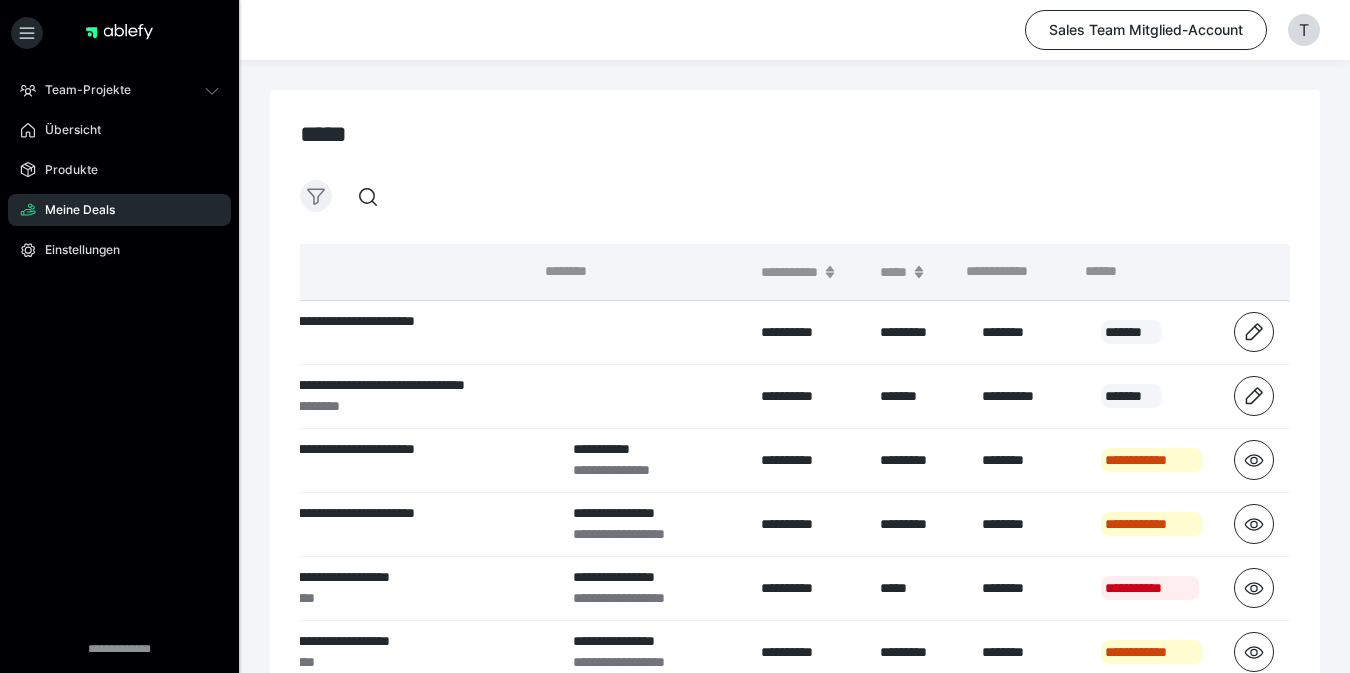 click 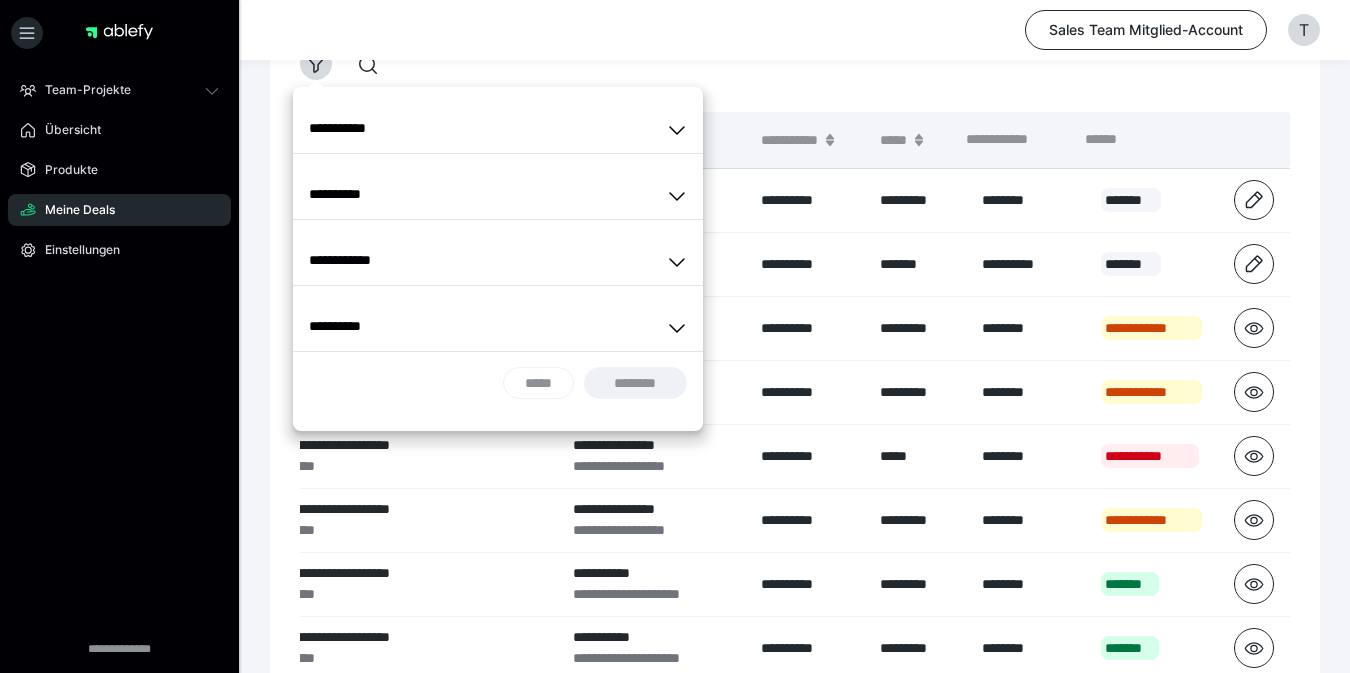 scroll, scrollTop: 131, scrollLeft: 0, axis: vertical 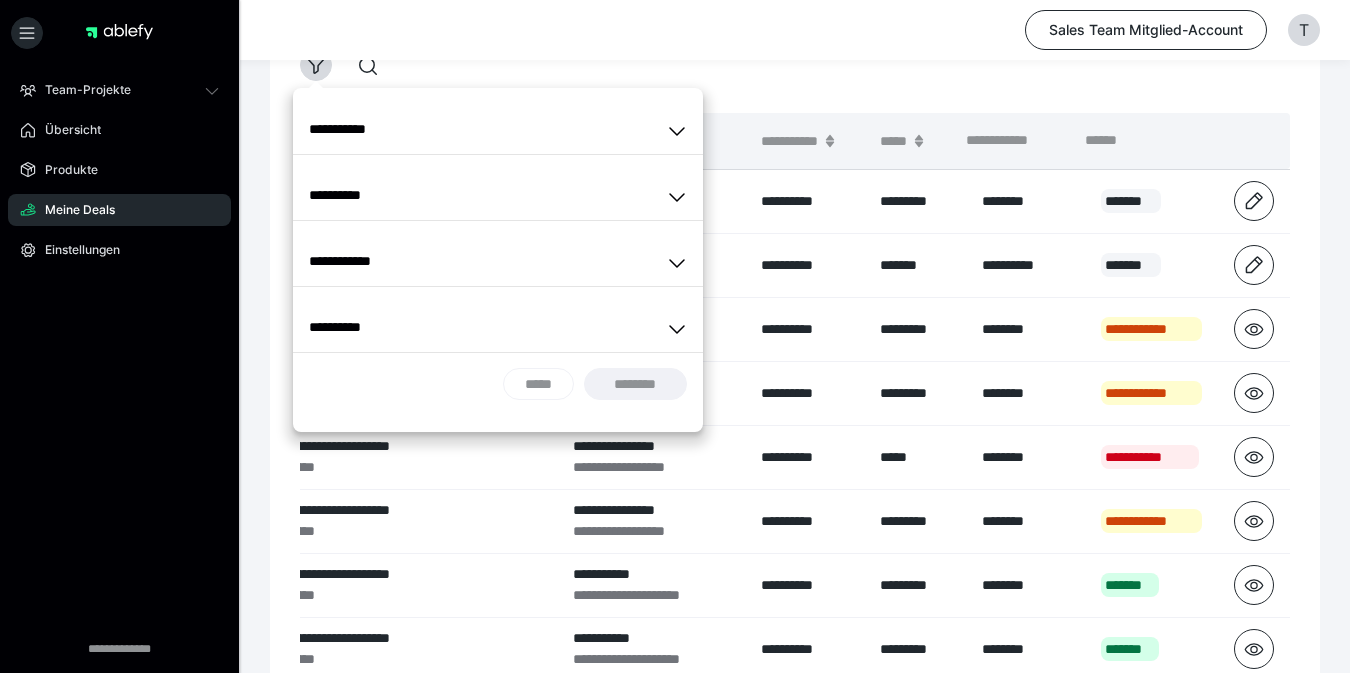 click 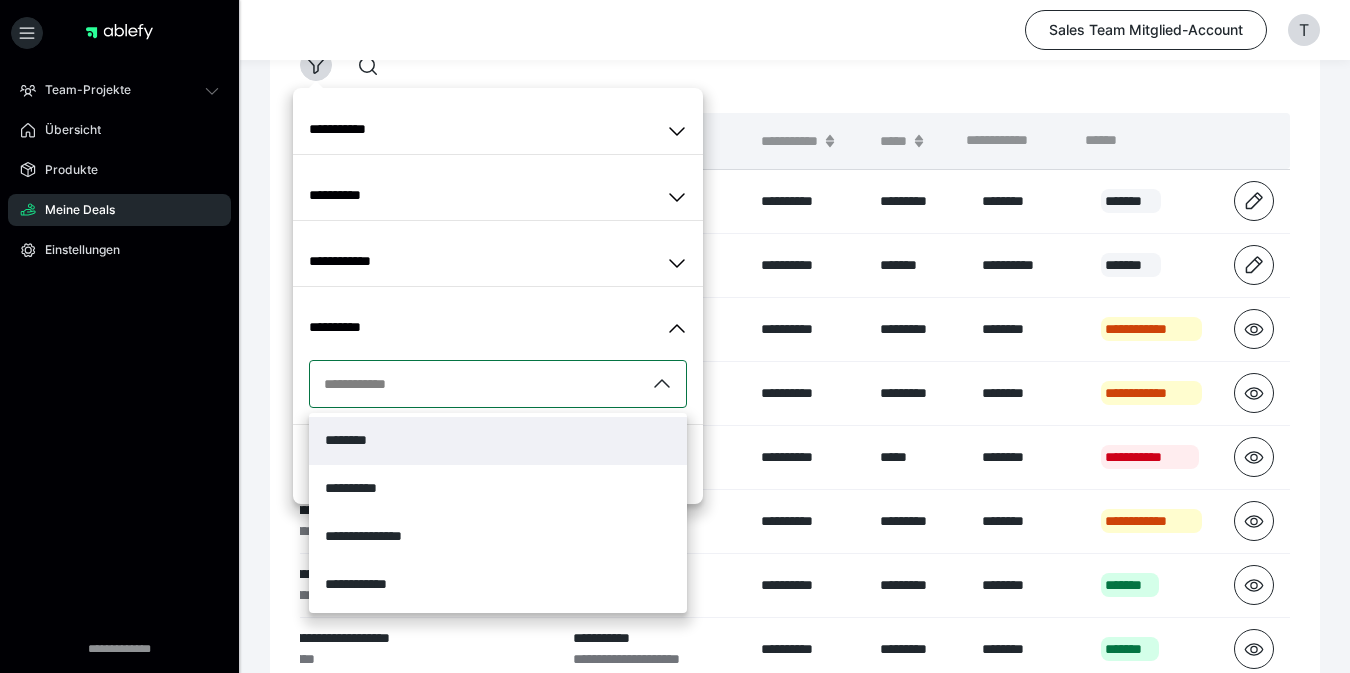 click on "**********" at bounding box center [477, 384] 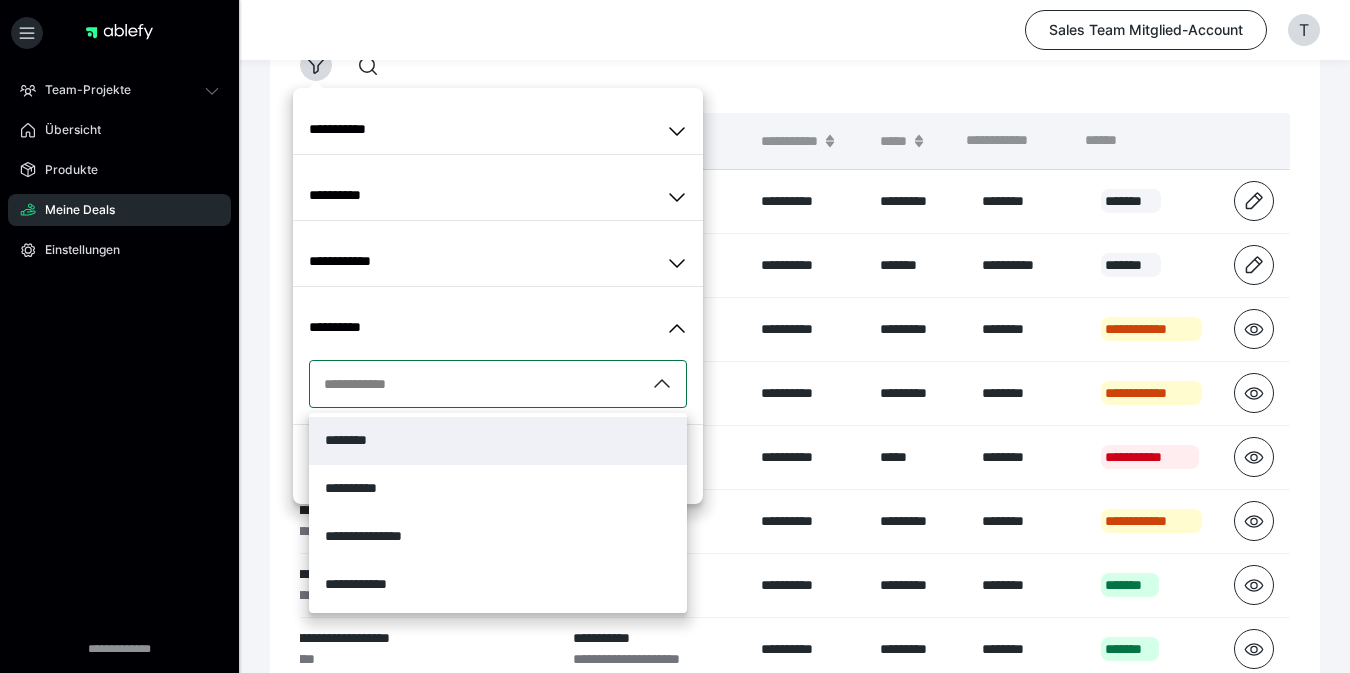 click on "**********" at bounding box center [477, 384] 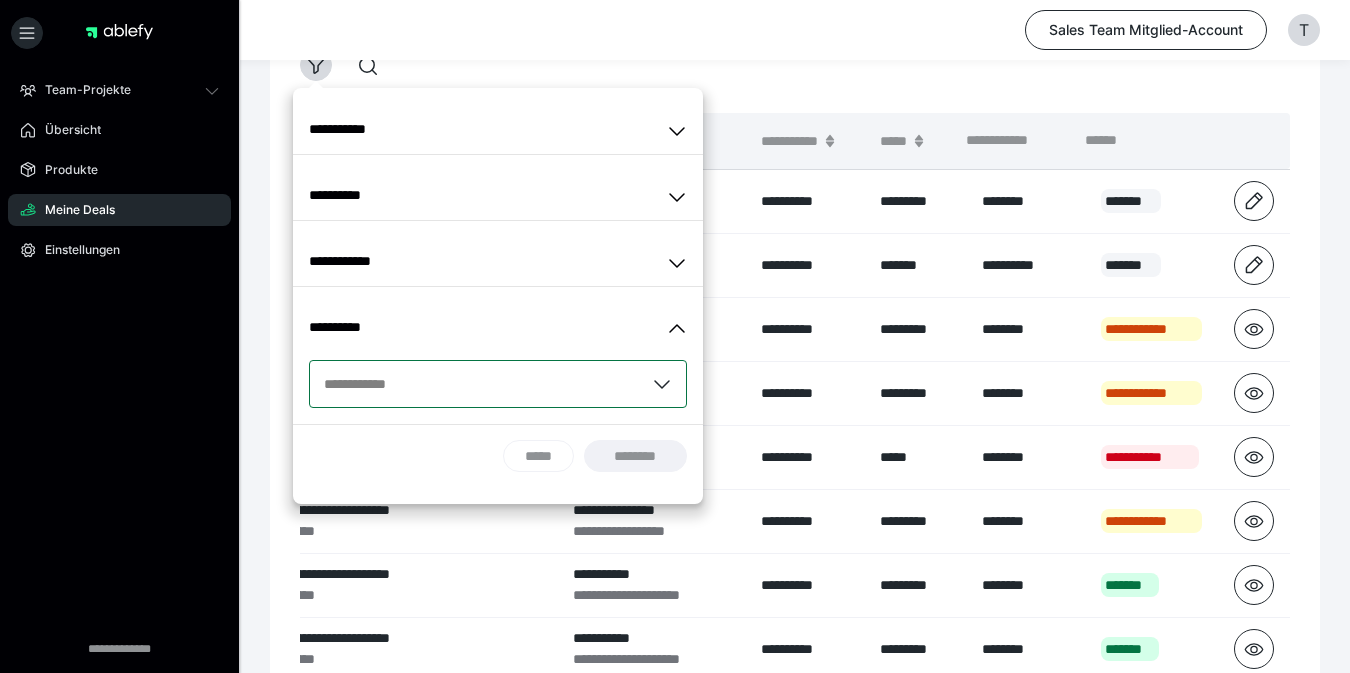 click on "**********" at bounding box center (498, 261) 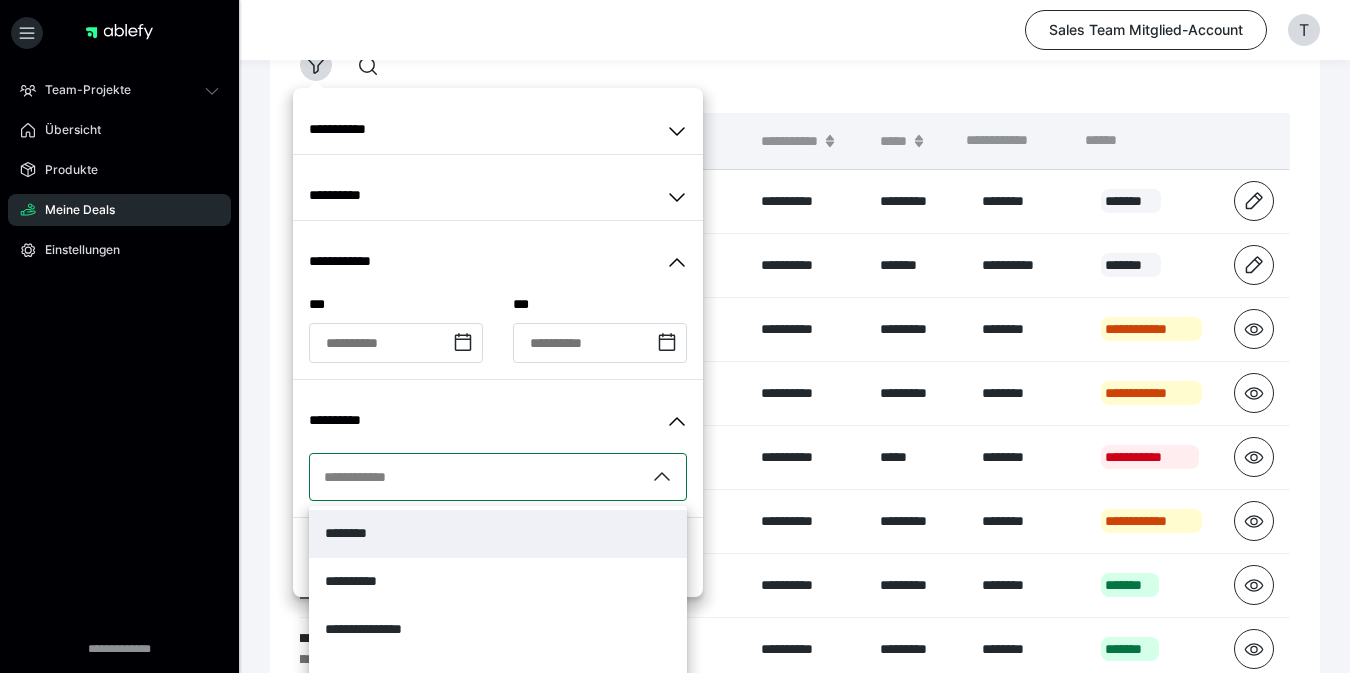 click on "**********" at bounding box center [675, 493] 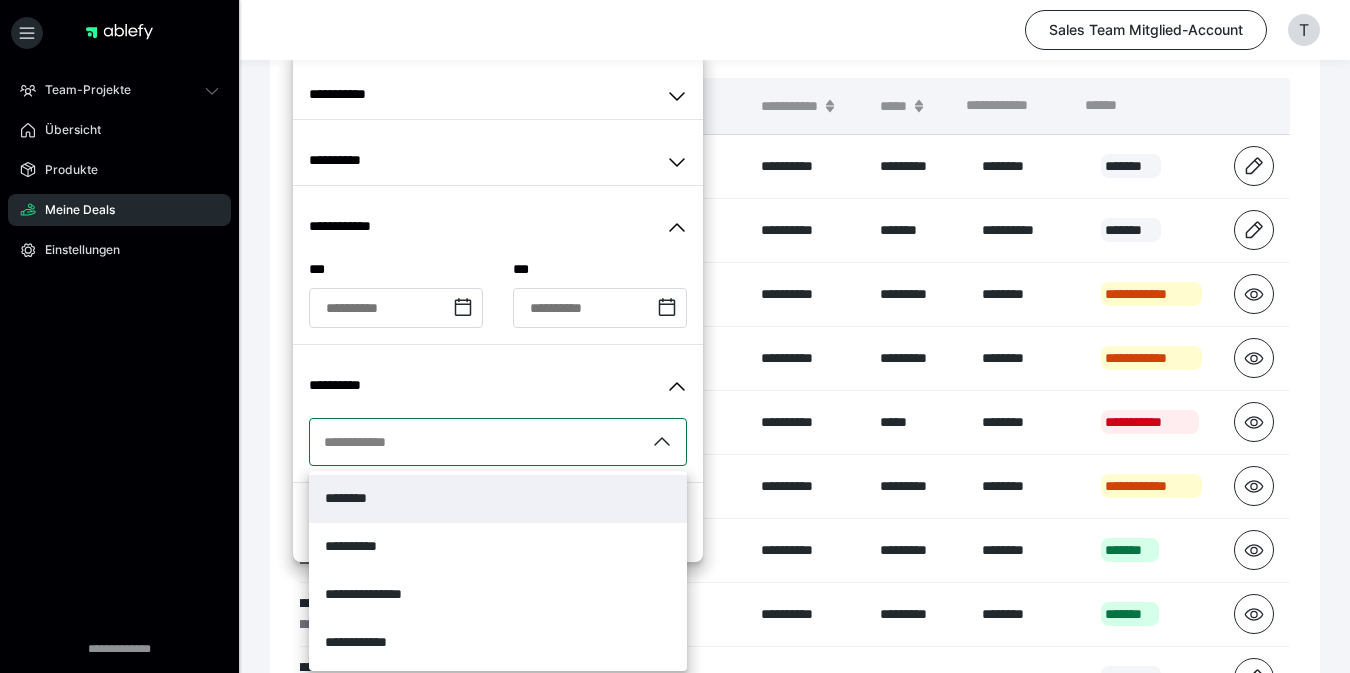 scroll, scrollTop: 171, scrollLeft: 0, axis: vertical 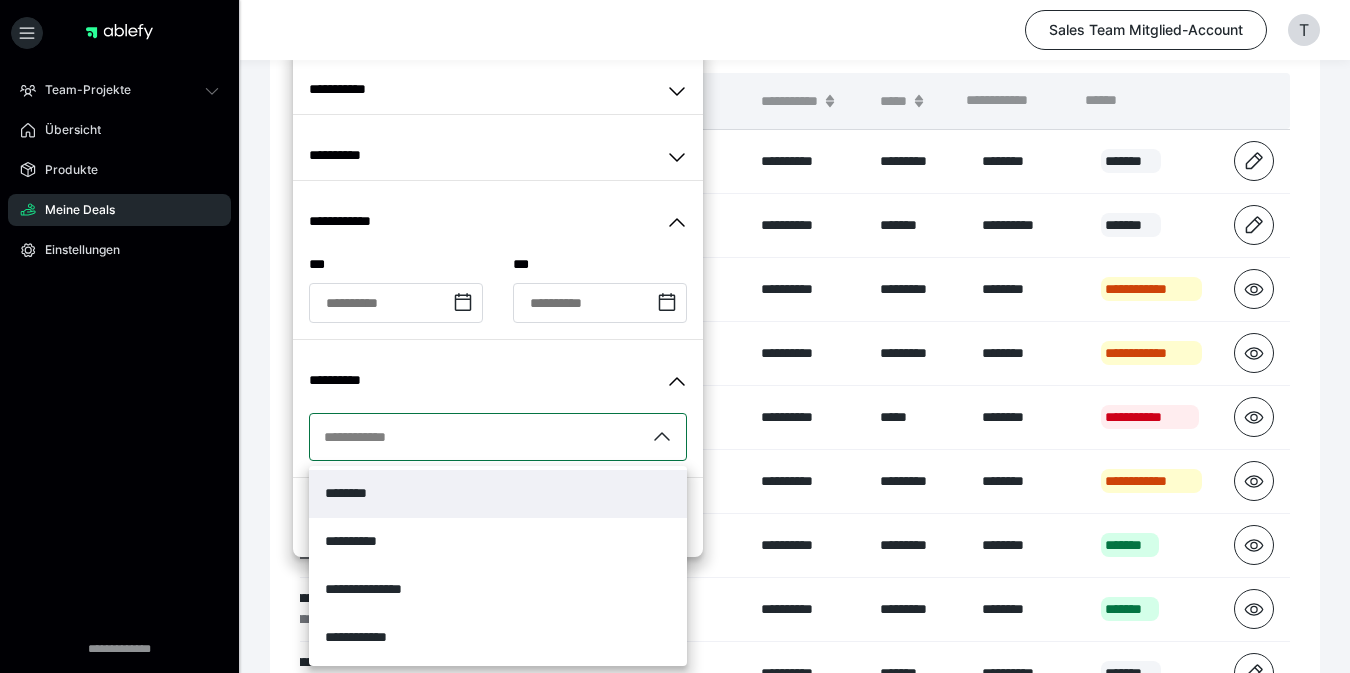 click on "**********" at bounding box center [477, 437] 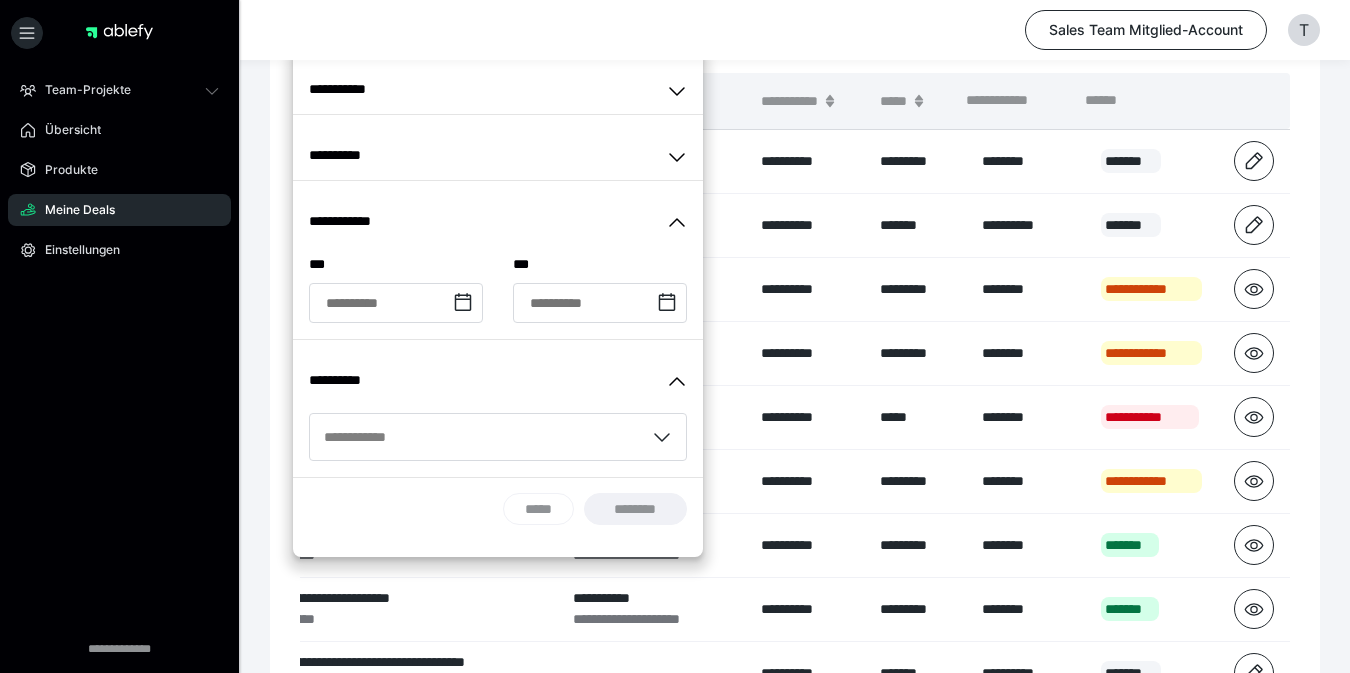 click on "**********" at bounding box center (498, 155) 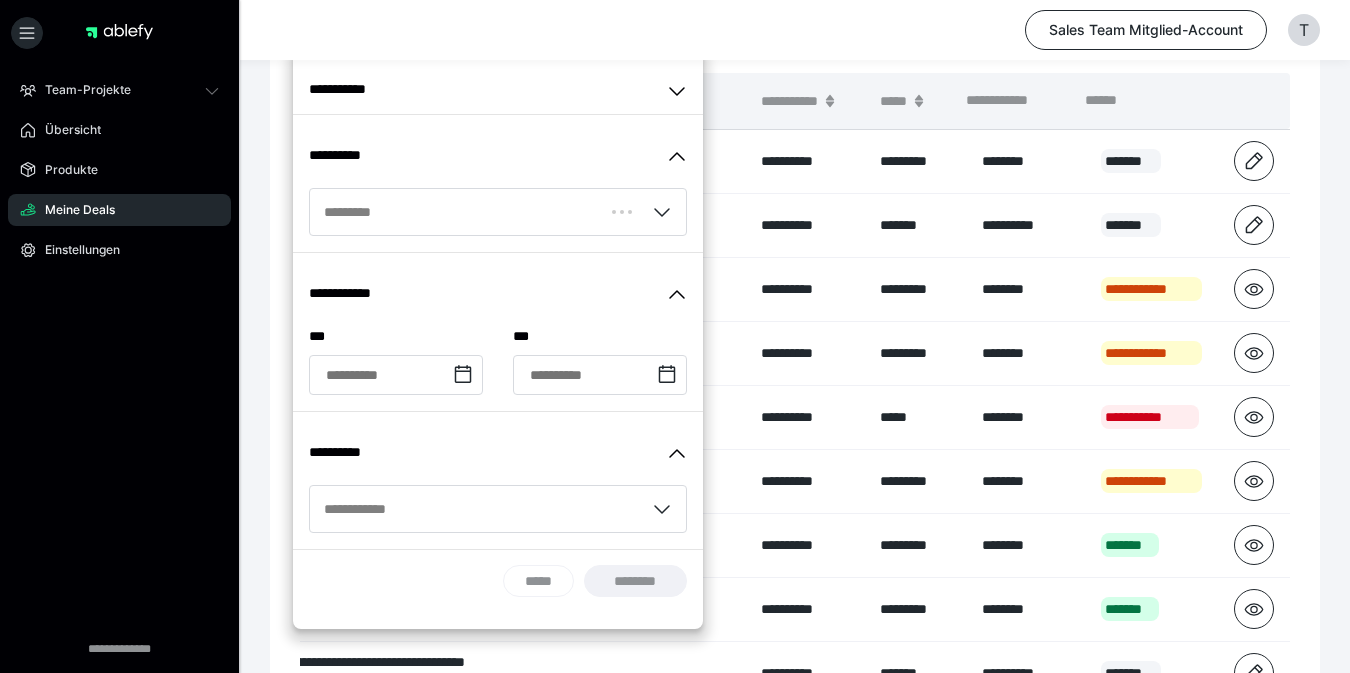 click on "**********" at bounding box center (498, 89) 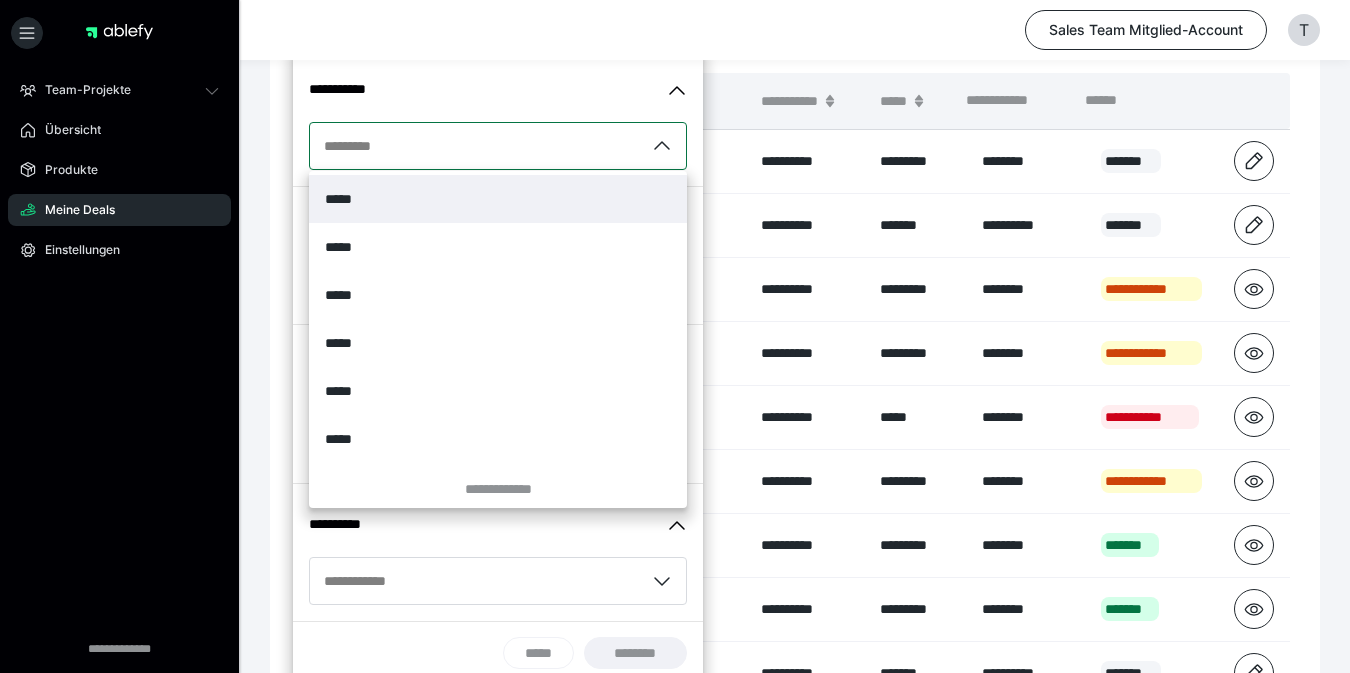 click on "*********" at bounding box center (477, 146) 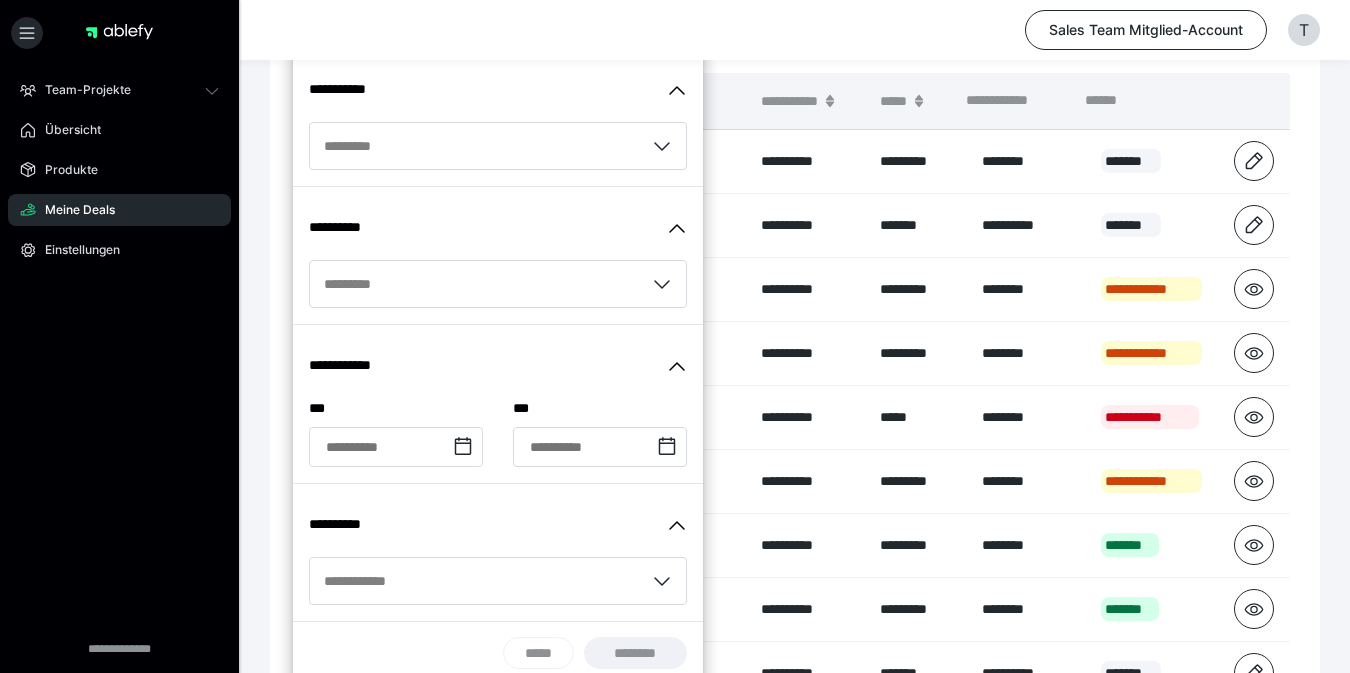 click on "**********" at bounding box center [498, 585] 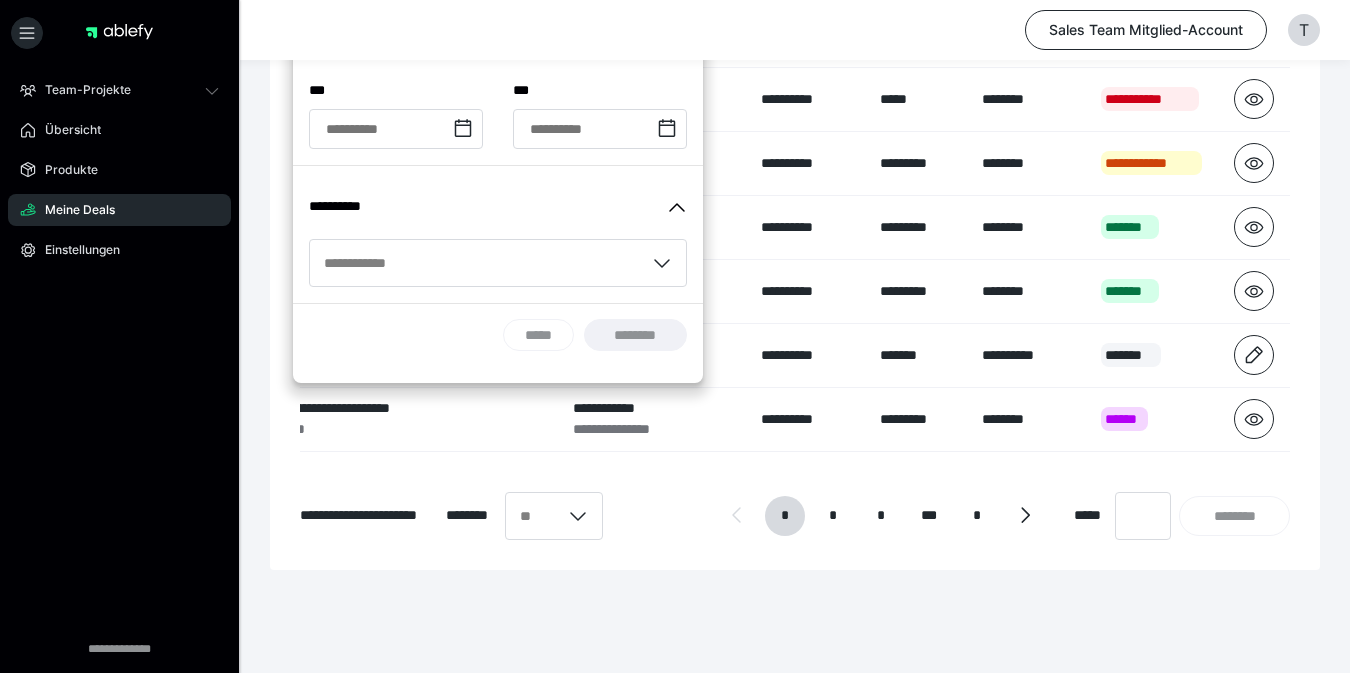 scroll, scrollTop: 467, scrollLeft: 0, axis: vertical 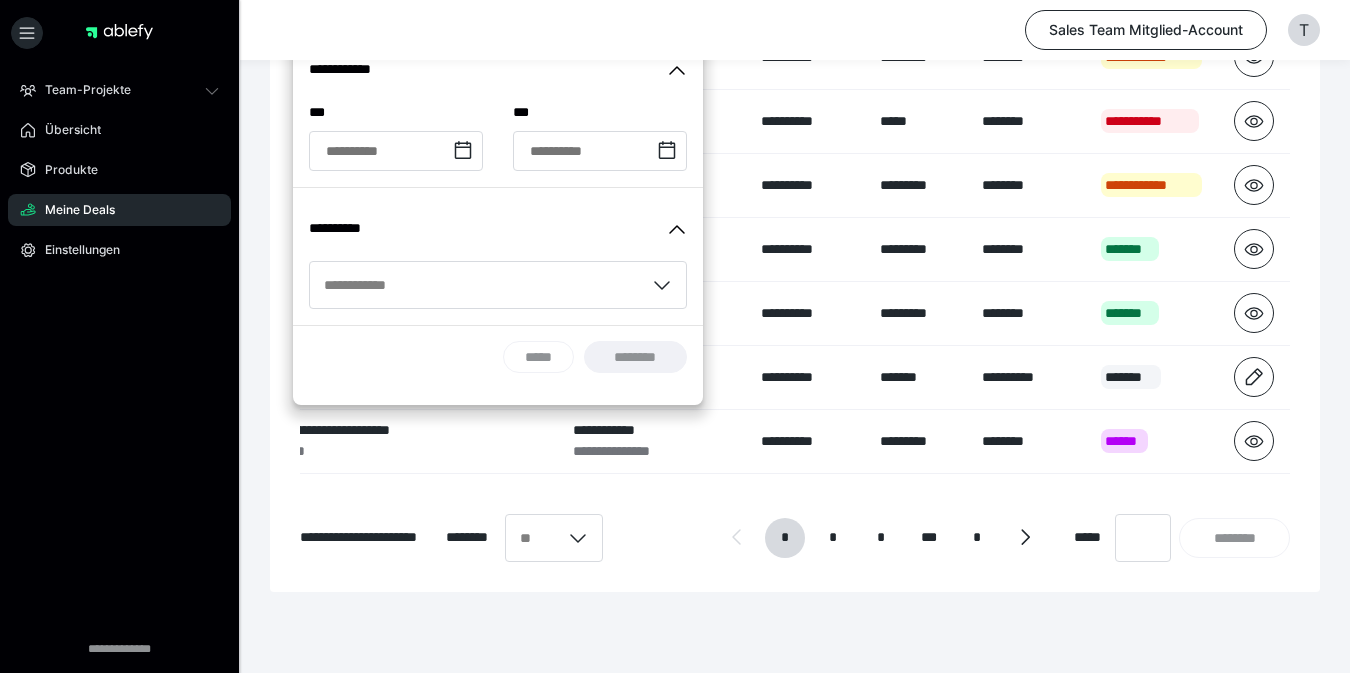 click on "*****" at bounding box center [538, 357] 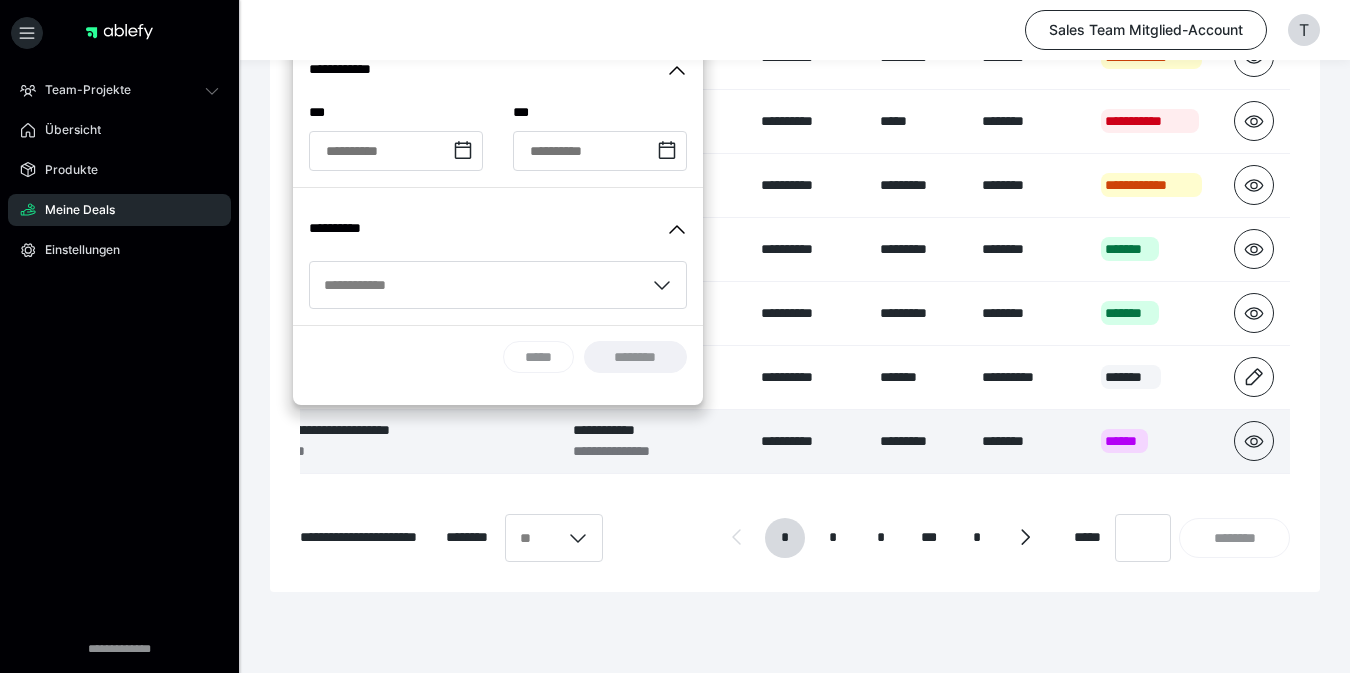 click on "**********" at bounding box center [645, 441] 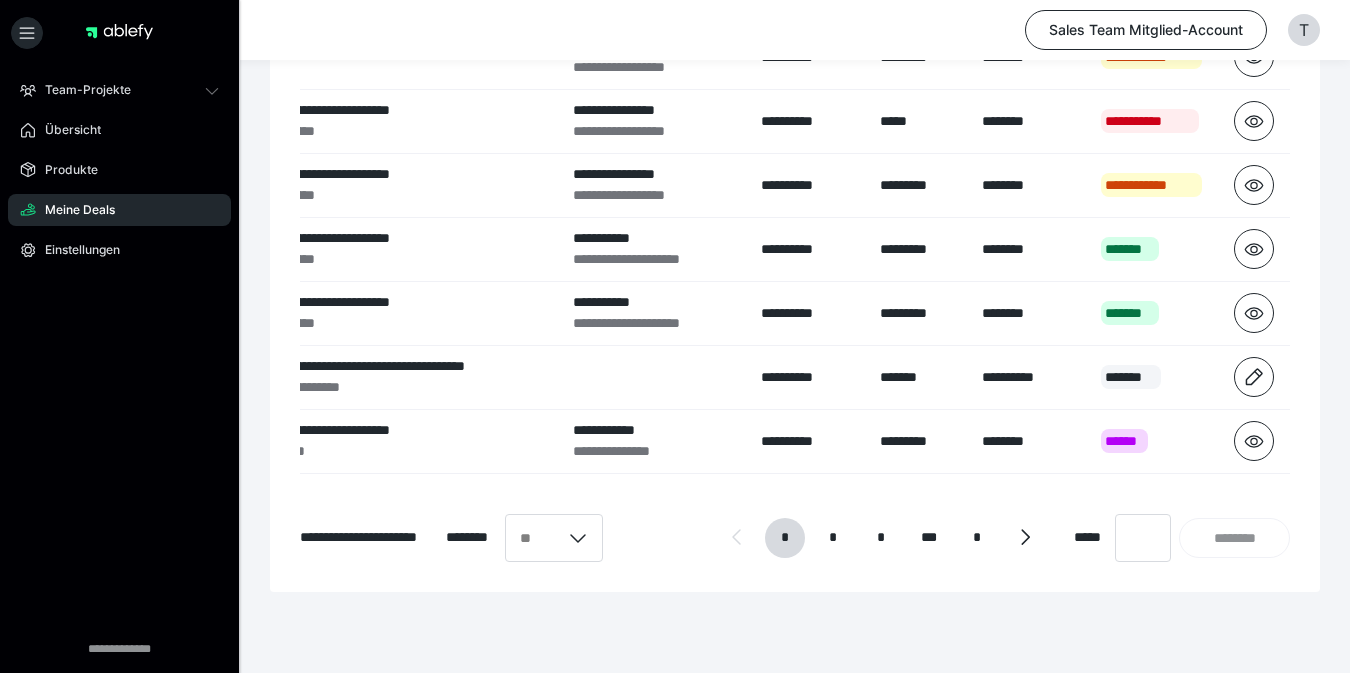 click on "* * * *** * ***** ********" at bounding box center [989, 538] 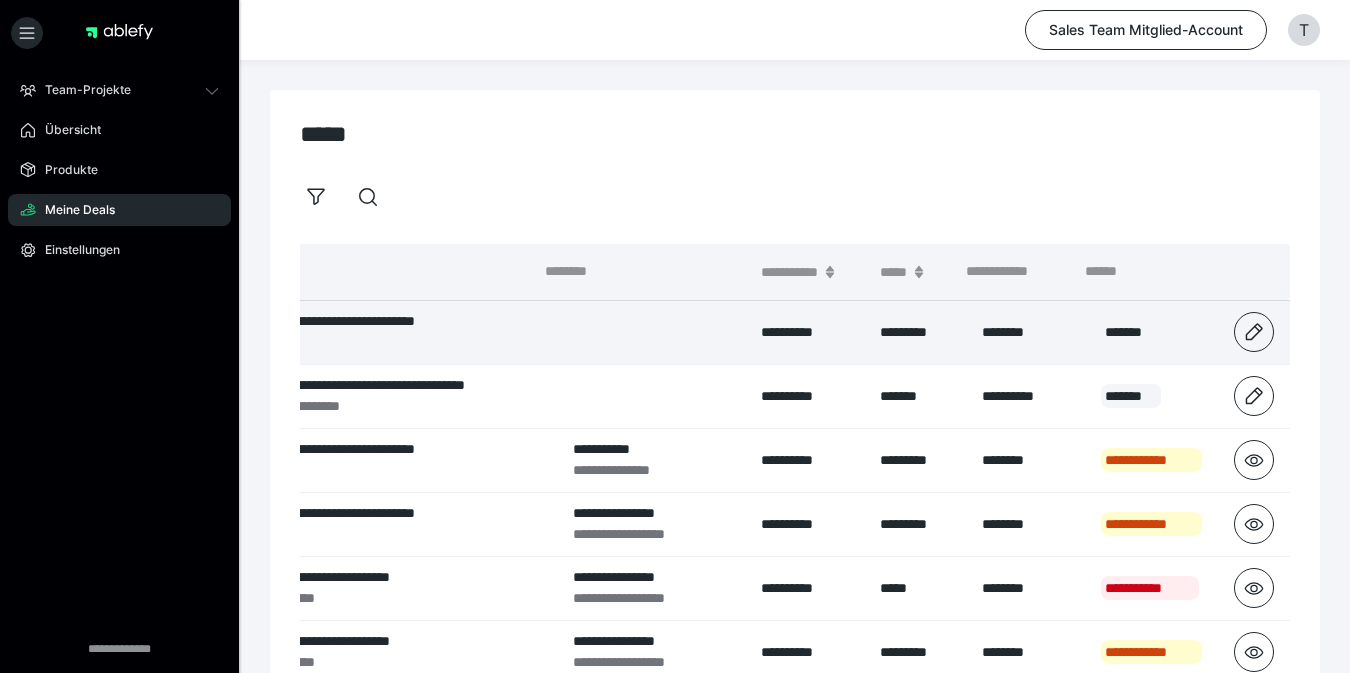 scroll, scrollTop: 0, scrollLeft: 0, axis: both 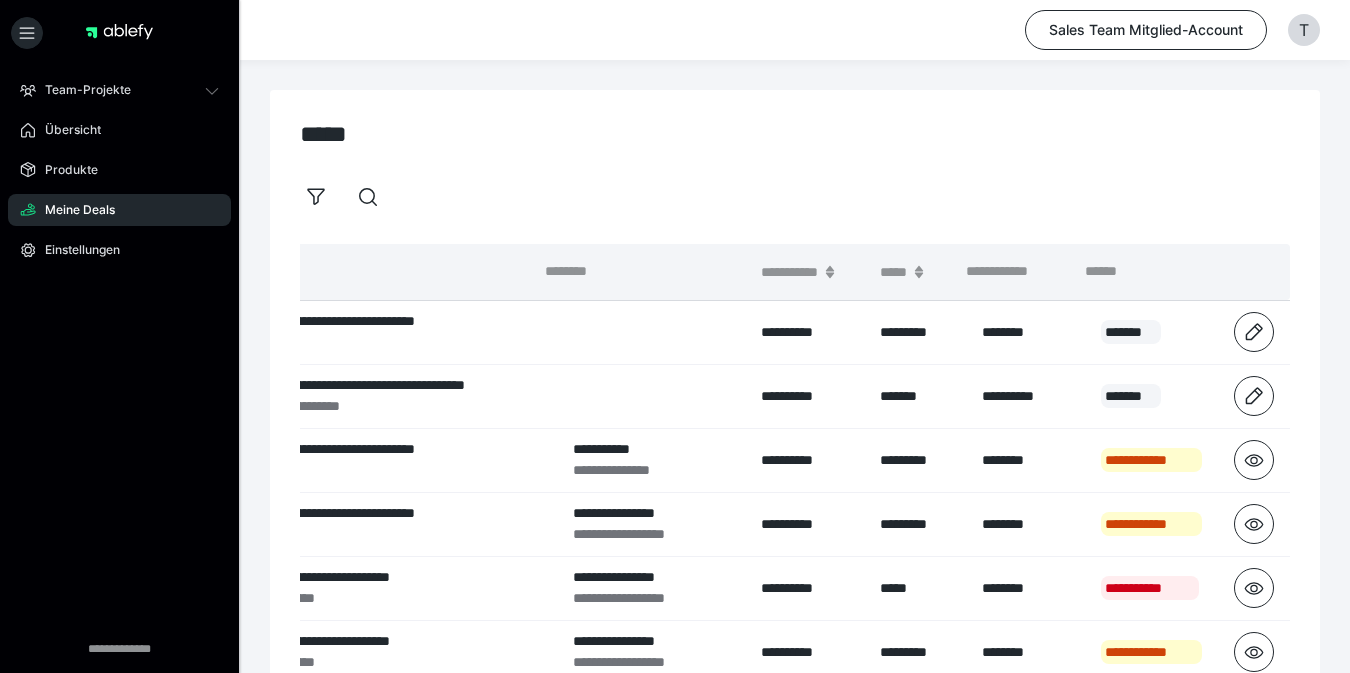 click on "******" at bounding box center [1151, 272] 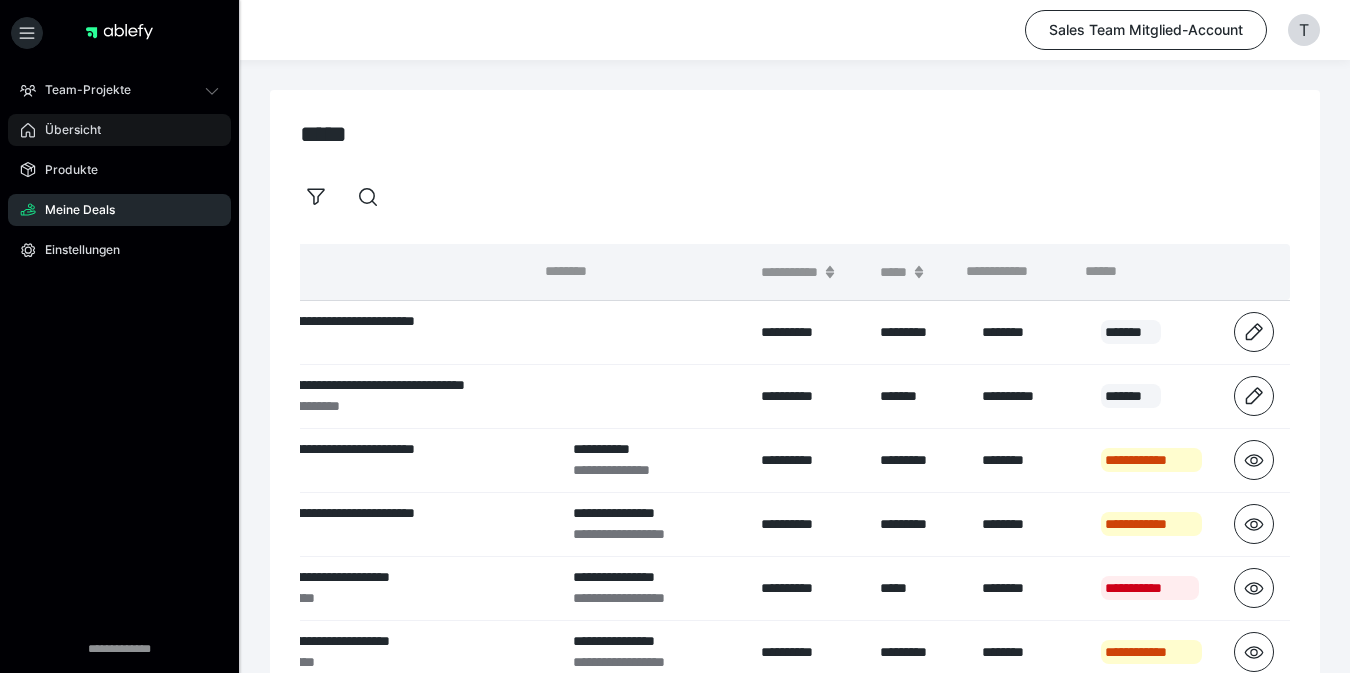 scroll, scrollTop: 0, scrollLeft: 0, axis: both 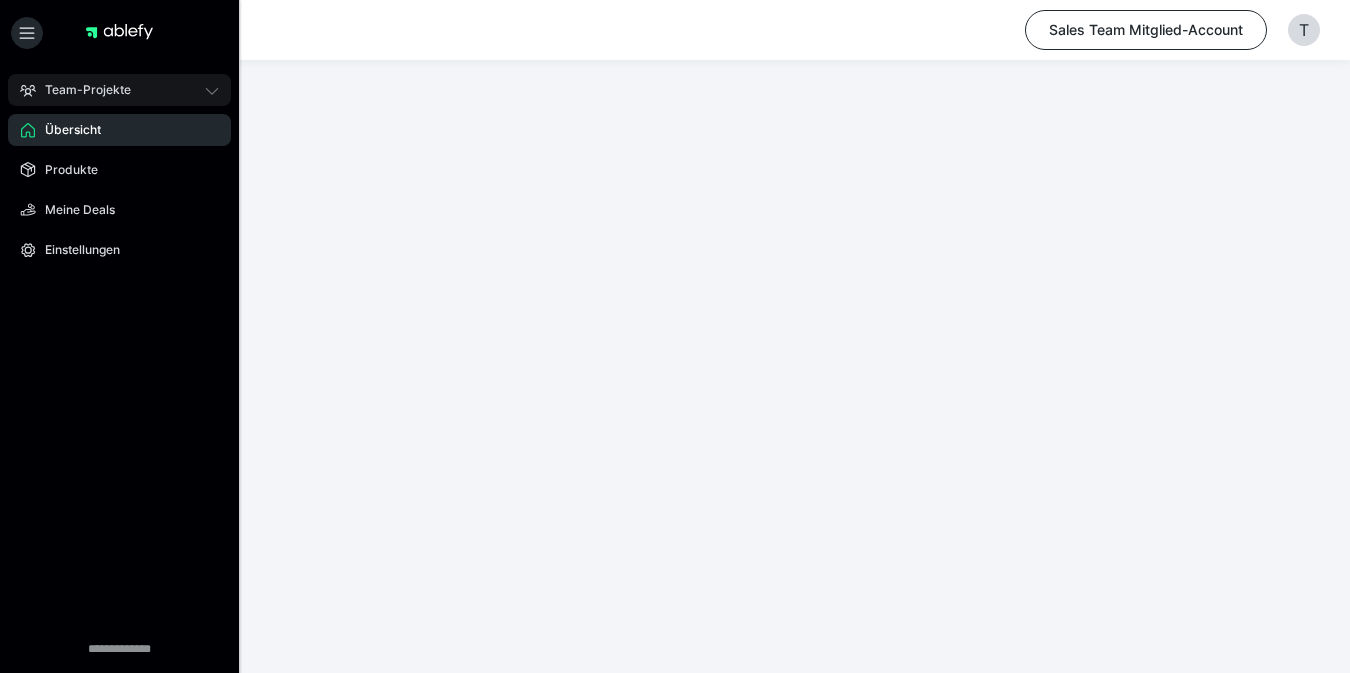 click on "Team-Projekte" at bounding box center [119, 90] 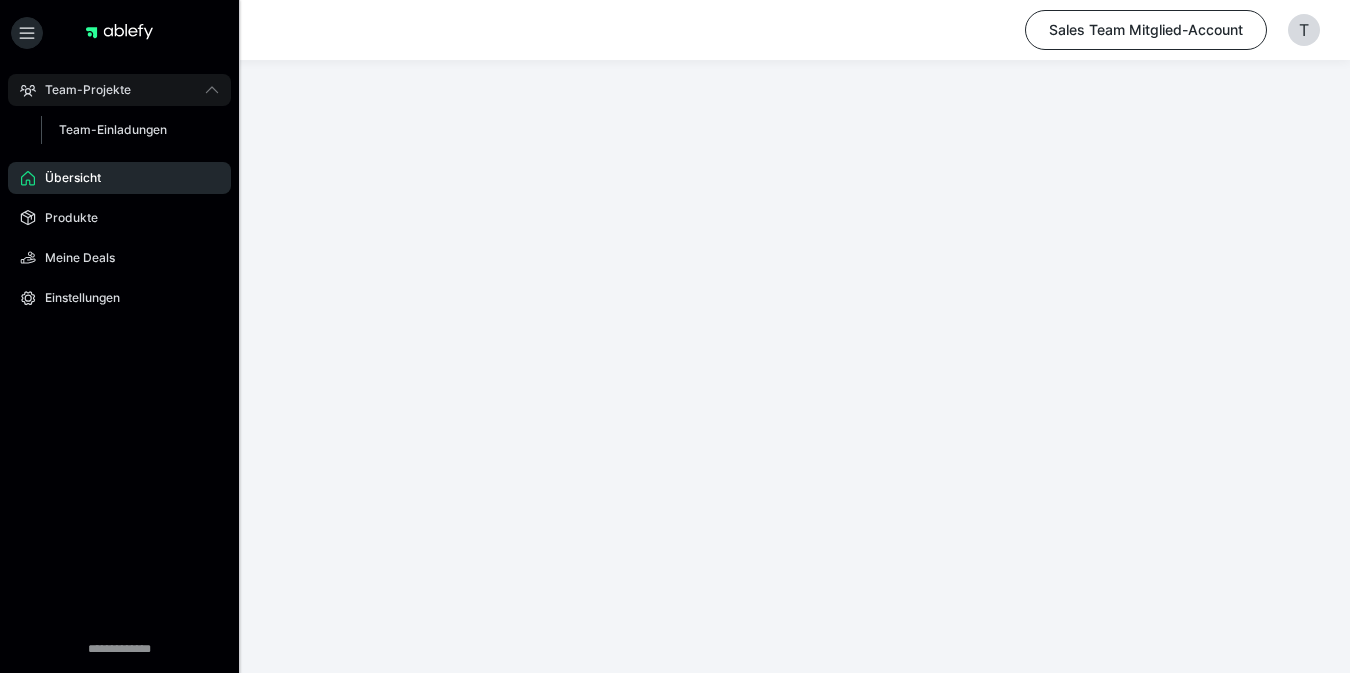 click on "Team-Projekte" at bounding box center [119, 90] 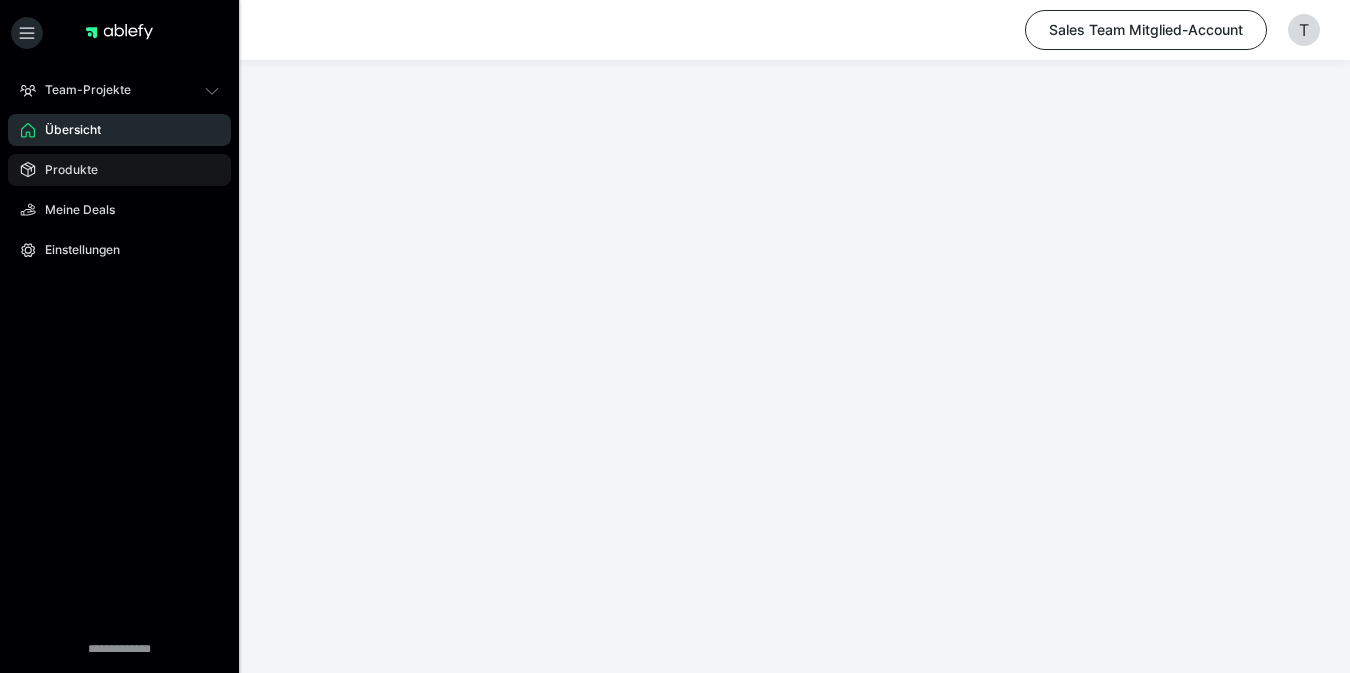 scroll, scrollTop: 0, scrollLeft: 0, axis: both 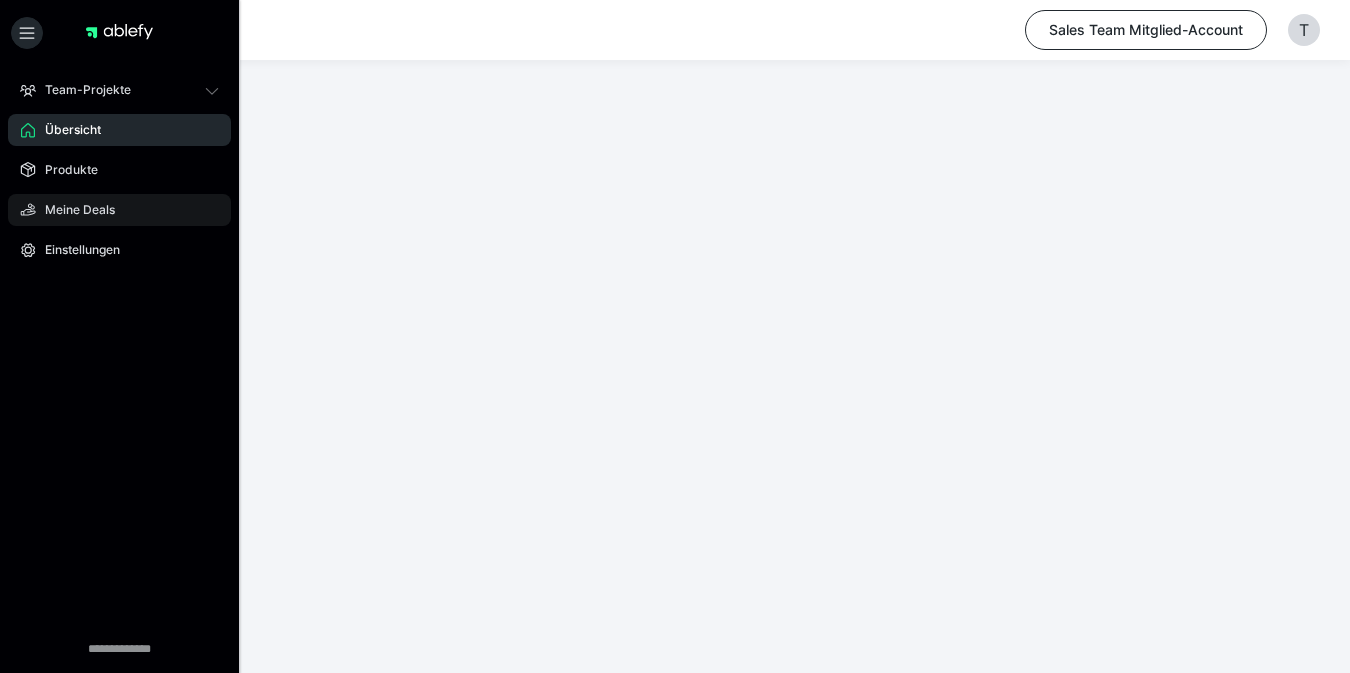 click on "Meine Deals" at bounding box center [73, 210] 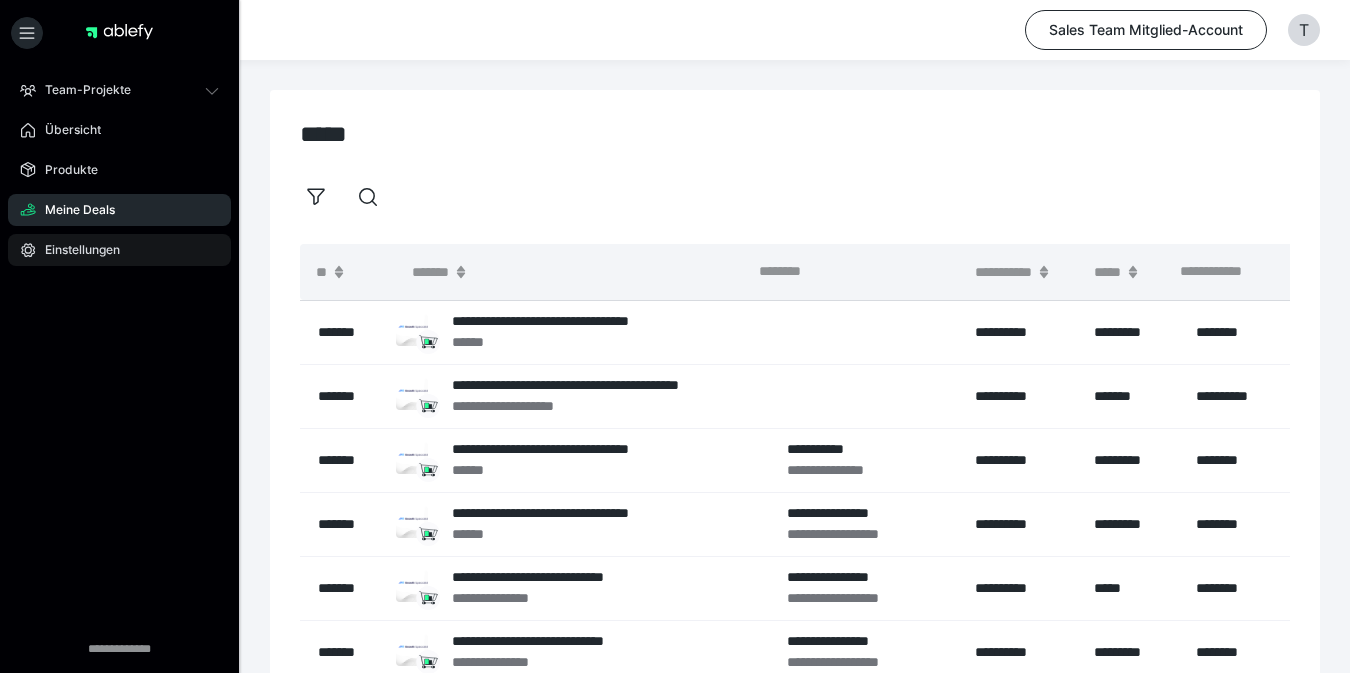 click on "Einstellungen" at bounding box center [119, 250] 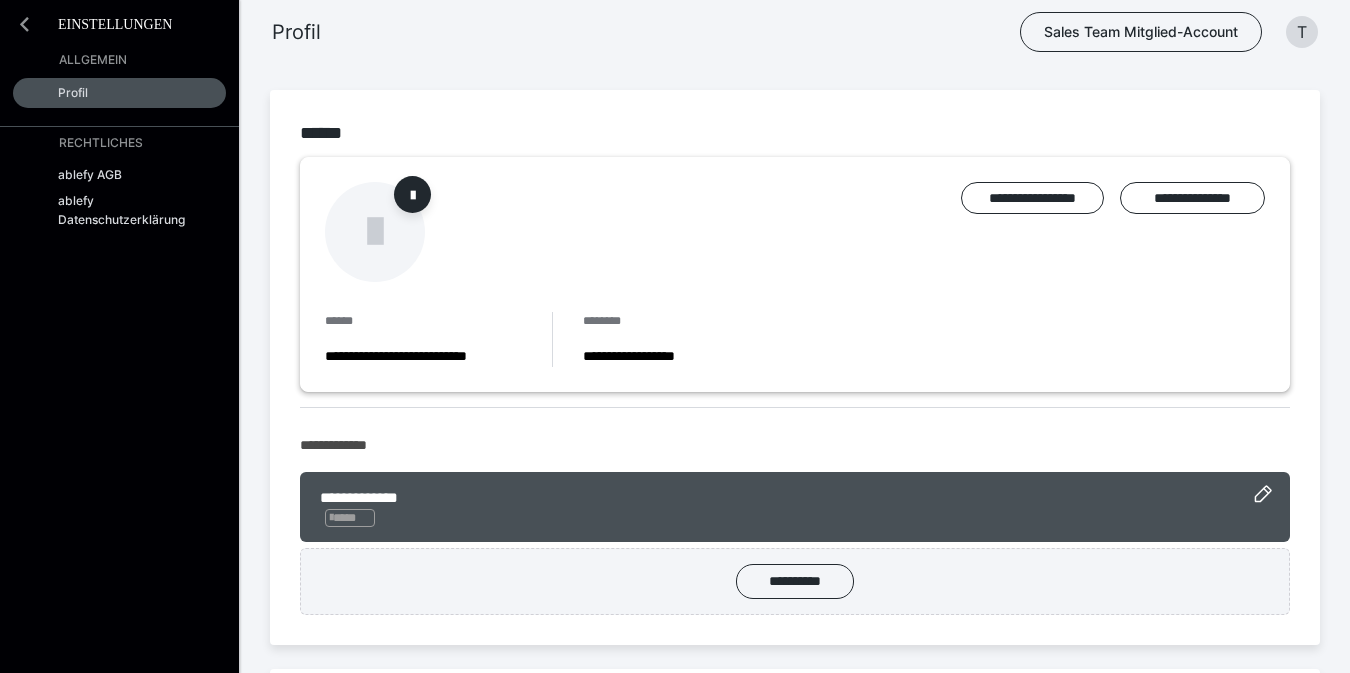 click at bounding box center [24, 24] 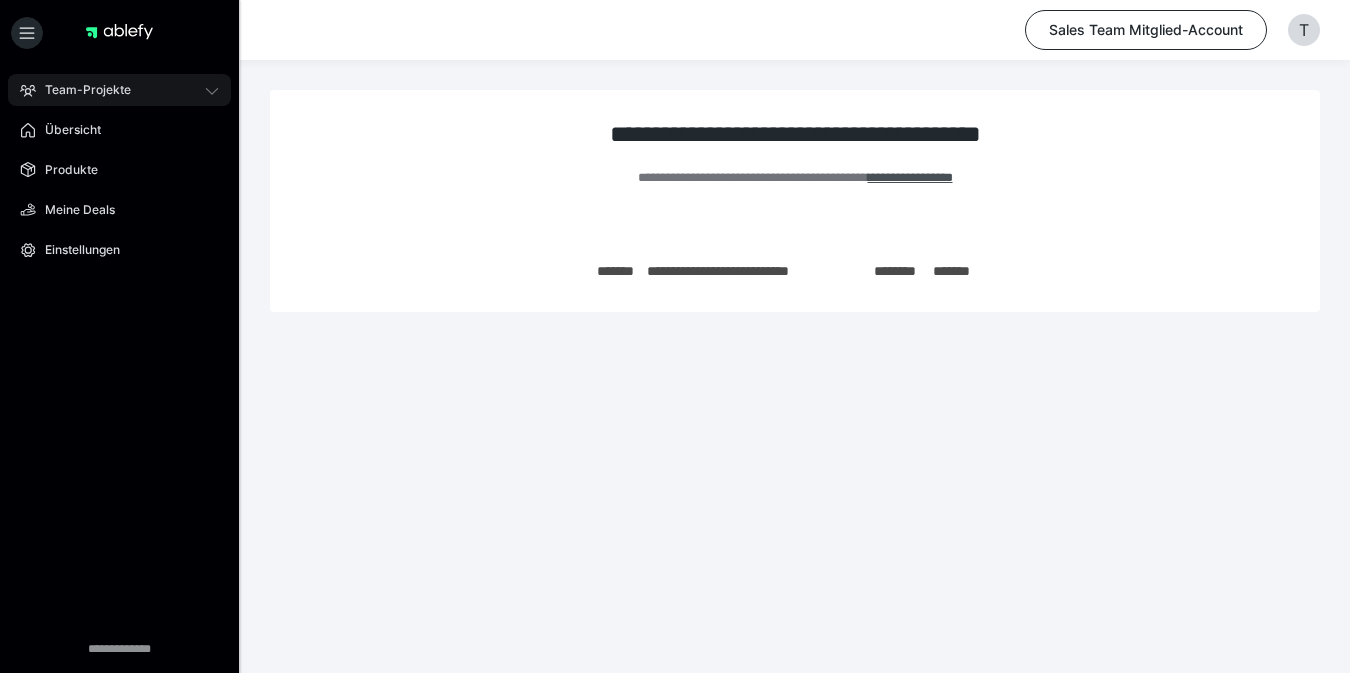 click on "Team-Projekte" at bounding box center (119, 90) 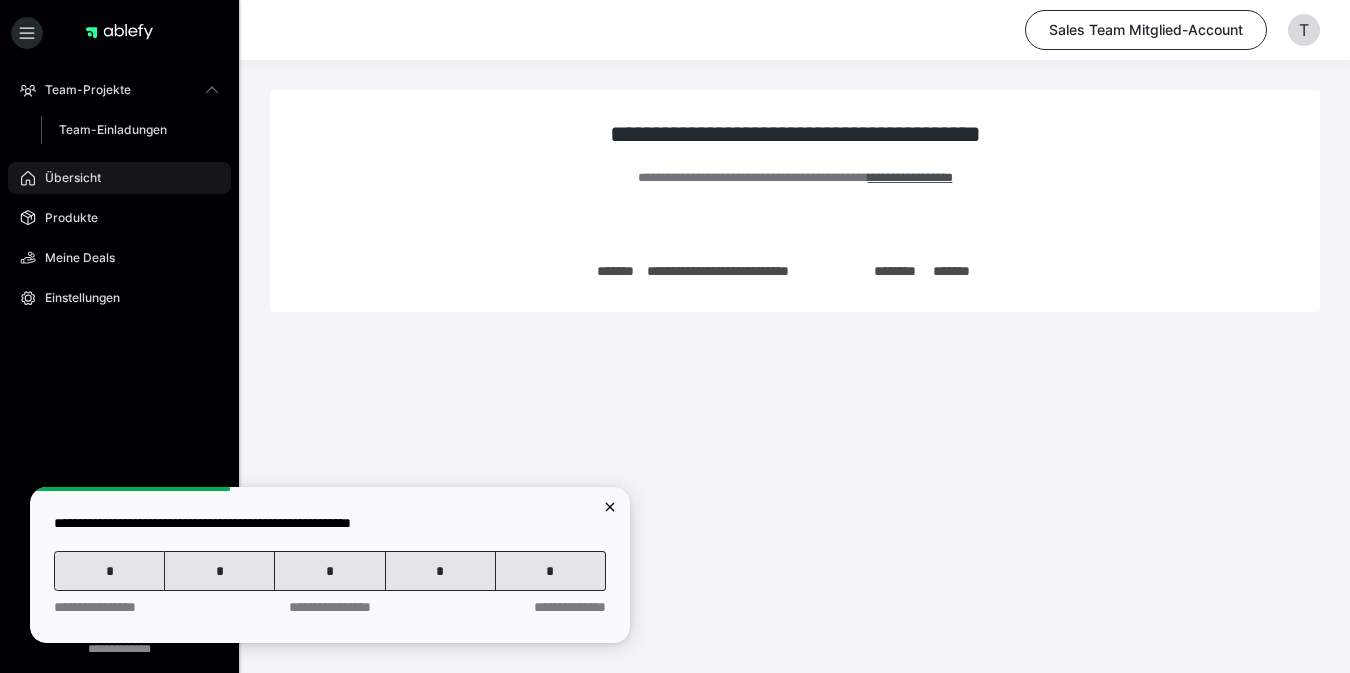 click on "Übersicht" at bounding box center [119, 178] 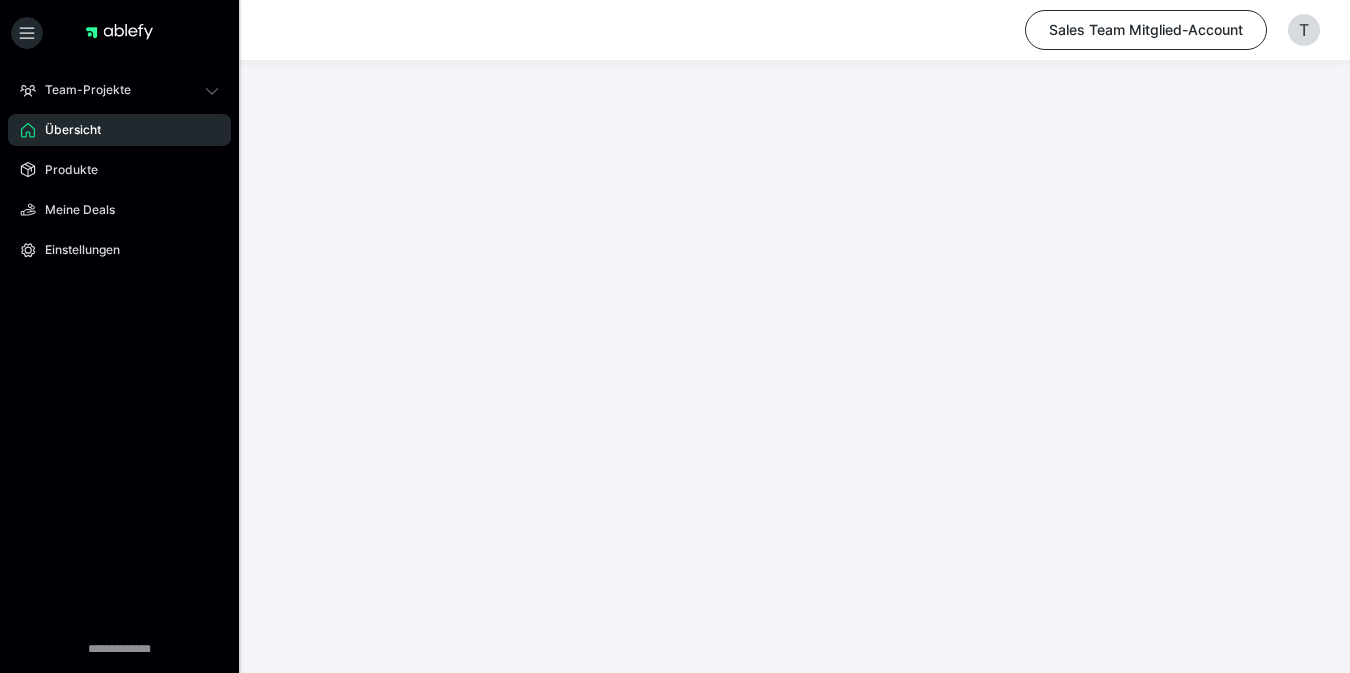 scroll, scrollTop: 34, scrollLeft: 0, axis: vertical 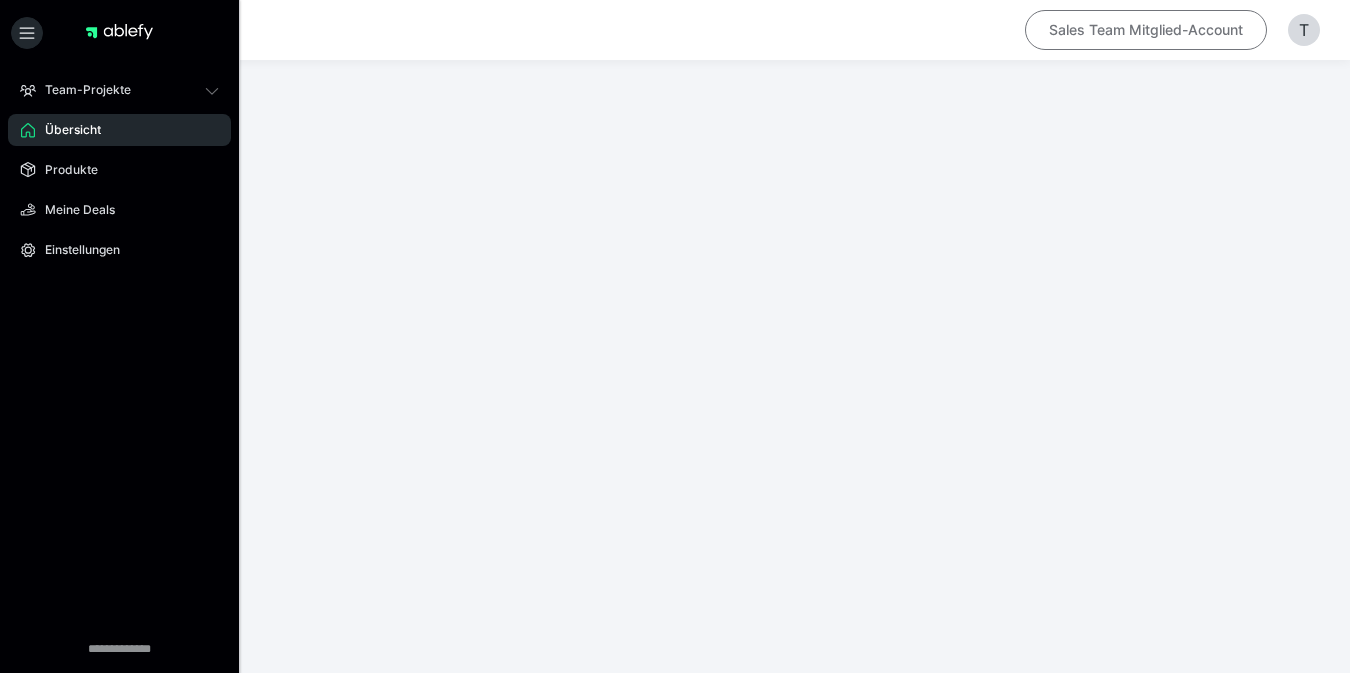 click on "Sales Team Mitglied-Account" at bounding box center (1146, 30) 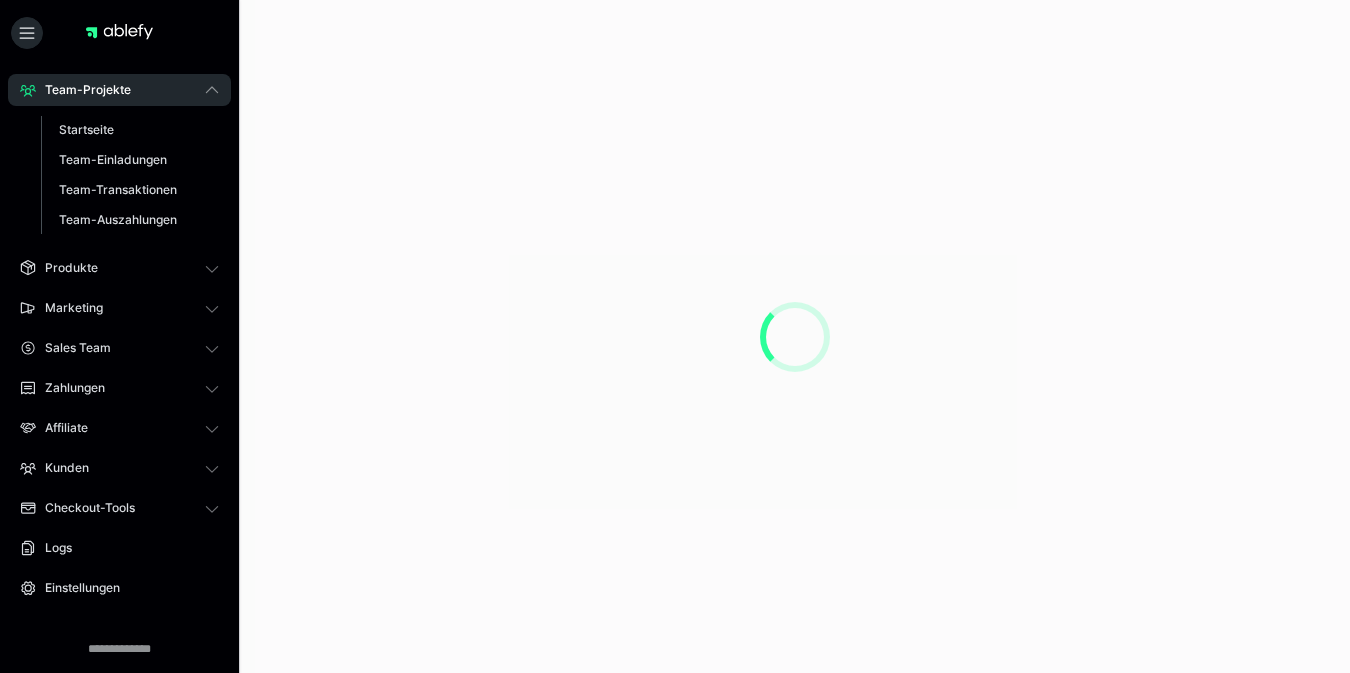 scroll, scrollTop: 0, scrollLeft: 0, axis: both 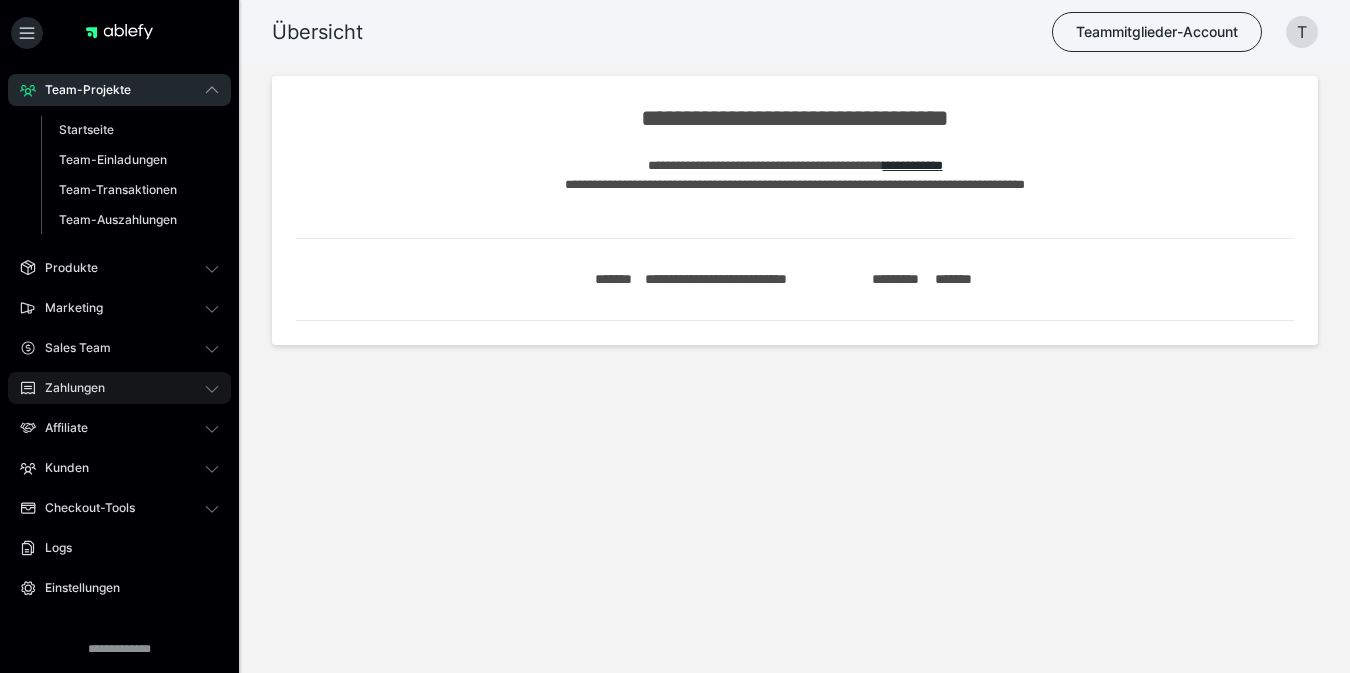 click on "Zahlungen" at bounding box center (119, 388) 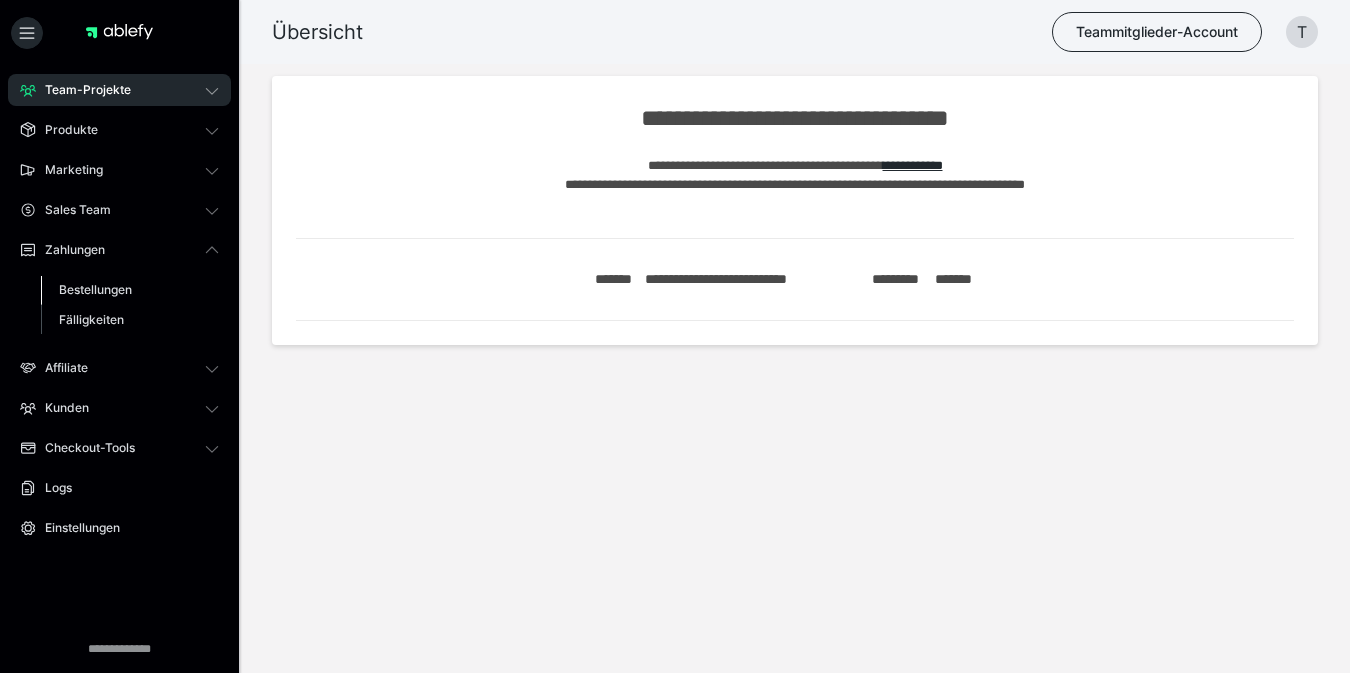 click on "Bestellungen" at bounding box center (95, 289) 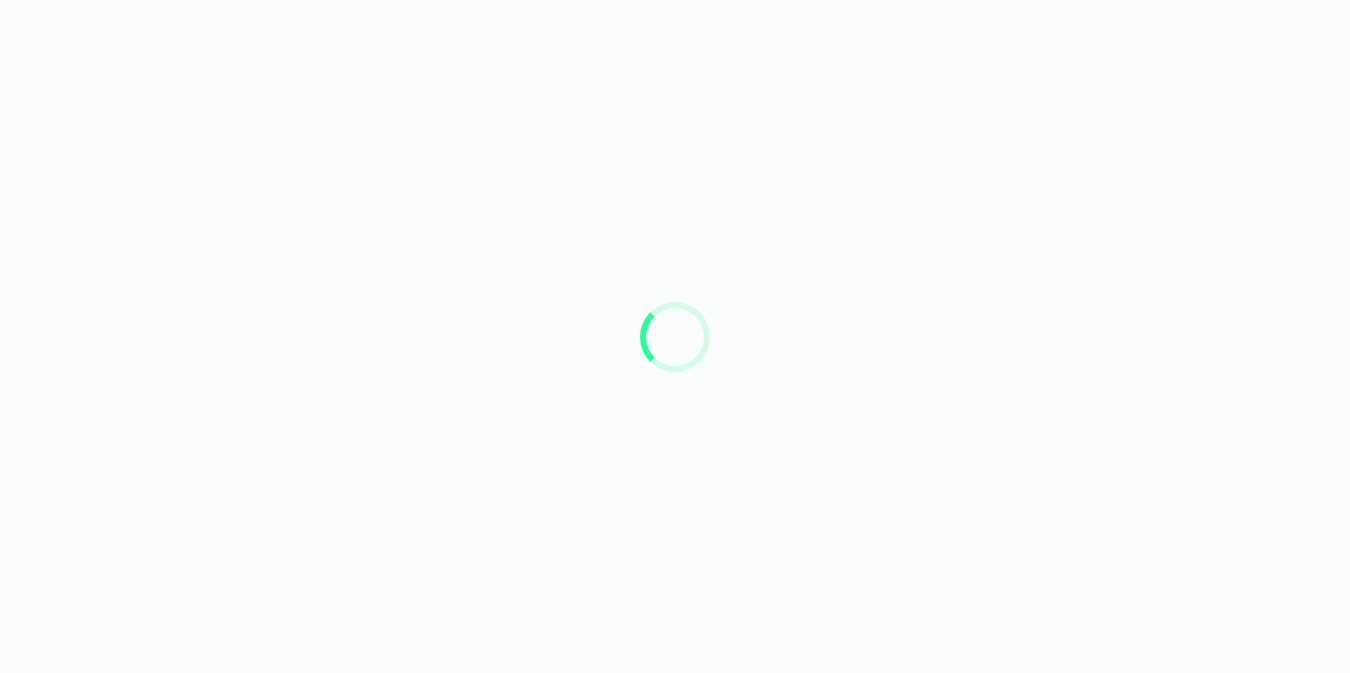 scroll, scrollTop: 0, scrollLeft: 0, axis: both 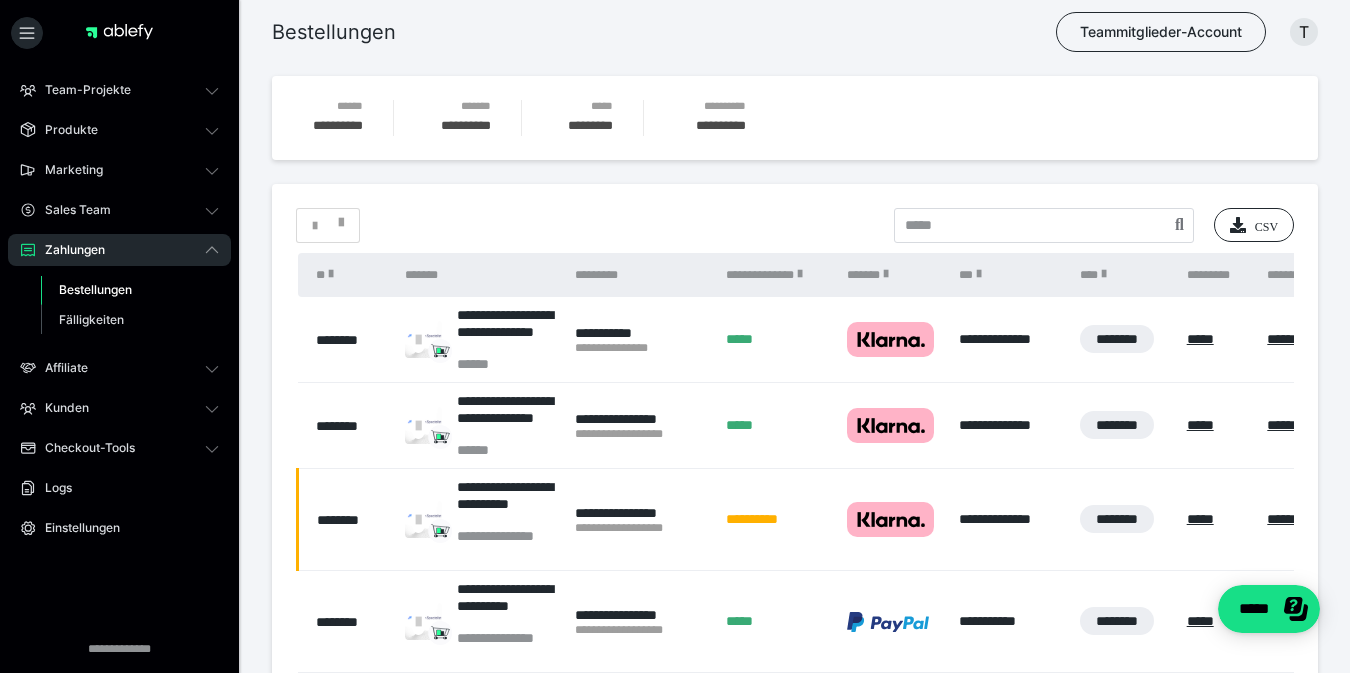 click on "**********" at bounding box center [776, 275] 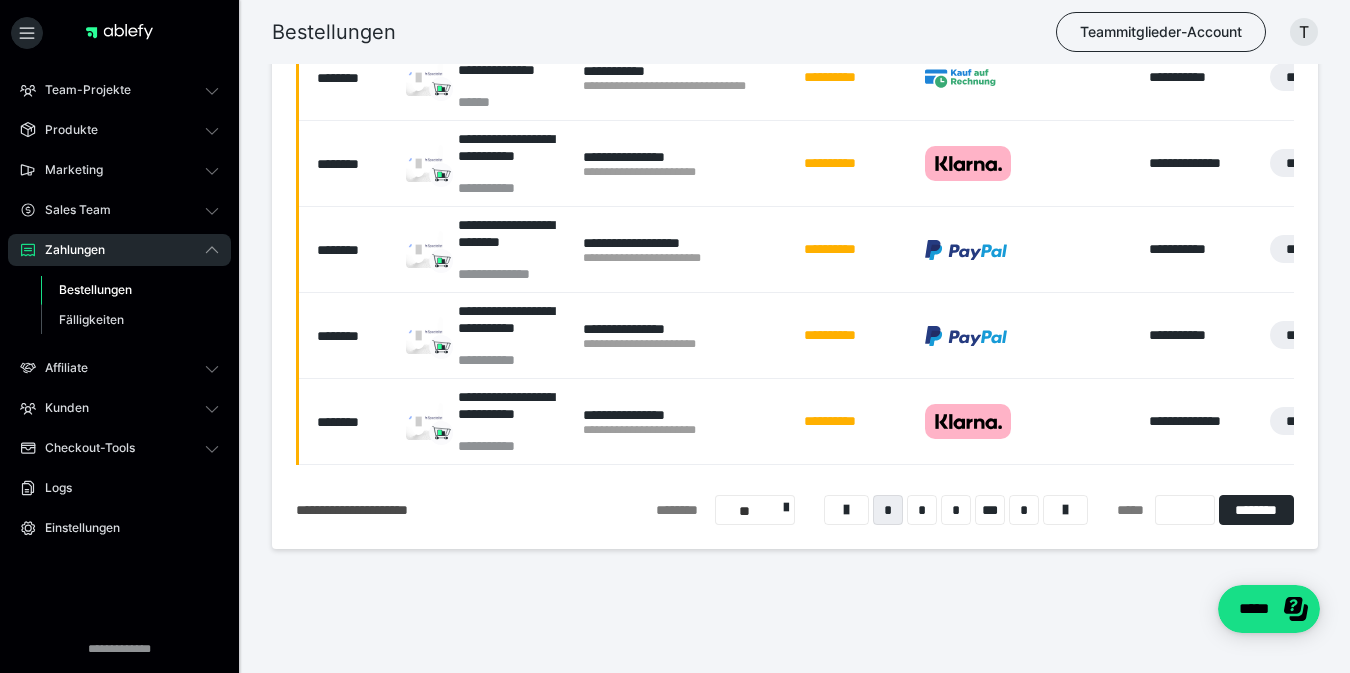 scroll, scrollTop: 724, scrollLeft: 0, axis: vertical 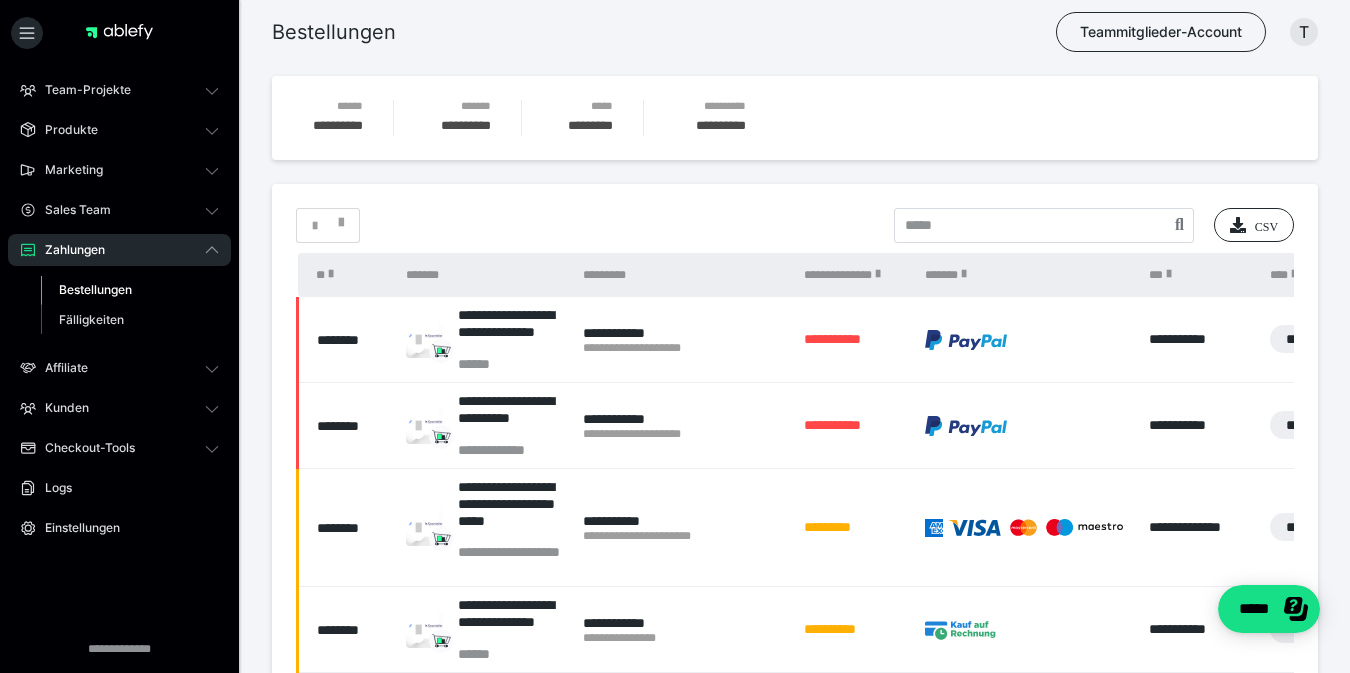 click on "**********" at bounding box center (854, 275) 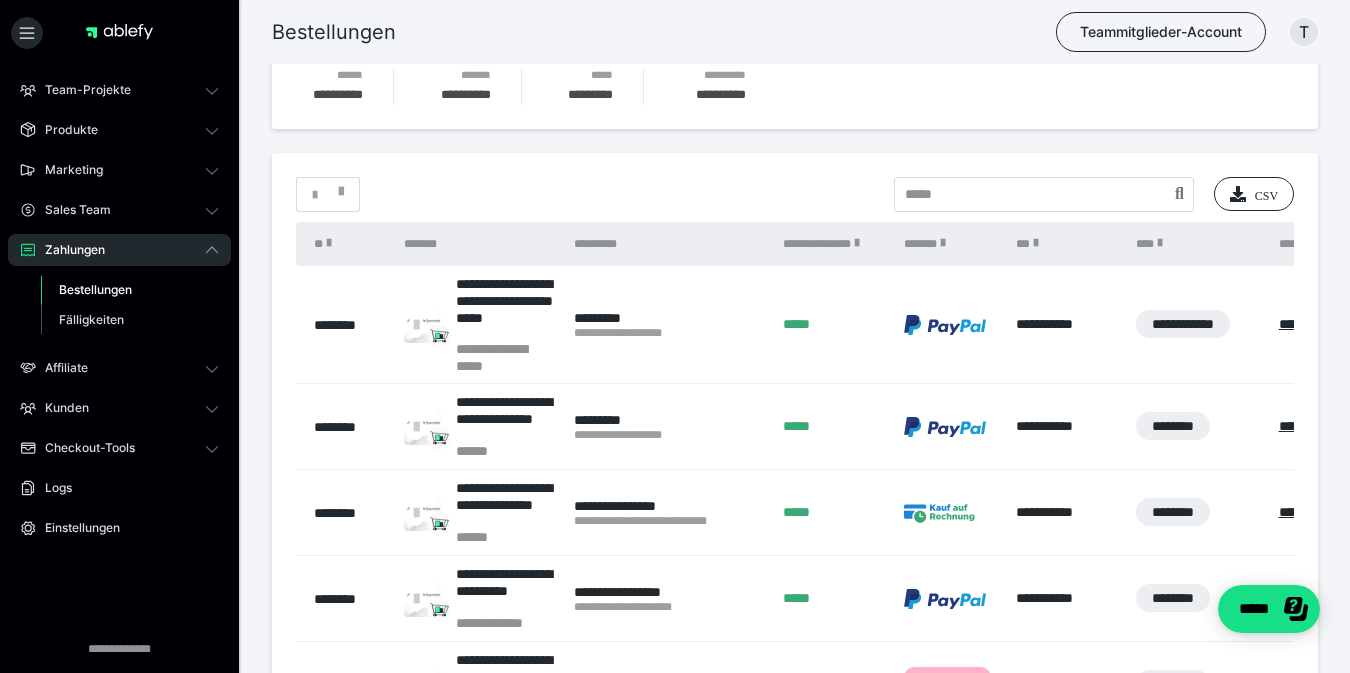 scroll, scrollTop: 32, scrollLeft: 0, axis: vertical 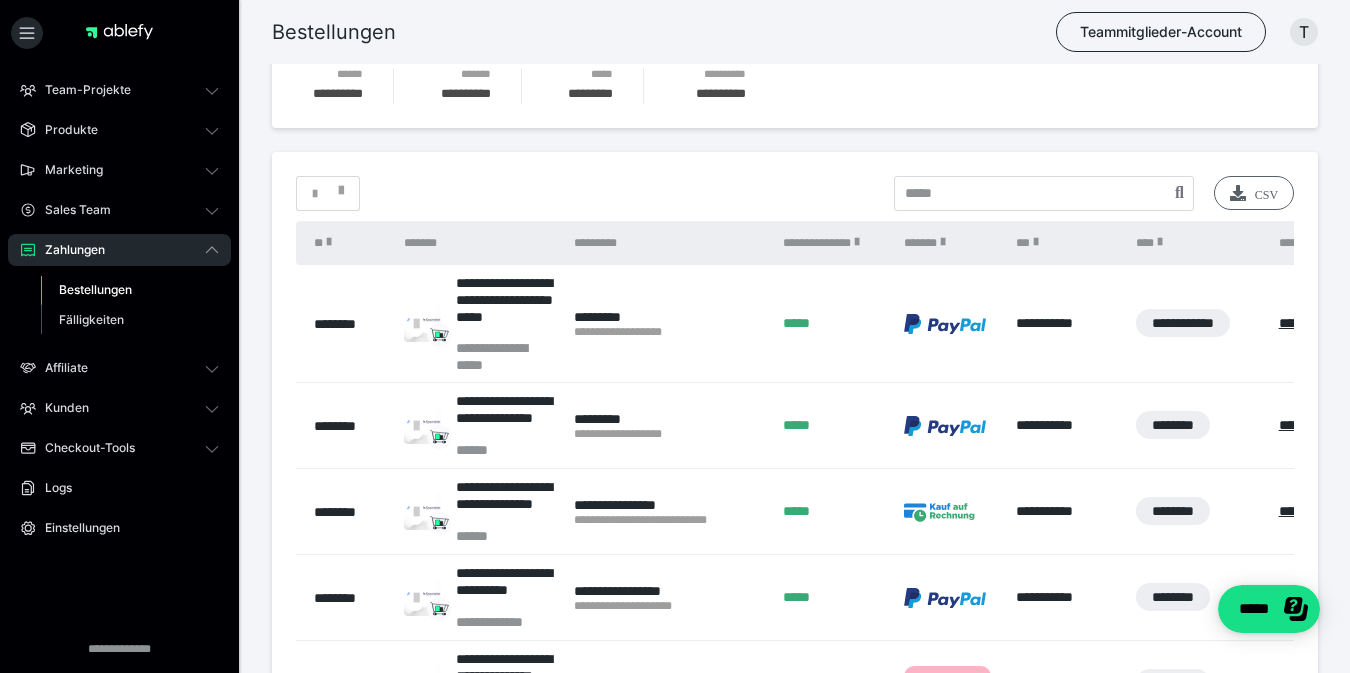 click on "CSV" at bounding box center (1254, 193) 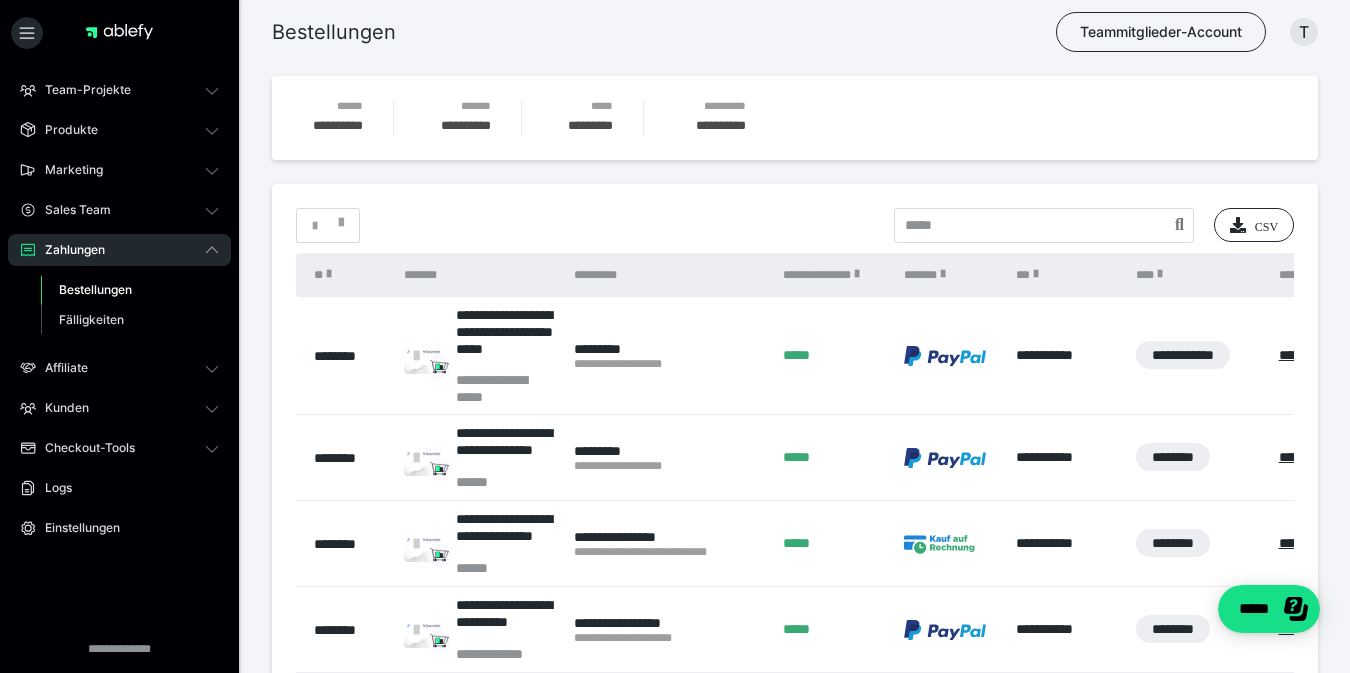 radio on "*****" 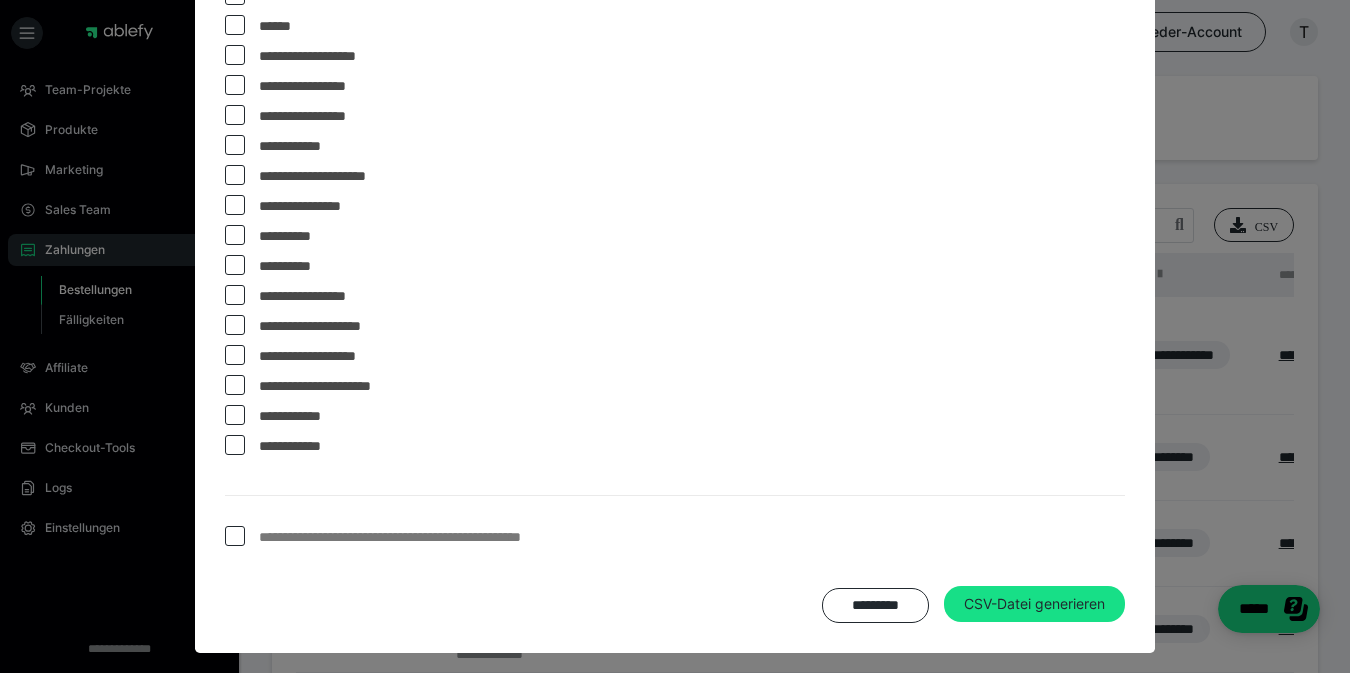 scroll, scrollTop: 1801, scrollLeft: 0, axis: vertical 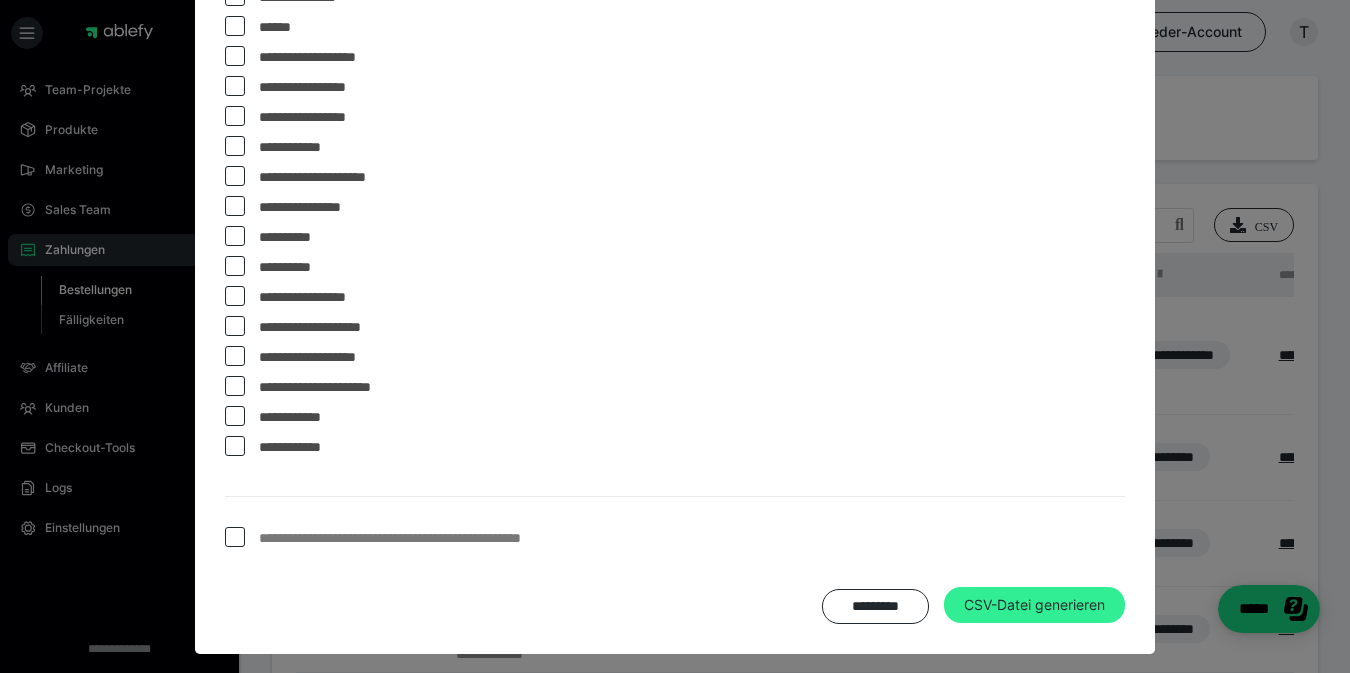 click on "CSV-Datei generieren" at bounding box center (1034, 605) 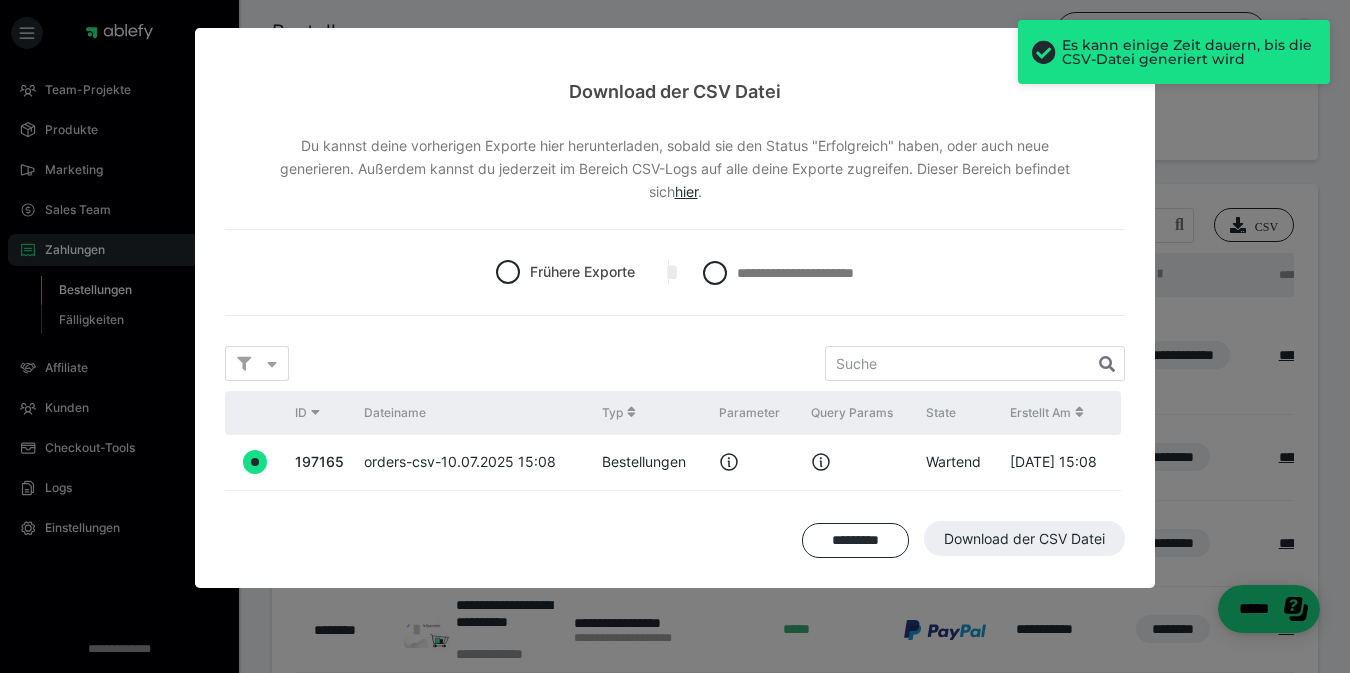 scroll, scrollTop: 0, scrollLeft: 0, axis: both 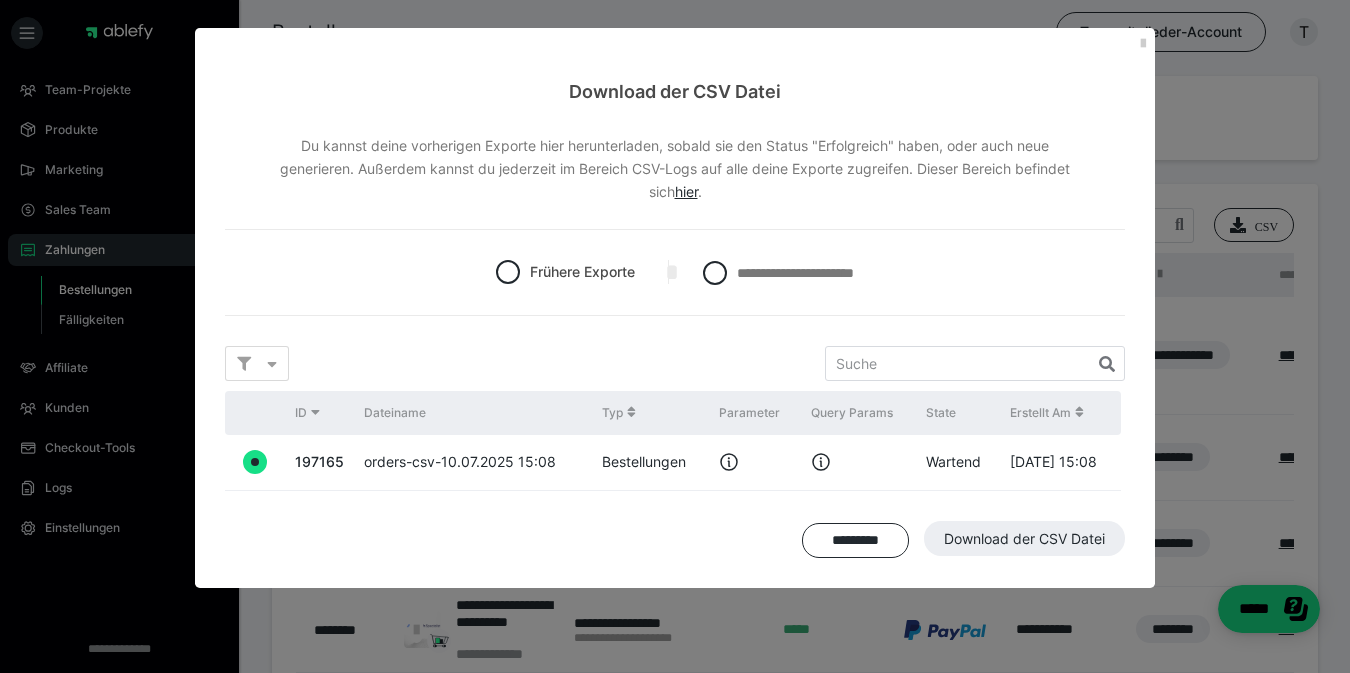 click on "**********" at bounding box center (675, 336) 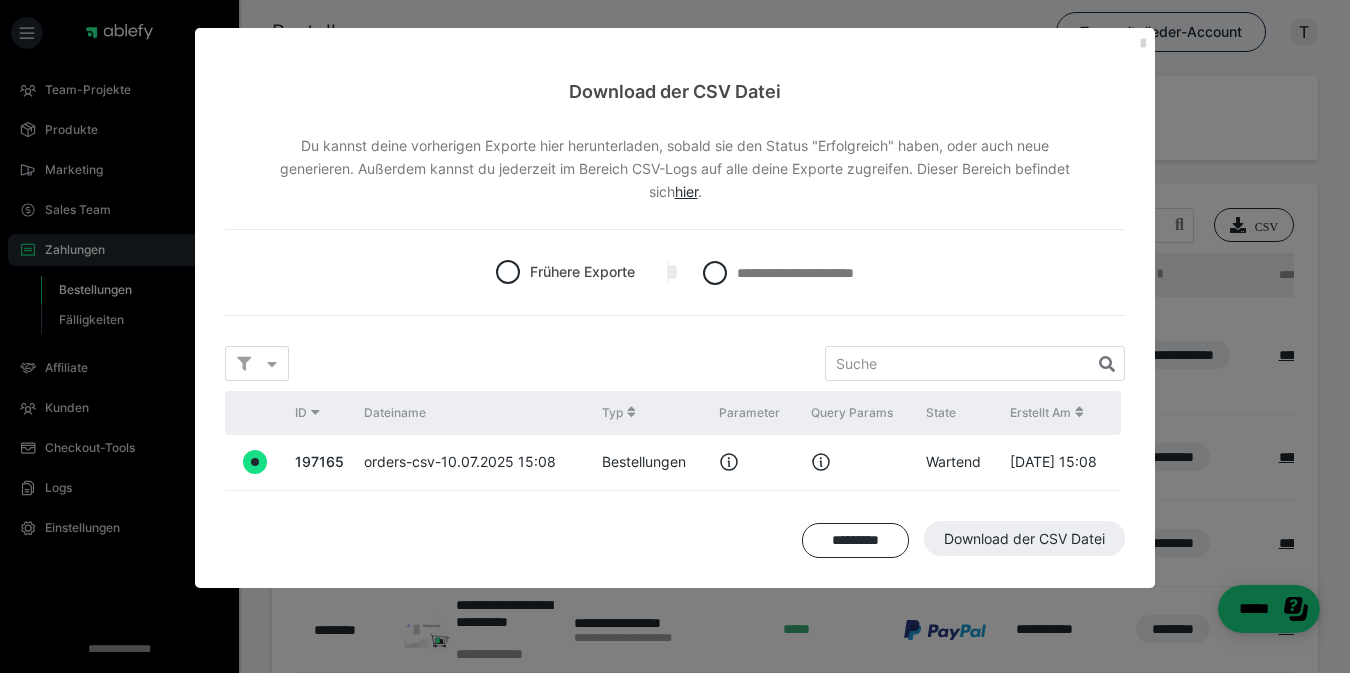 click at bounding box center (1143, 44) 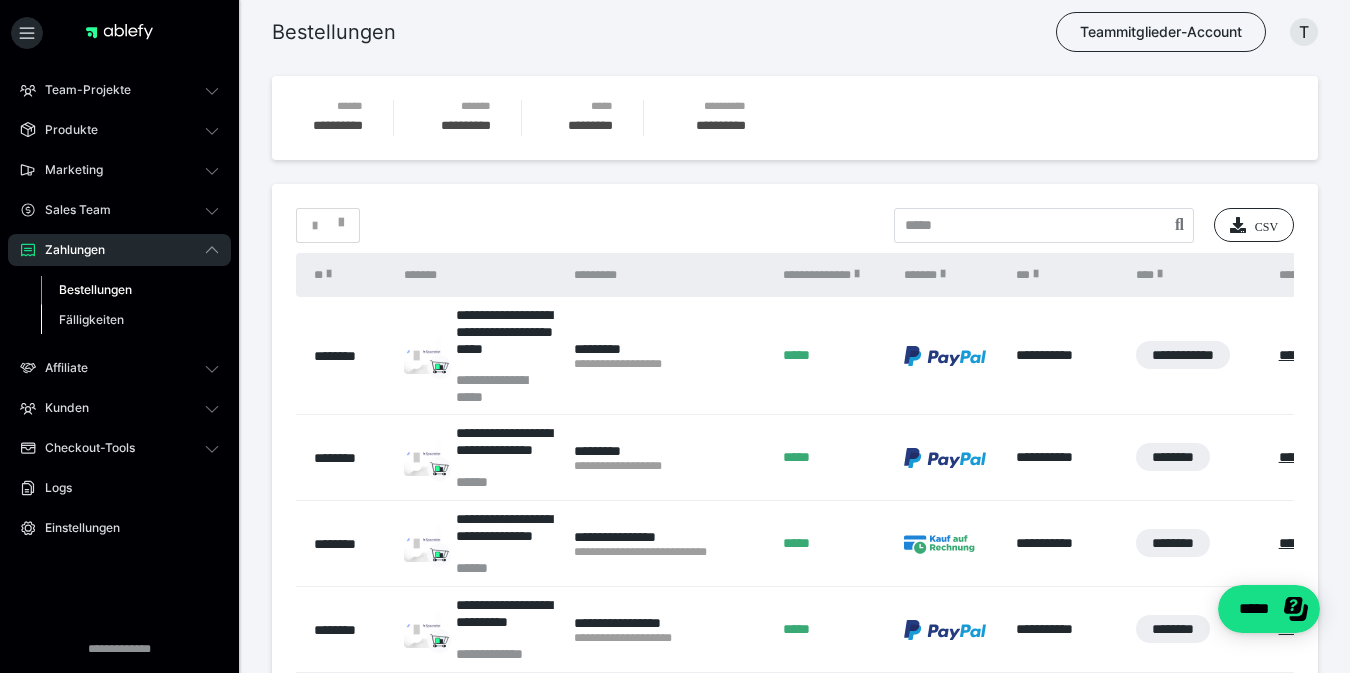 click on "Fälligkeiten" at bounding box center (130, 320) 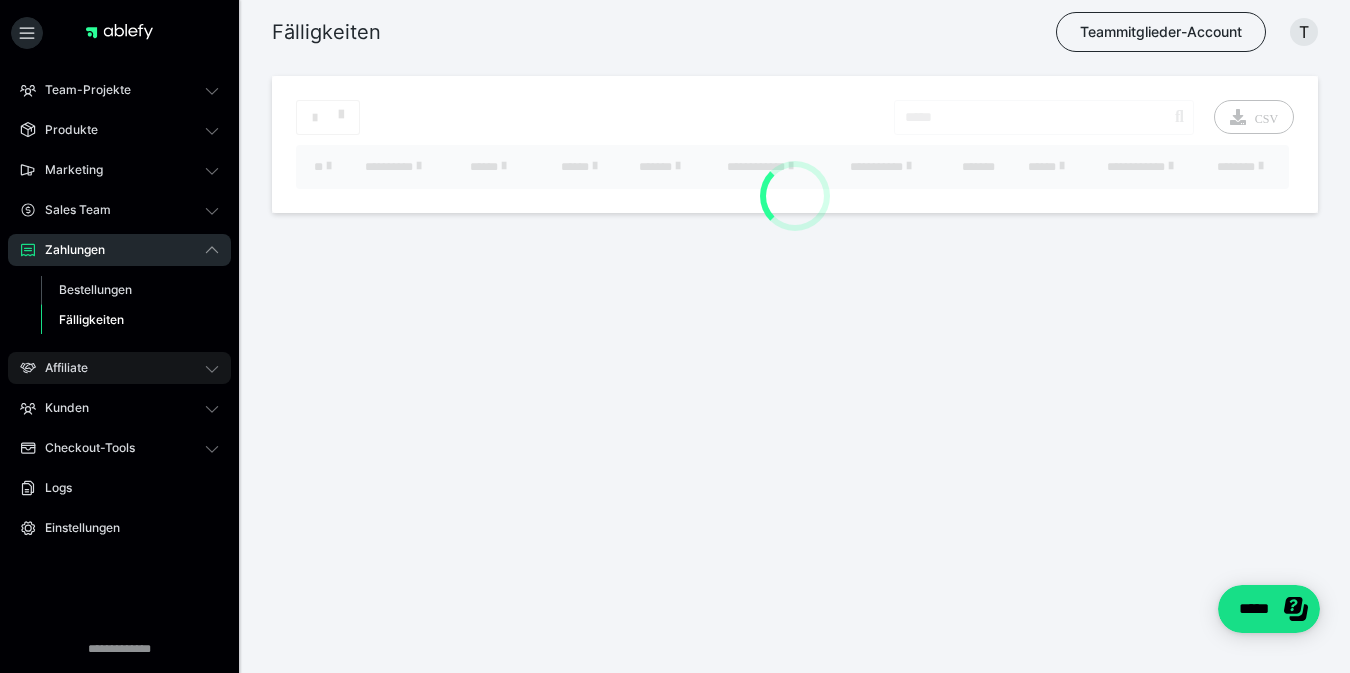 click on "Affiliate" at bounding box center [119, 368] 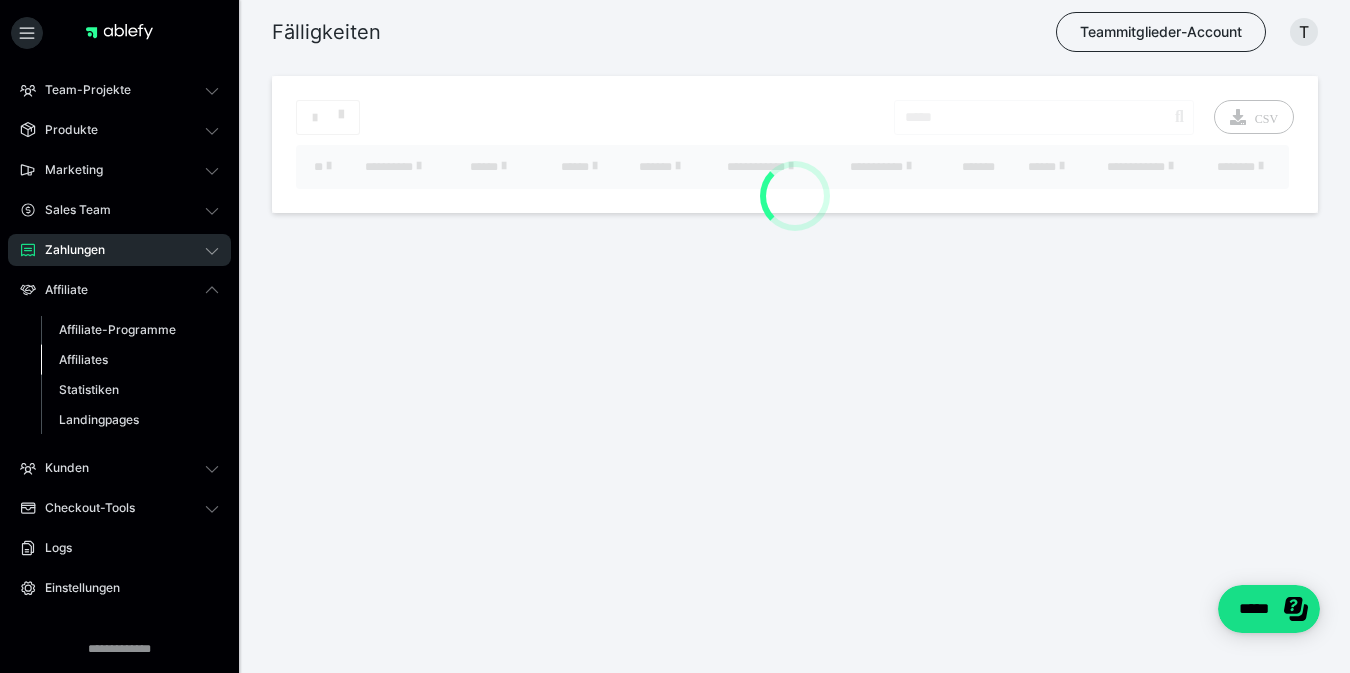 click on "Affiliates" at bounding box center (130, 360) 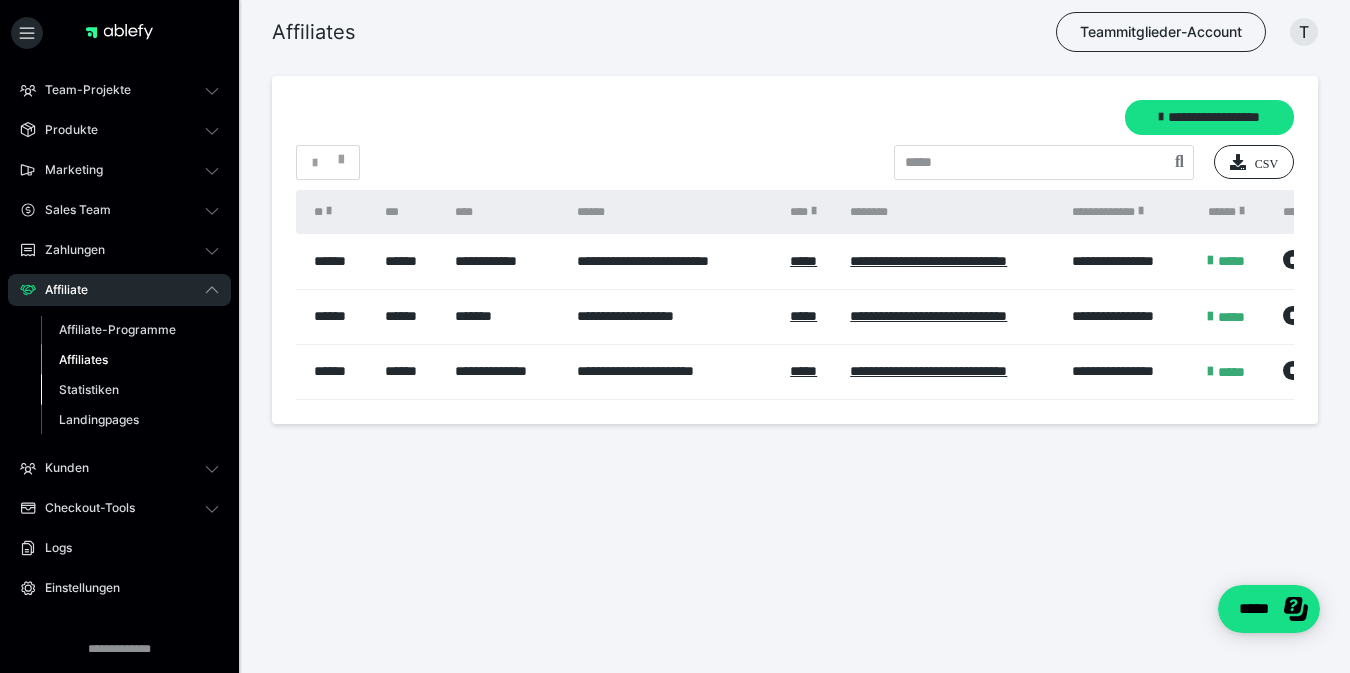 click on "Statistiken" at bounding box center (89, 389) 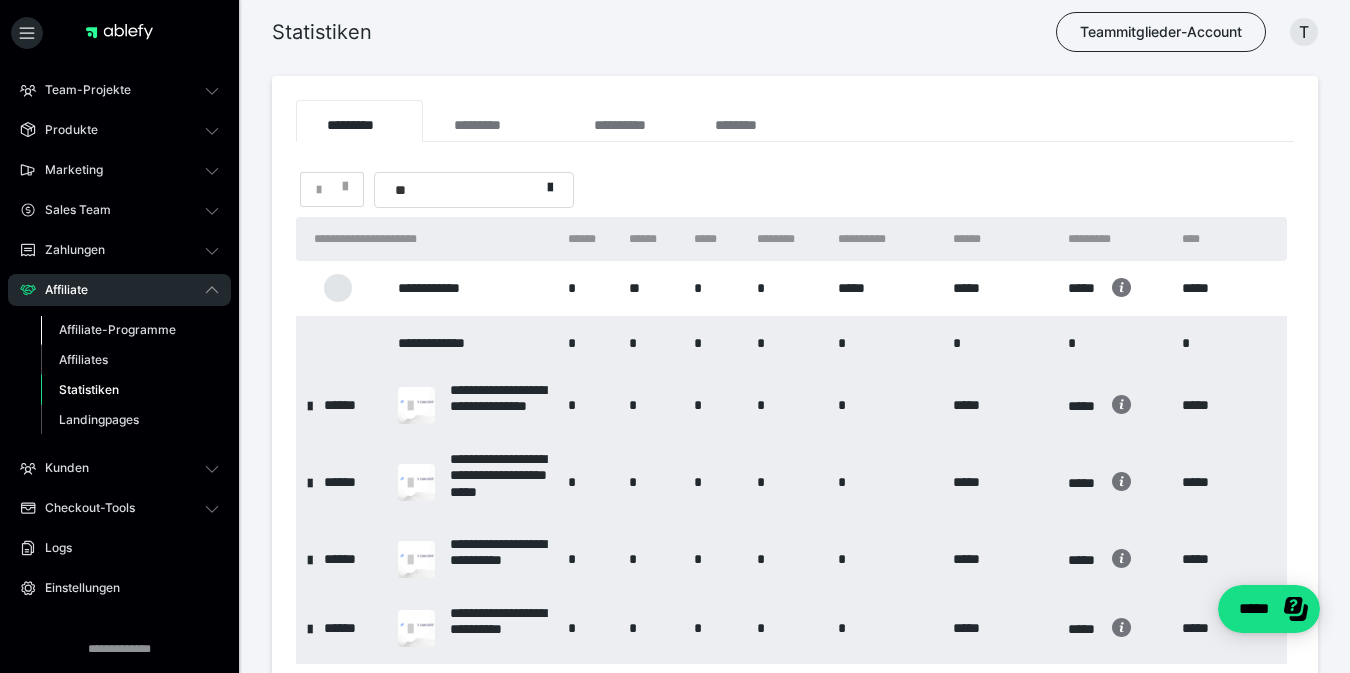 click on "Affiliate-Programme" at bounding box center (117, 329) 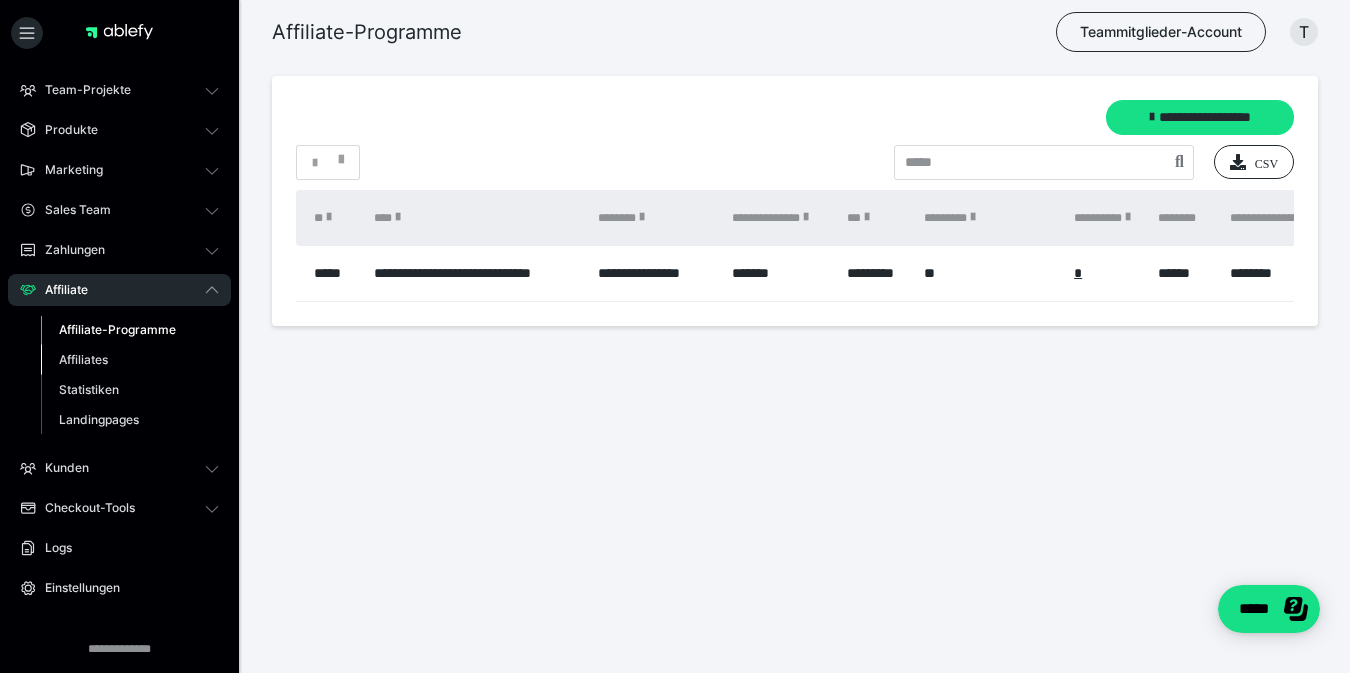 click on "Affiliates" at bounding box center (130, 360) 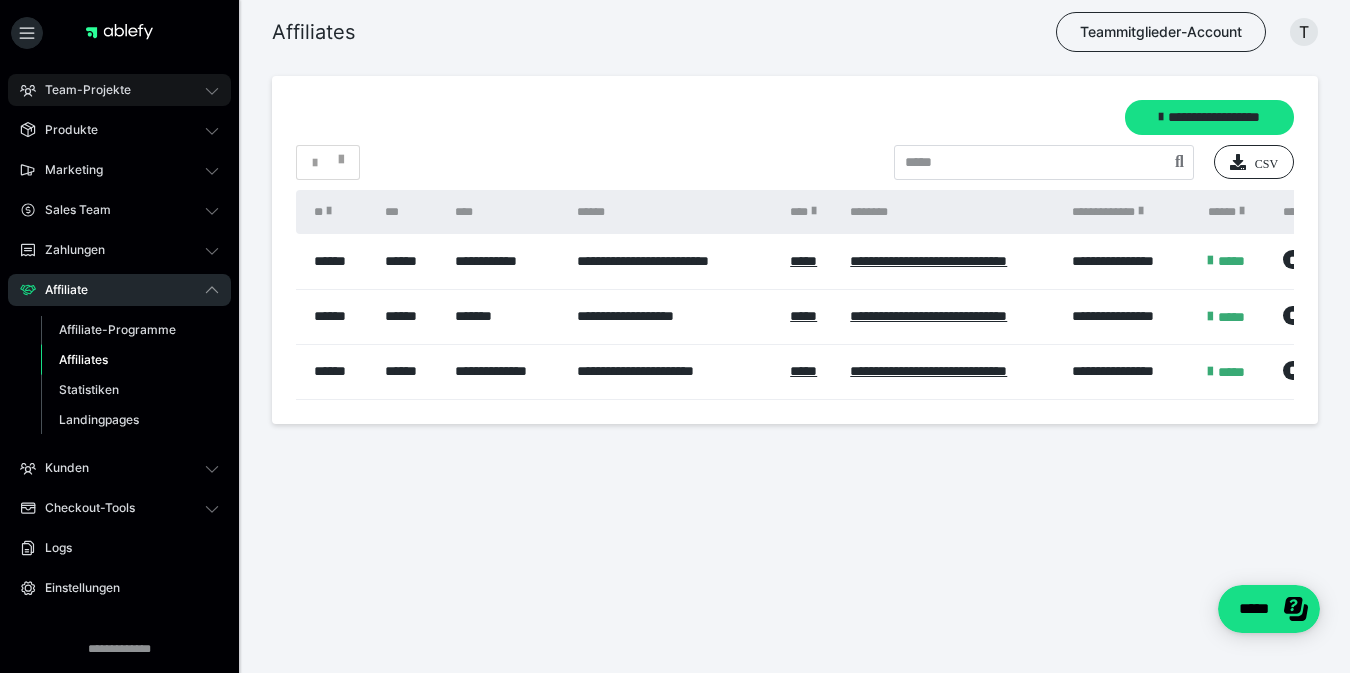 click 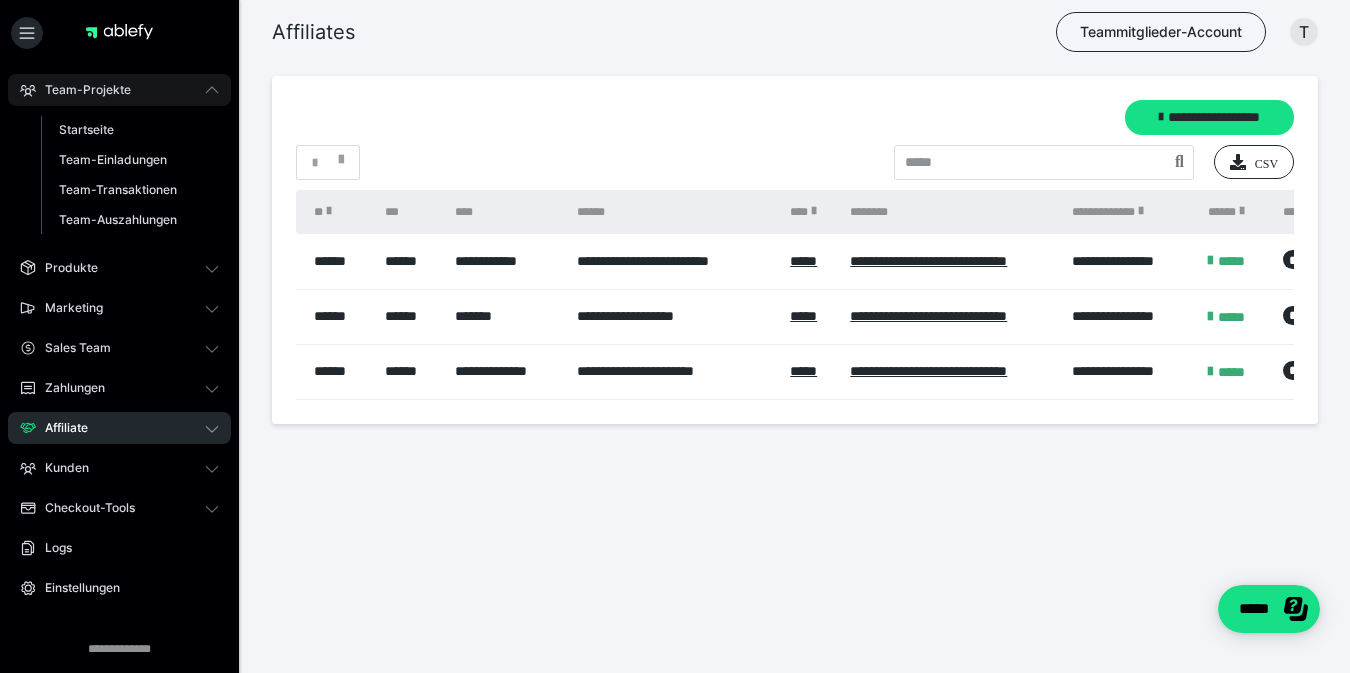 click on "Team-Projekte" at bounding box center (119, 90) 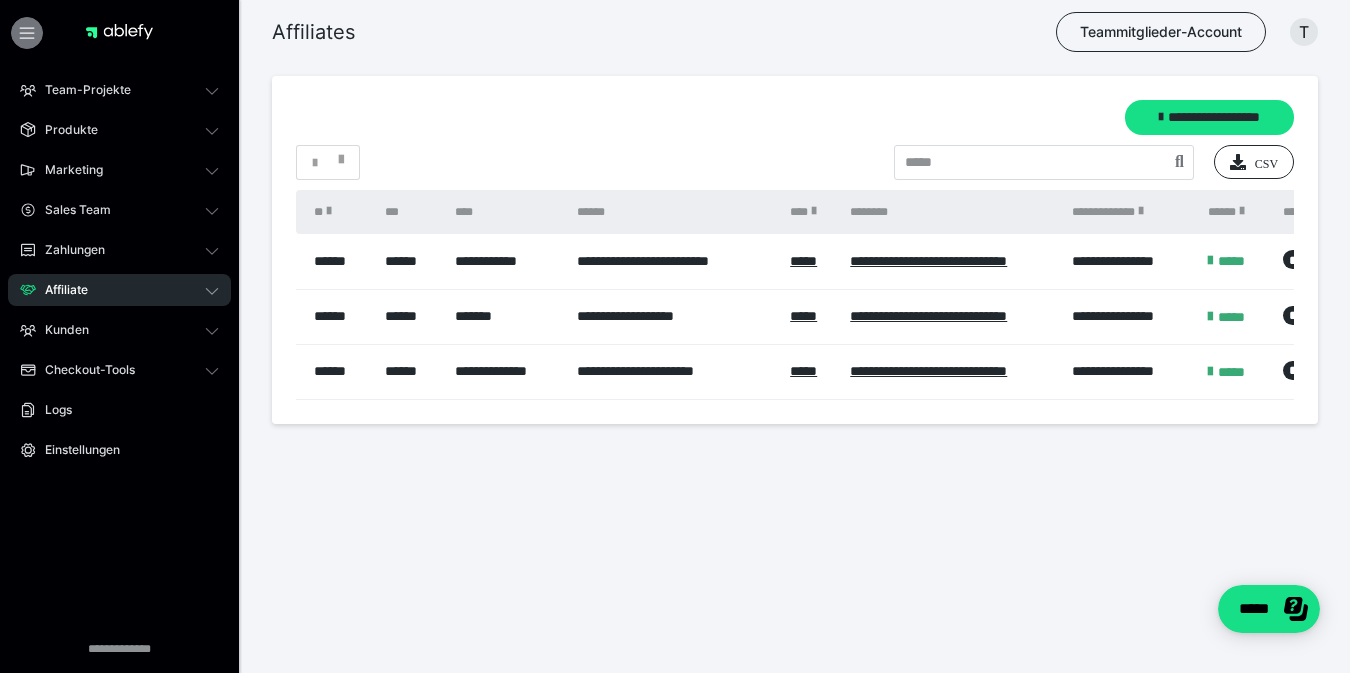 click 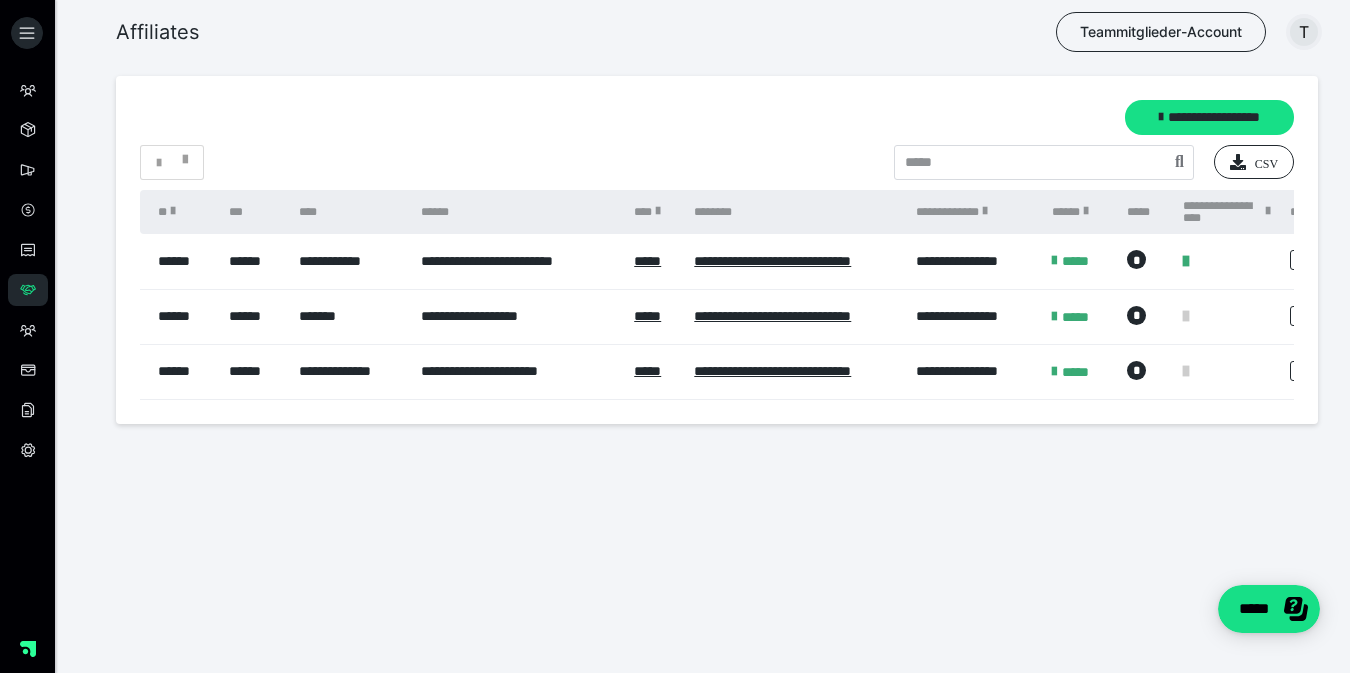 click on "T" at bounding box center [1304, 32] 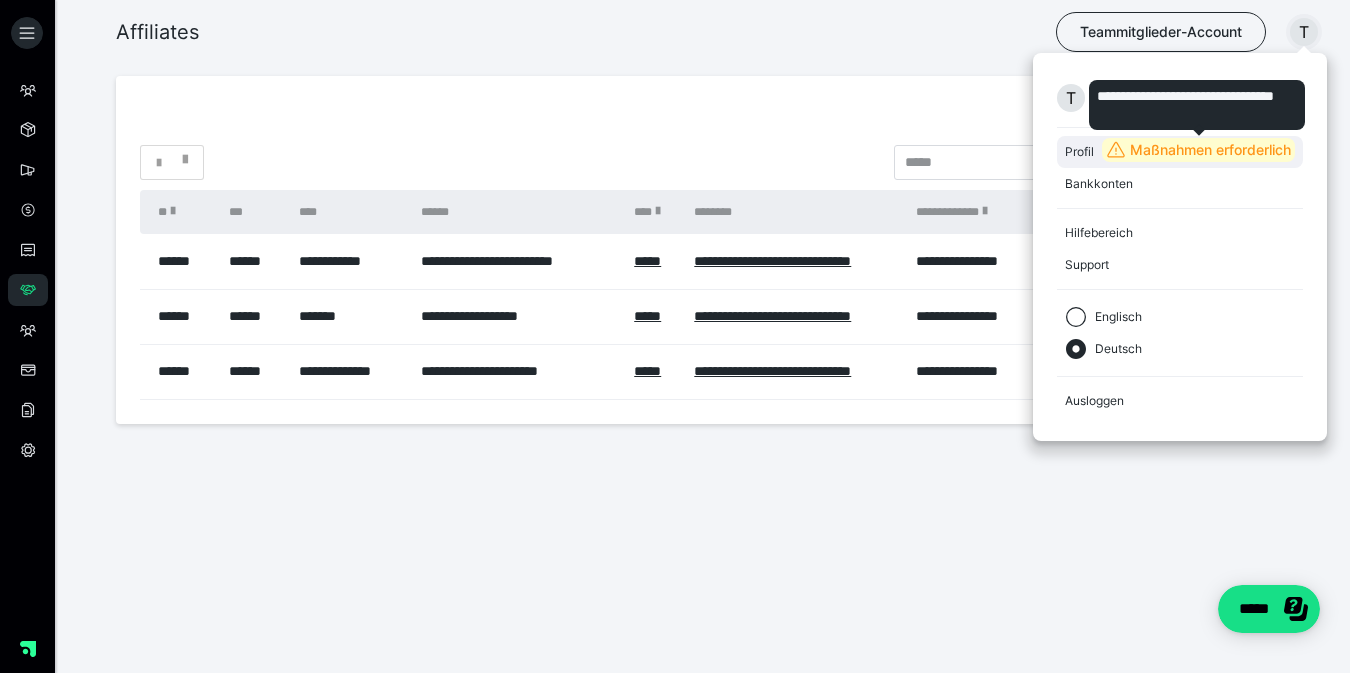 click on "Maßnahmen erforderlich" at bounding box center [1198, 150] 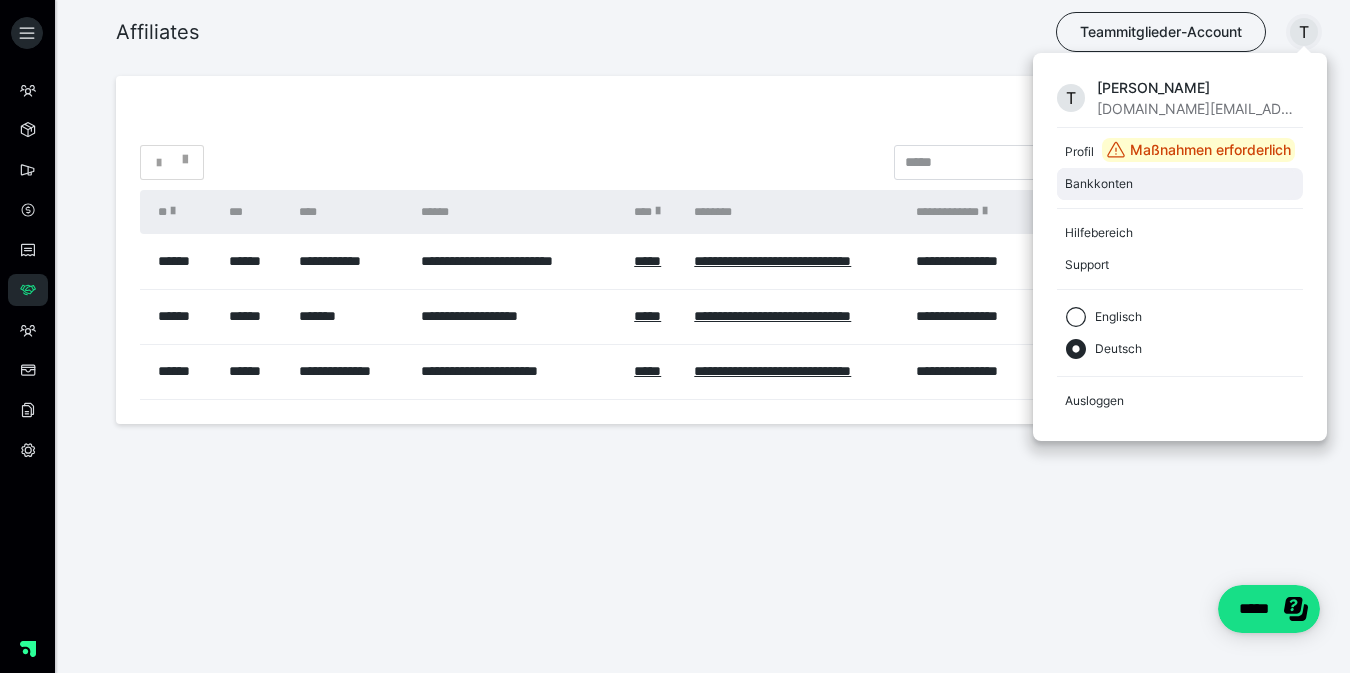 click on "Bankkonten" at bounding box center [1176, 184] 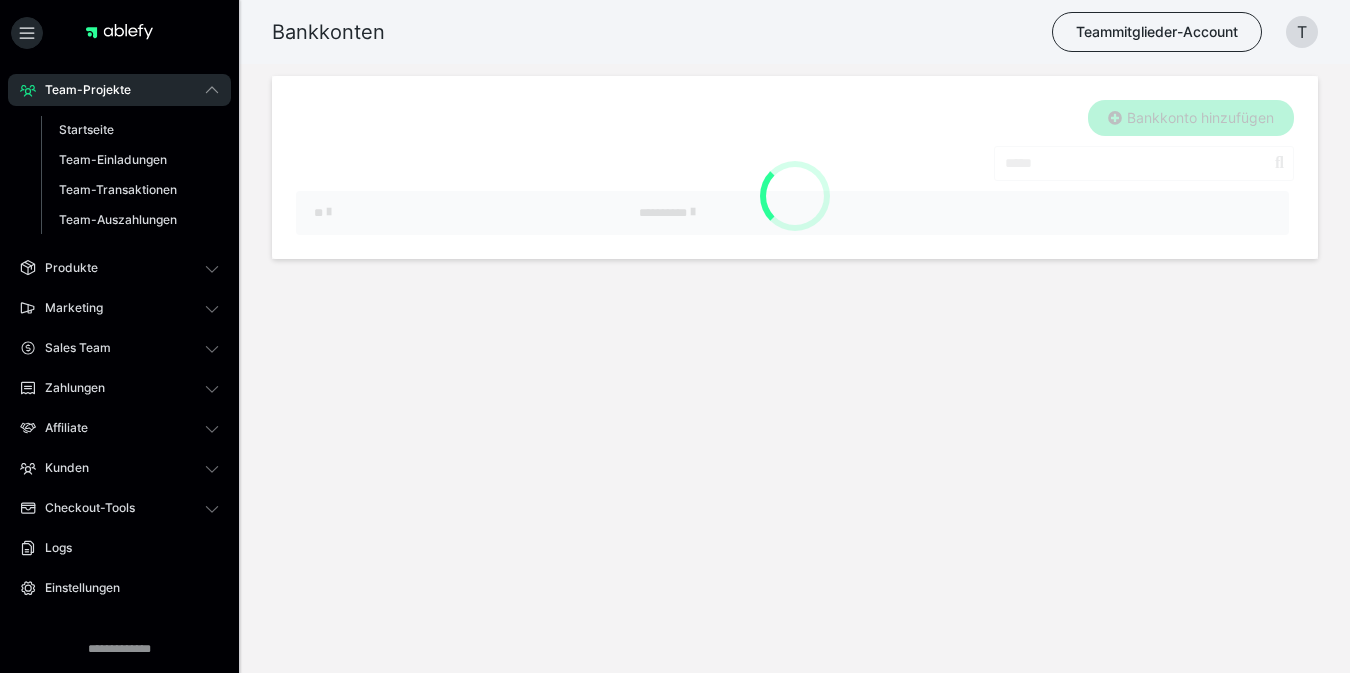 scroll, scrollTop: 0, scrollLeft: 0, axis: both 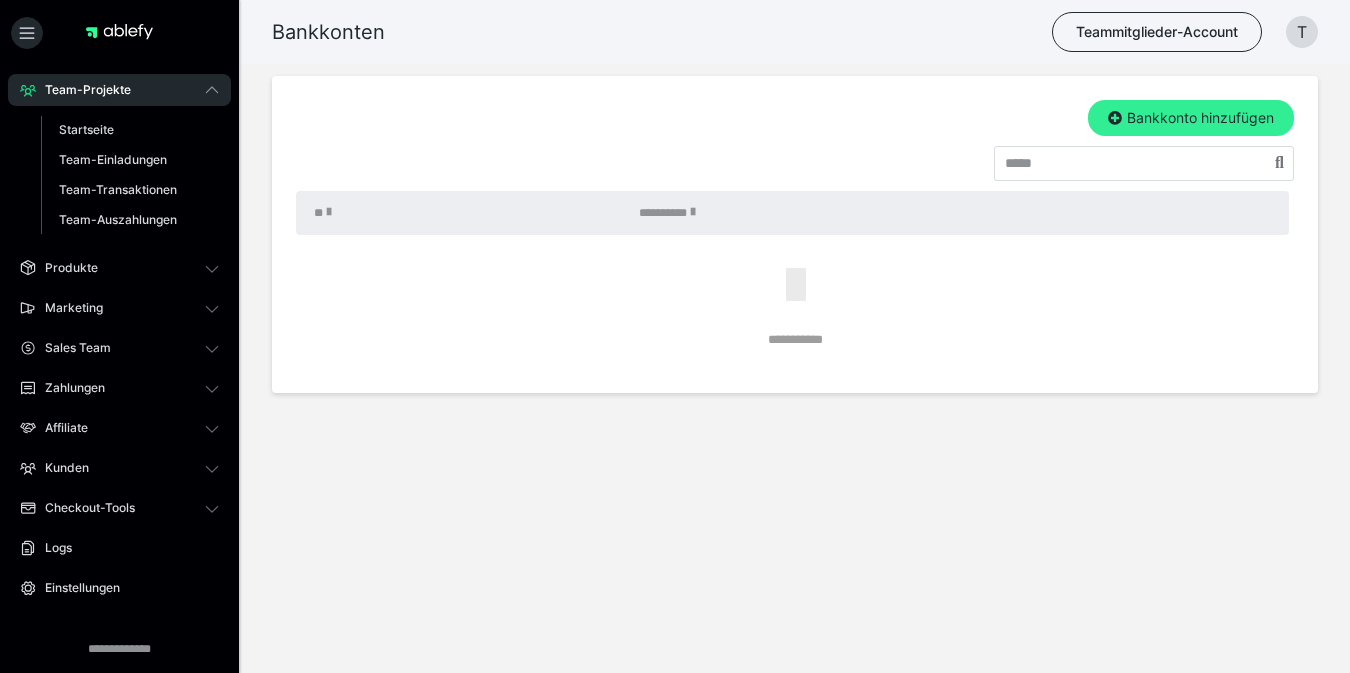 click on "Bankkonto hinzufügen" at bounding box center (1191, 118) 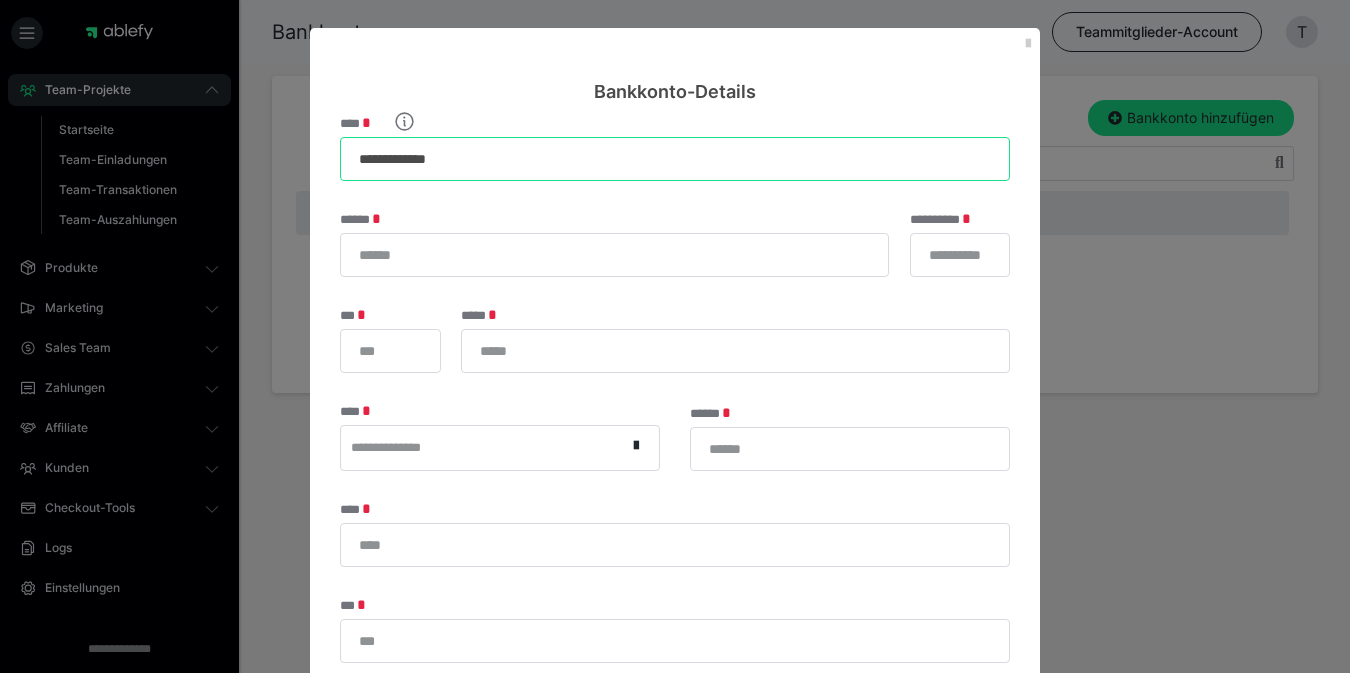 type on "**********" 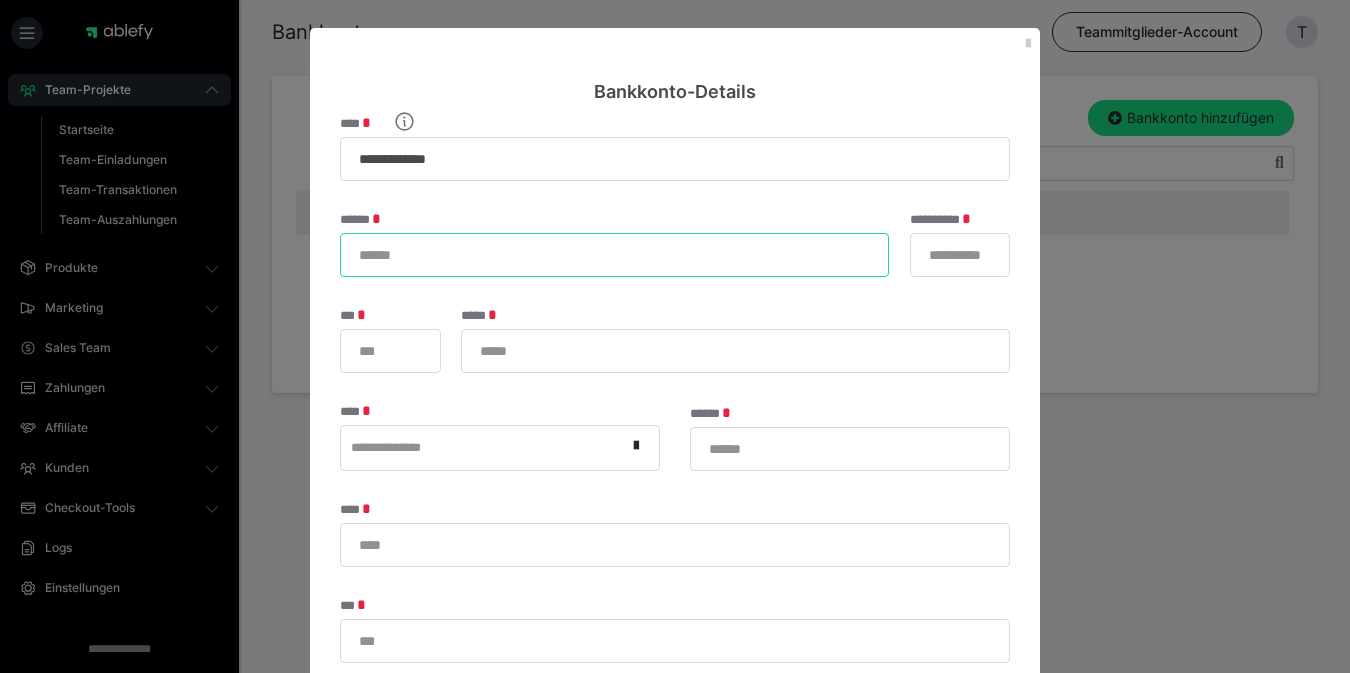 type on "*" 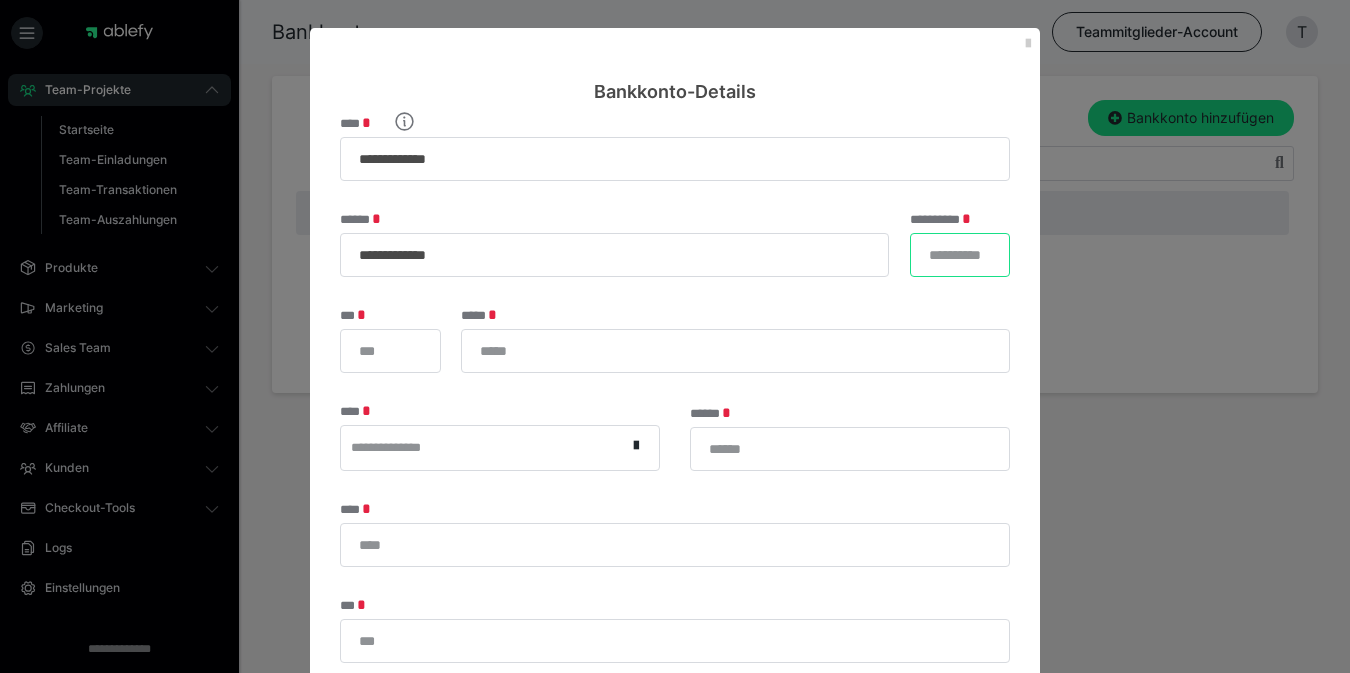 type on "**********" 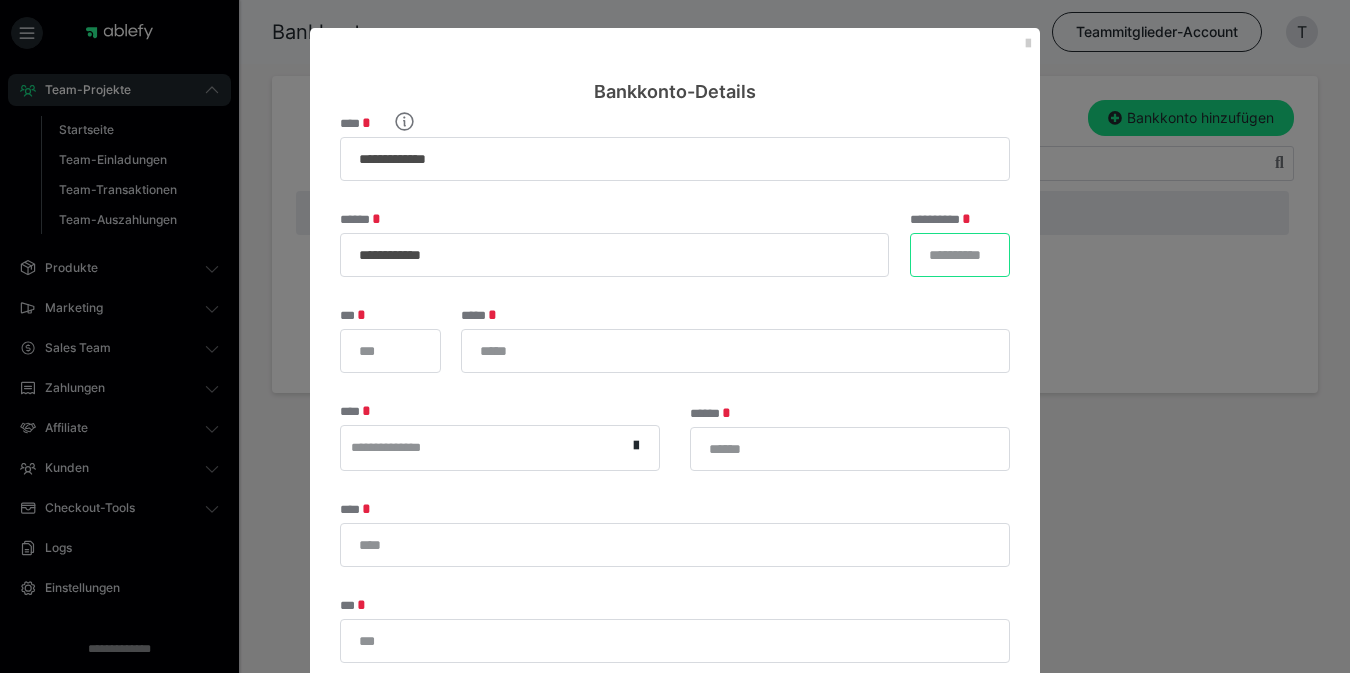 type on "*" 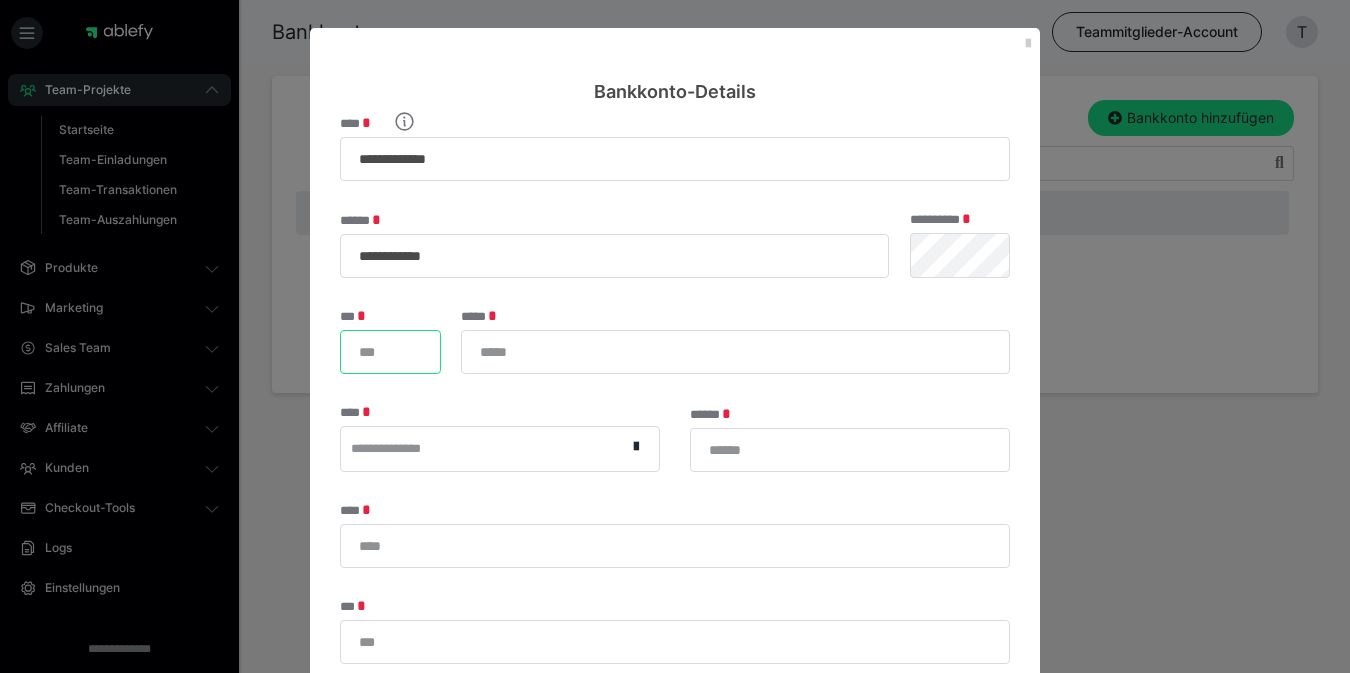 type on "*" 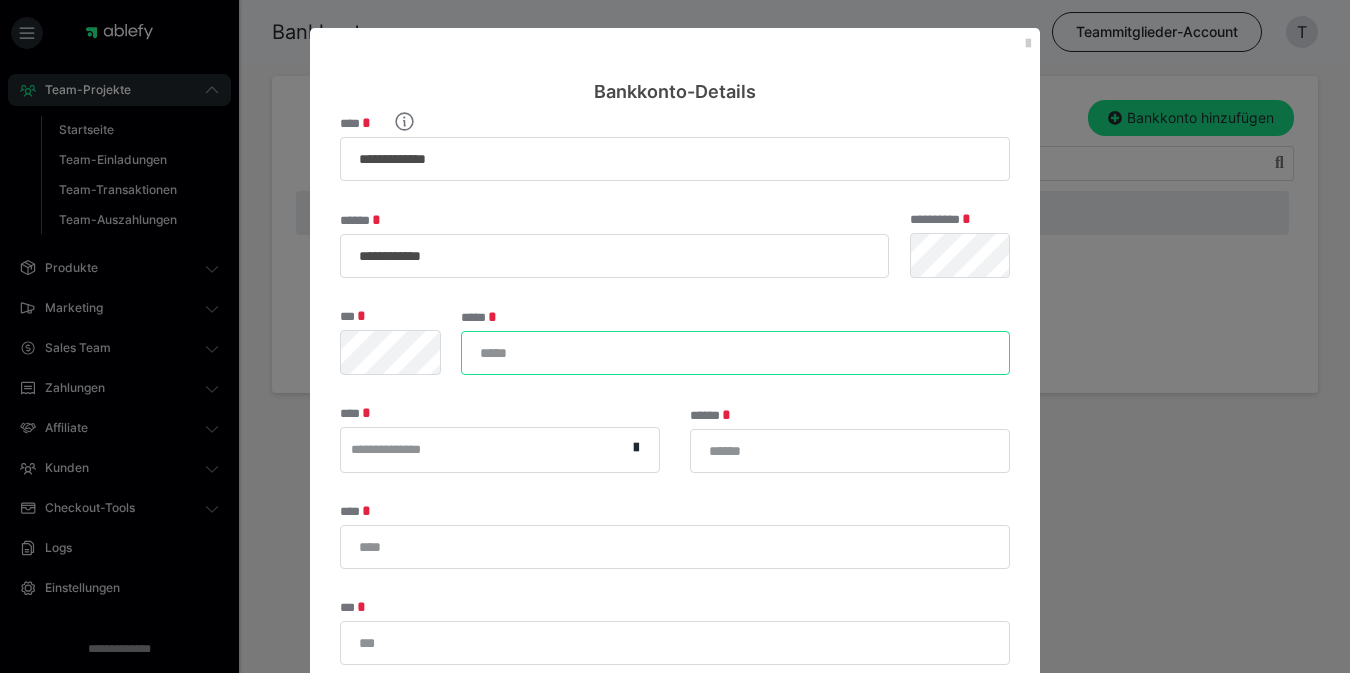 type on "*" 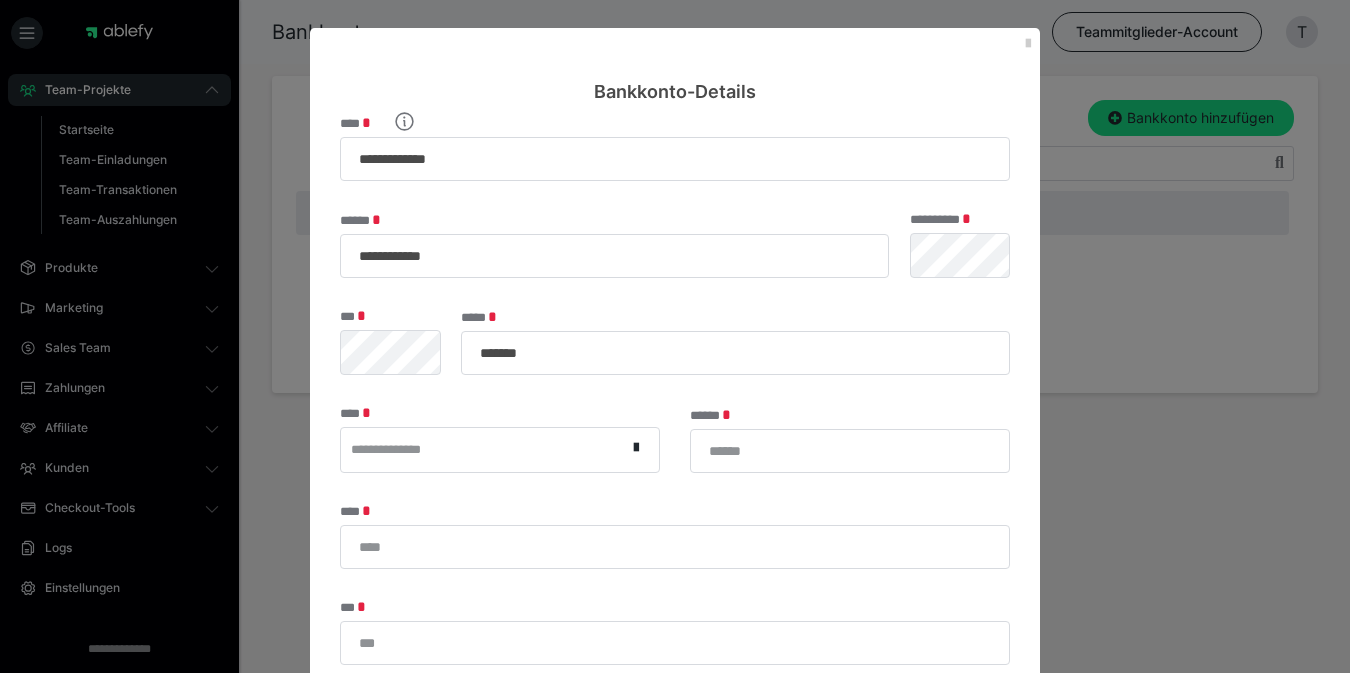 type on "*******" 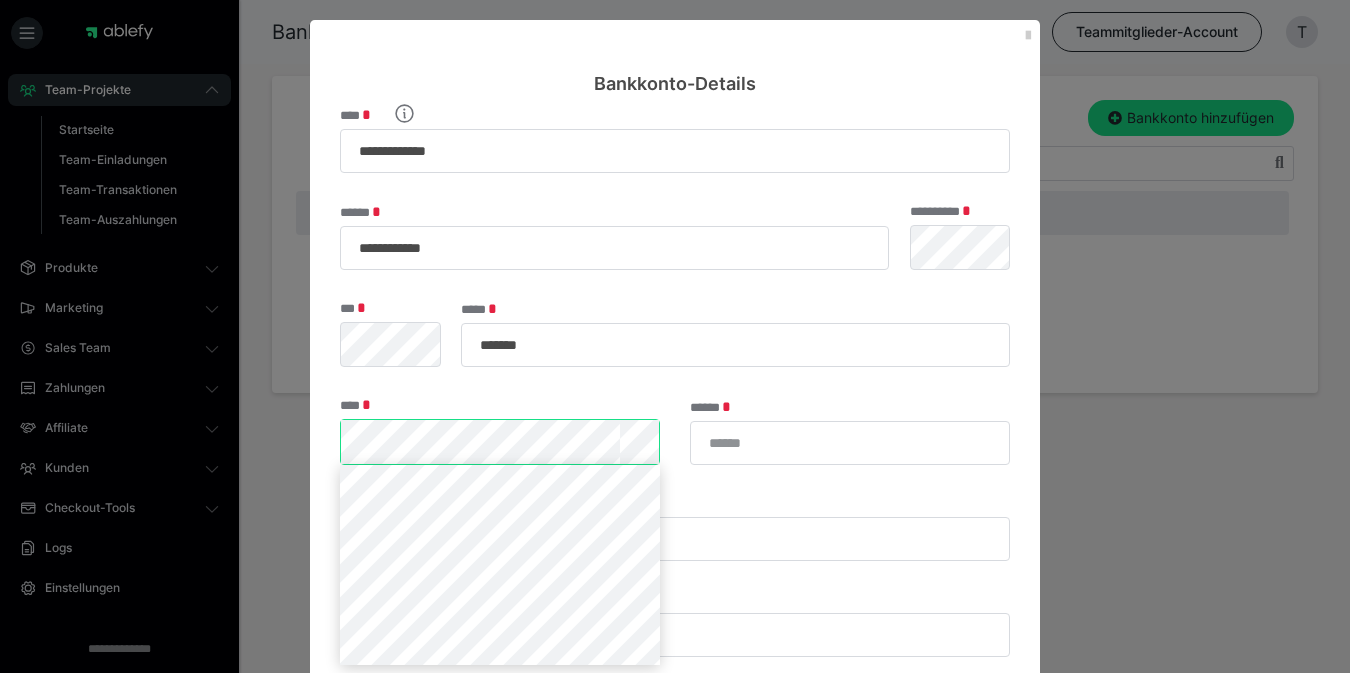 scroll, scrollTop: 9, scrollLeft: 0, axis: vertical 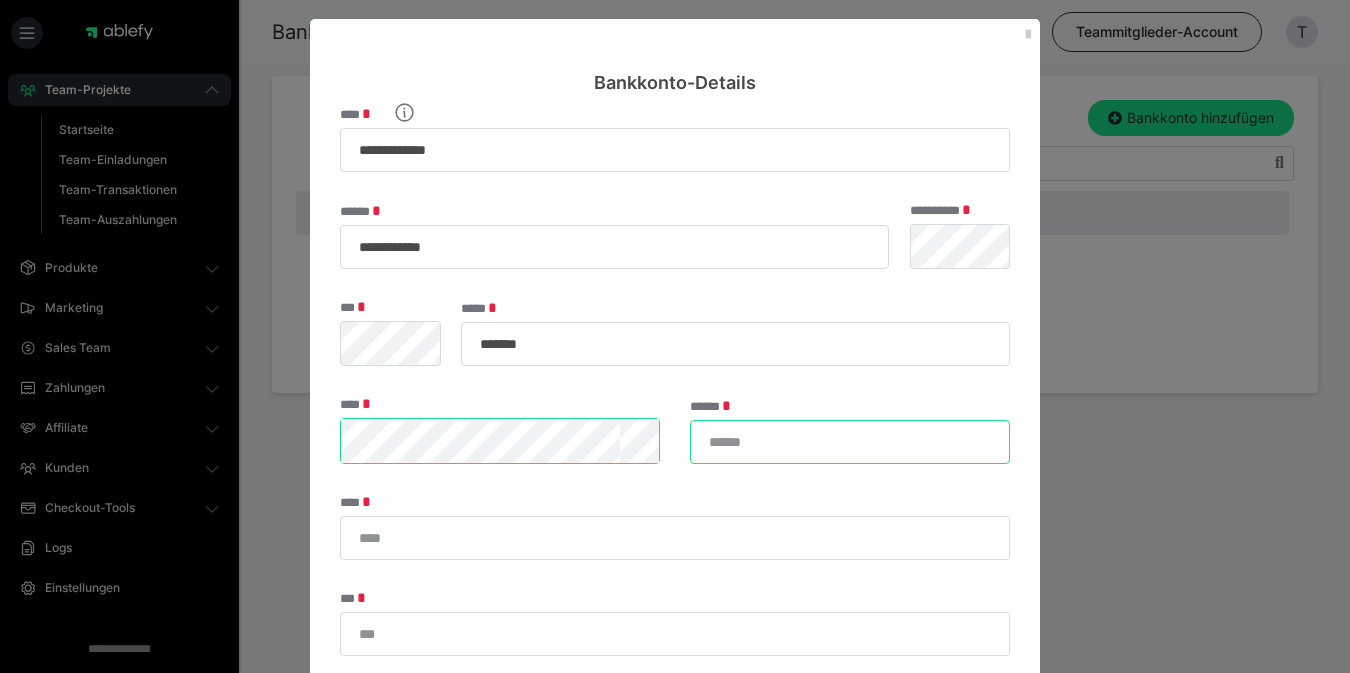 click on "******" at bounding box center [850, 442] 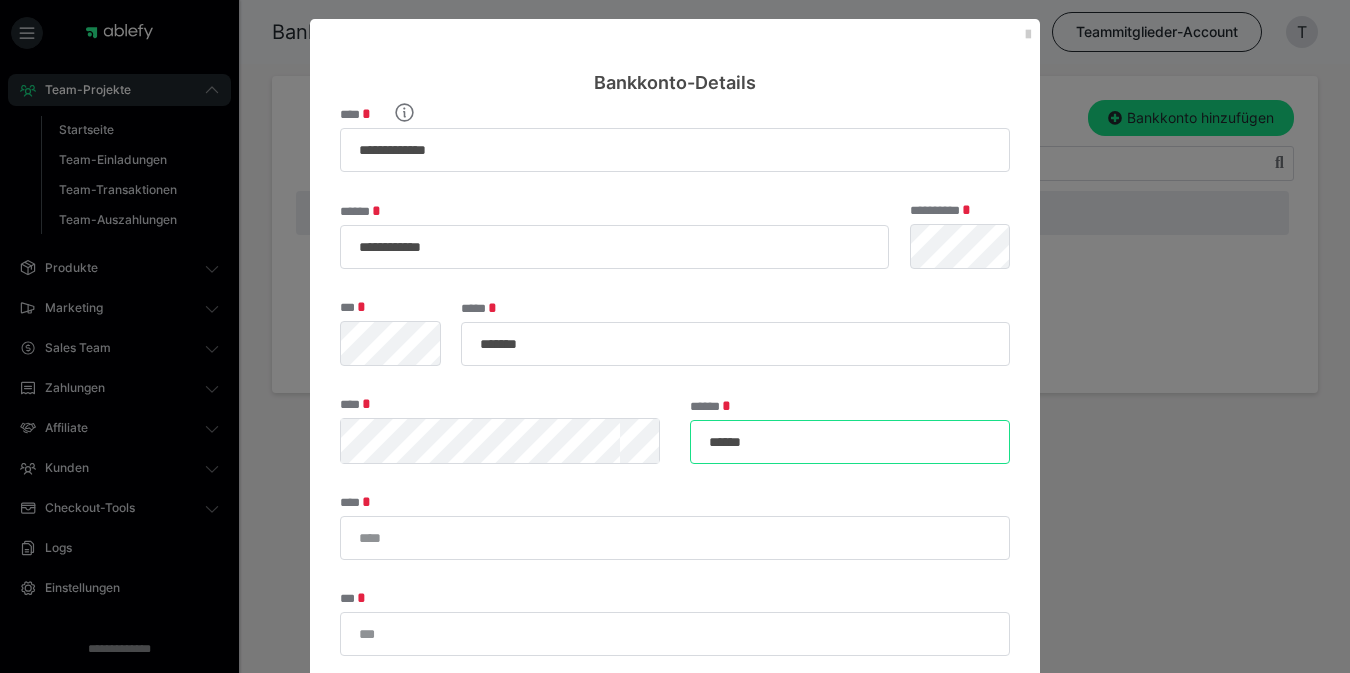 type on "******" 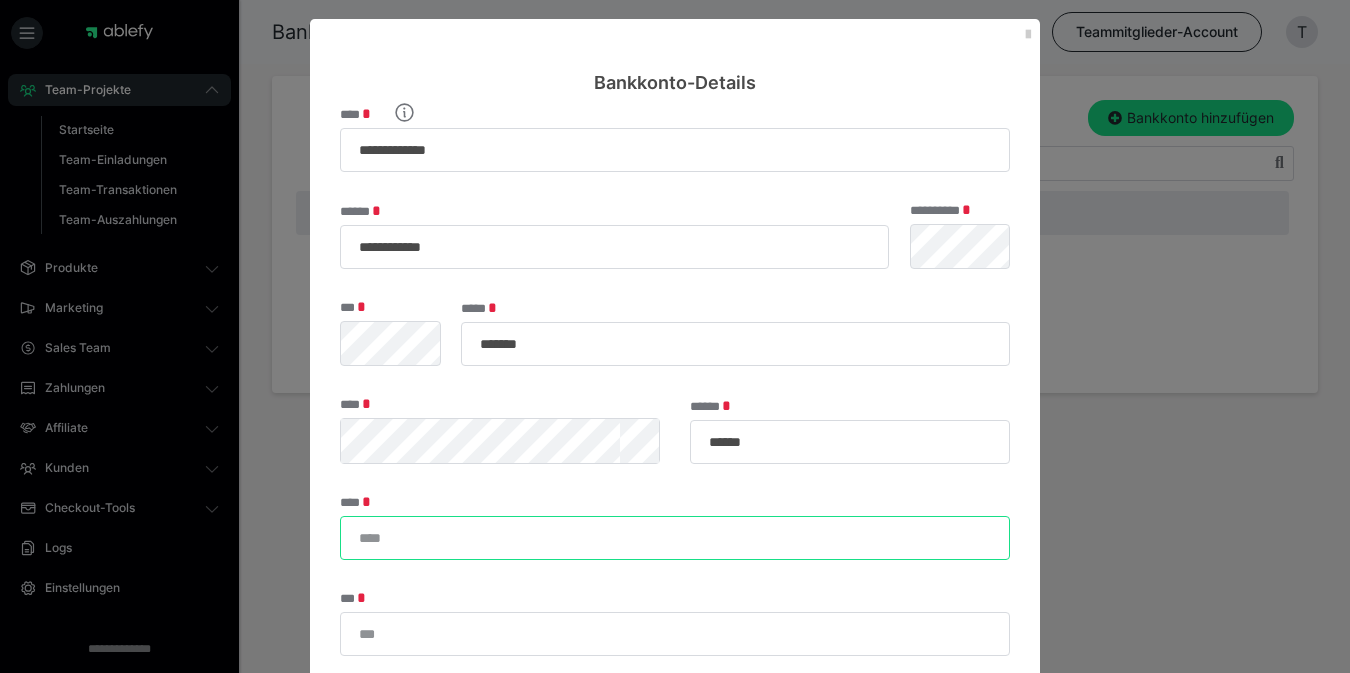 click on "****" at bounding box center (675, 538) 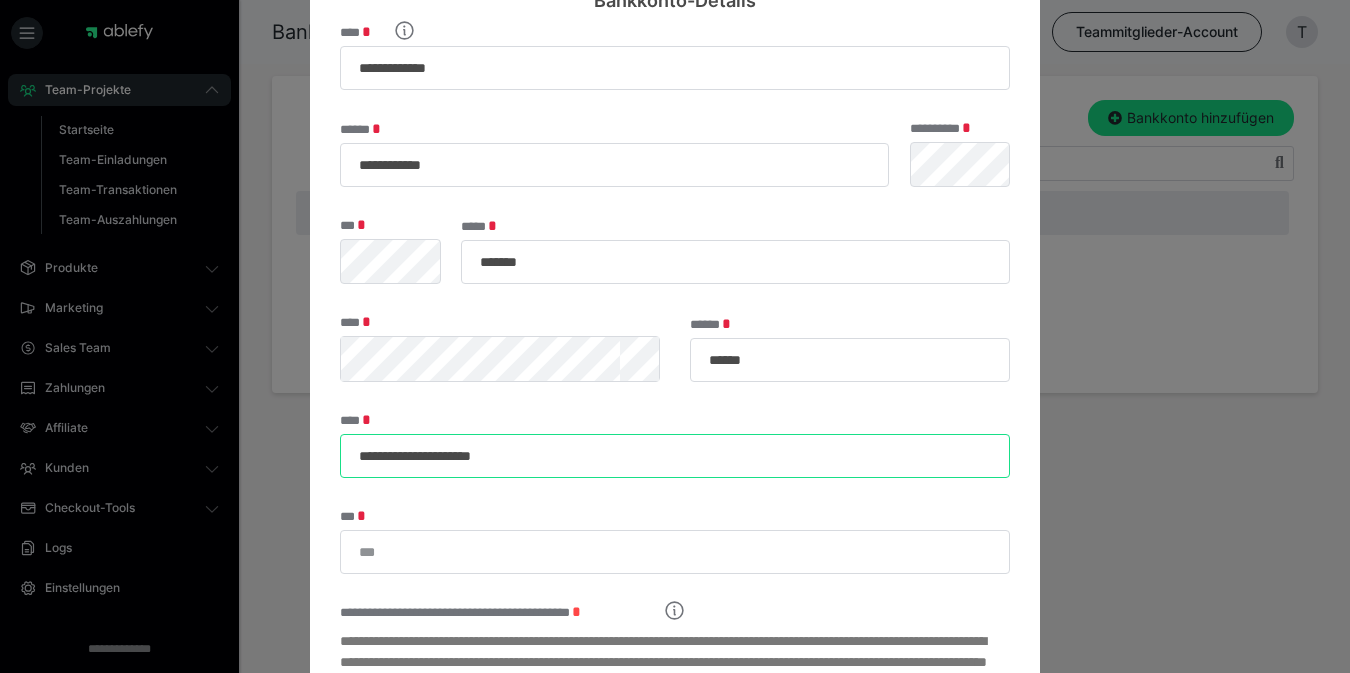 scroll, scrollTop: 93, scrollLeft: 0, axis: vertical 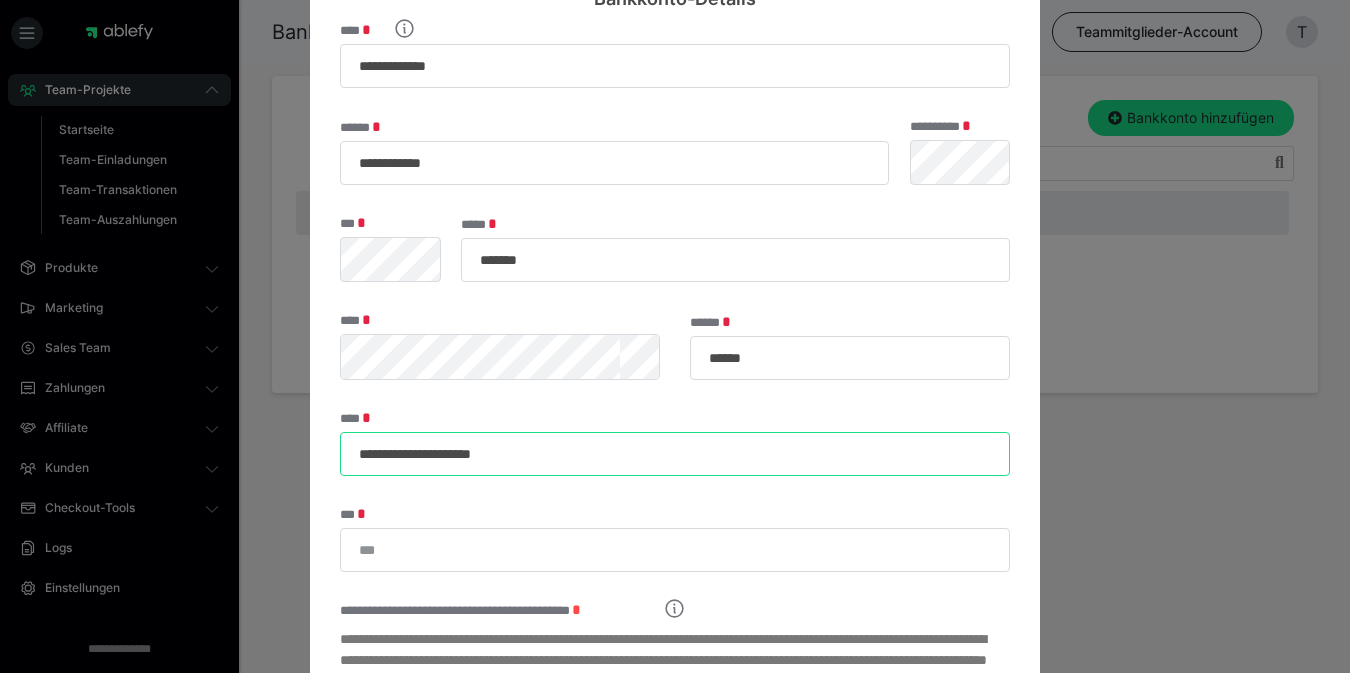 type on "**********" 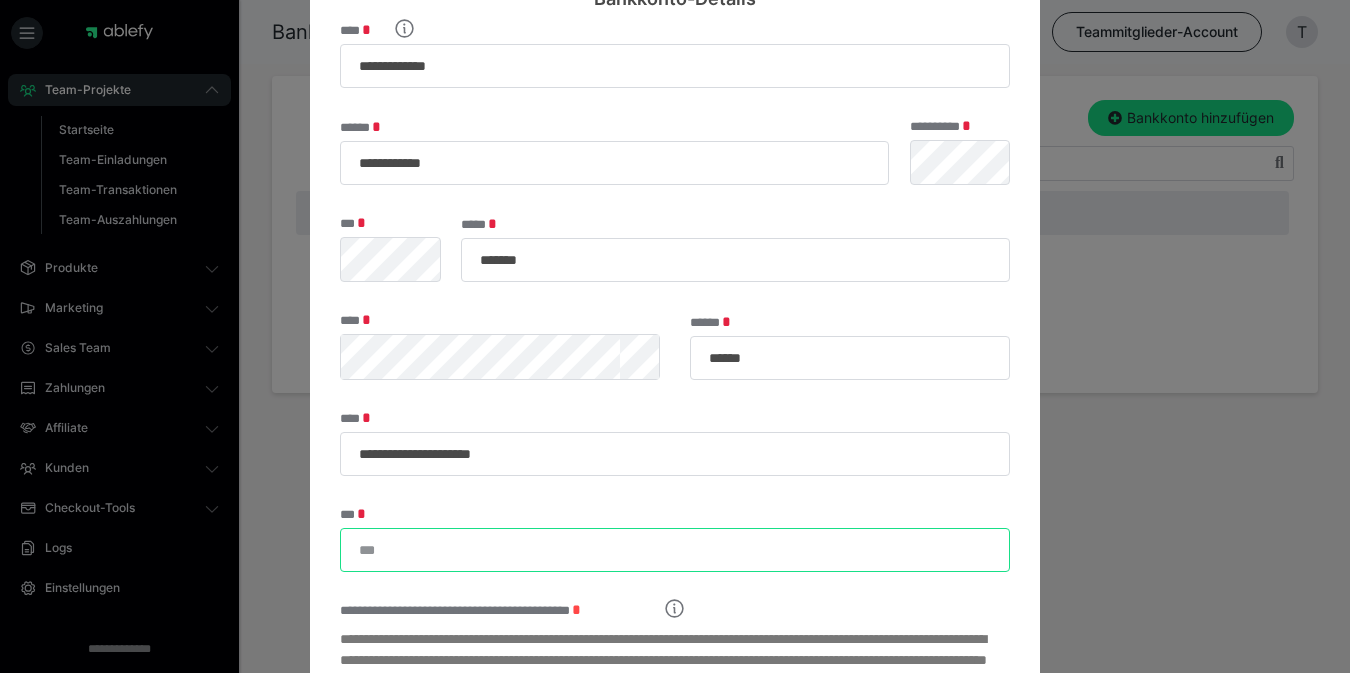 click on "***" at bounding box center [675, 550] 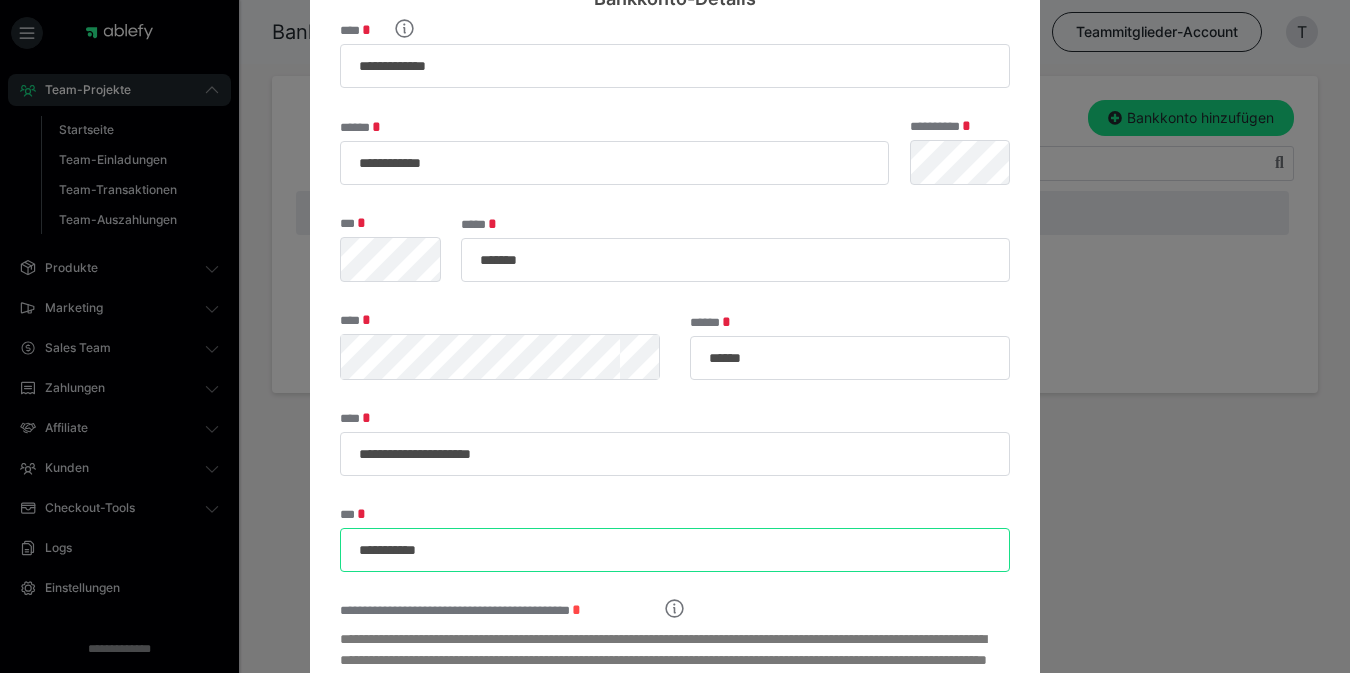 click on "**********" at bounding box center [675, 550] 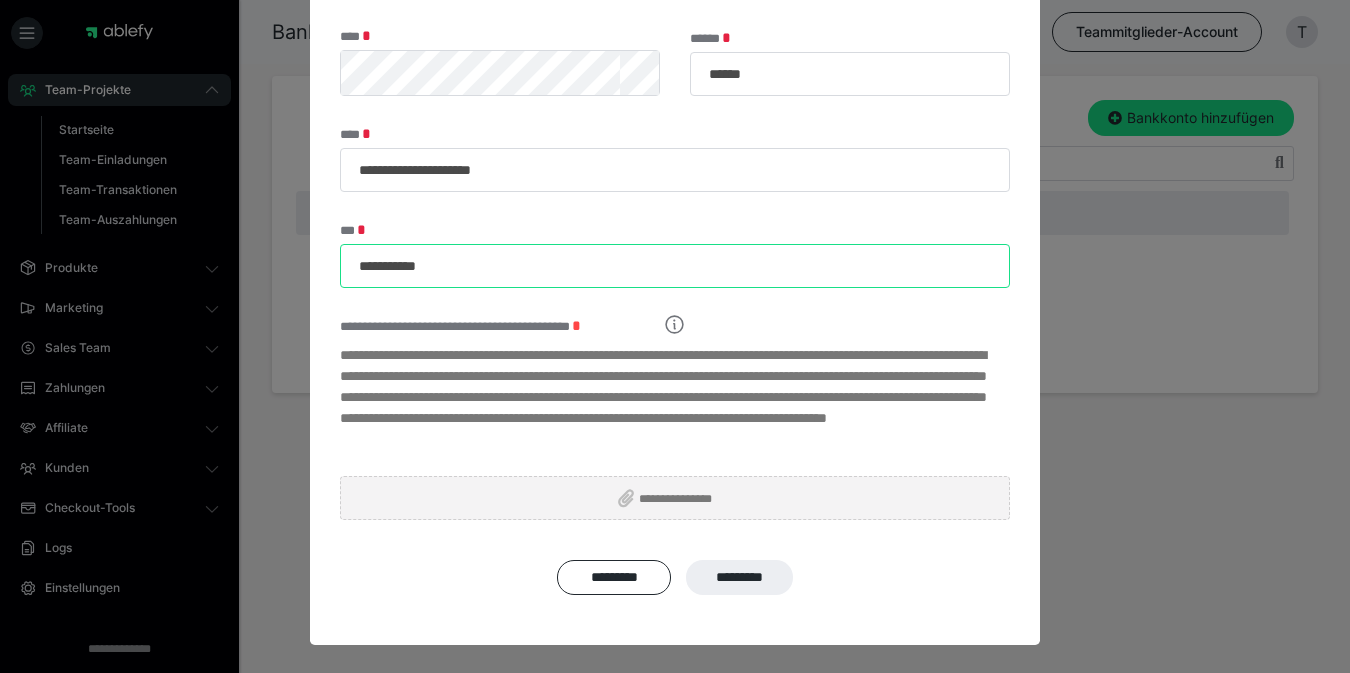 scroll, scrollTop: 380, scrollLeft: 0, axis: vertical 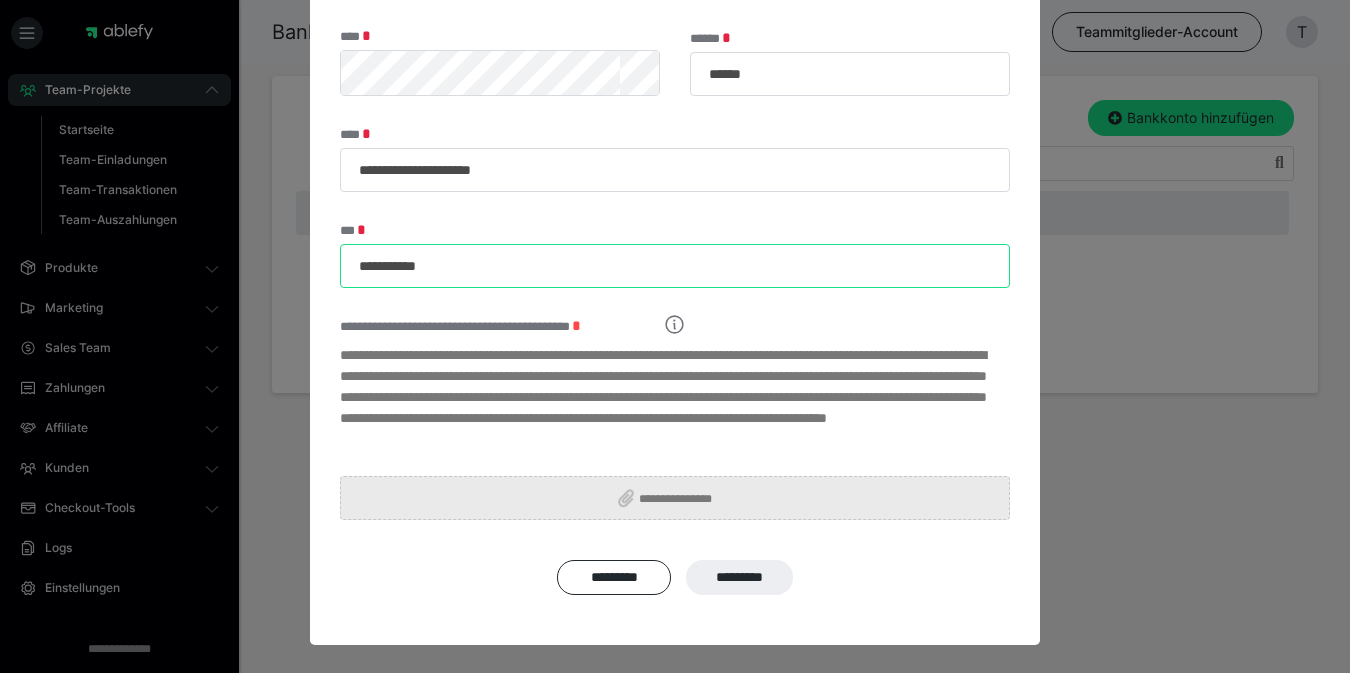 type on "**********" 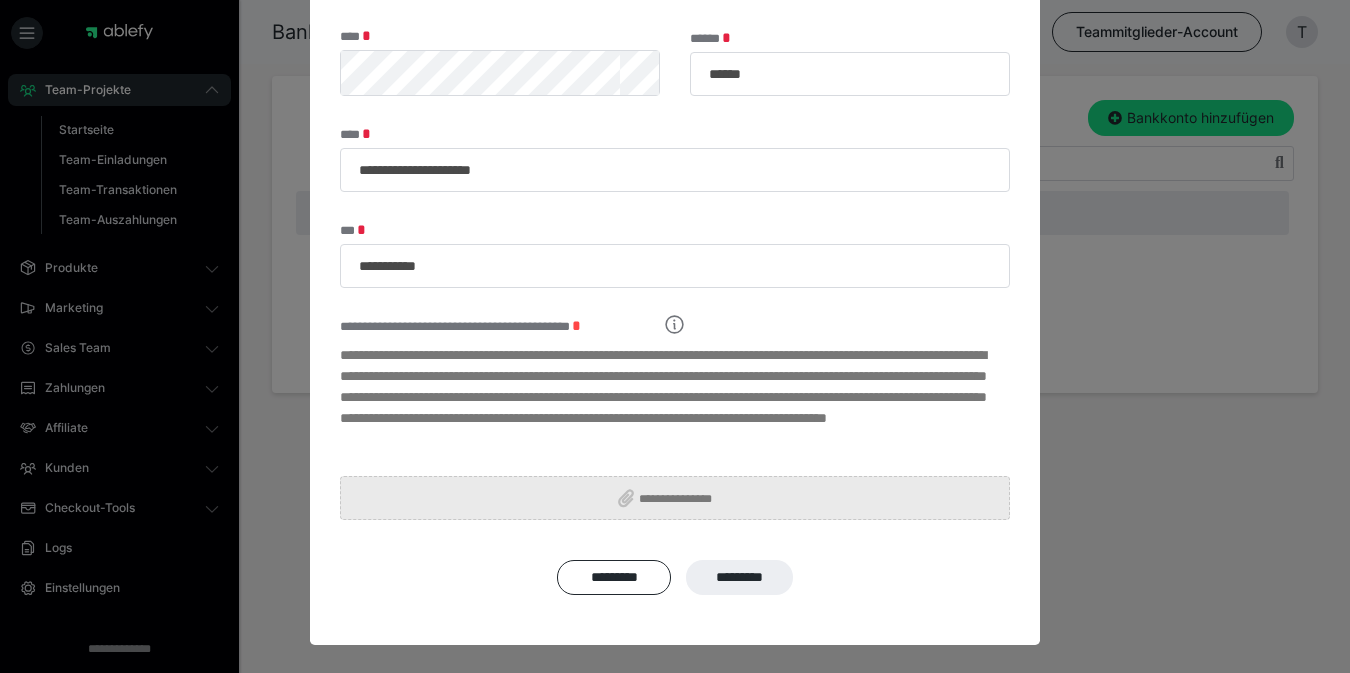 click on "**********" at bounding box center (683, 498) 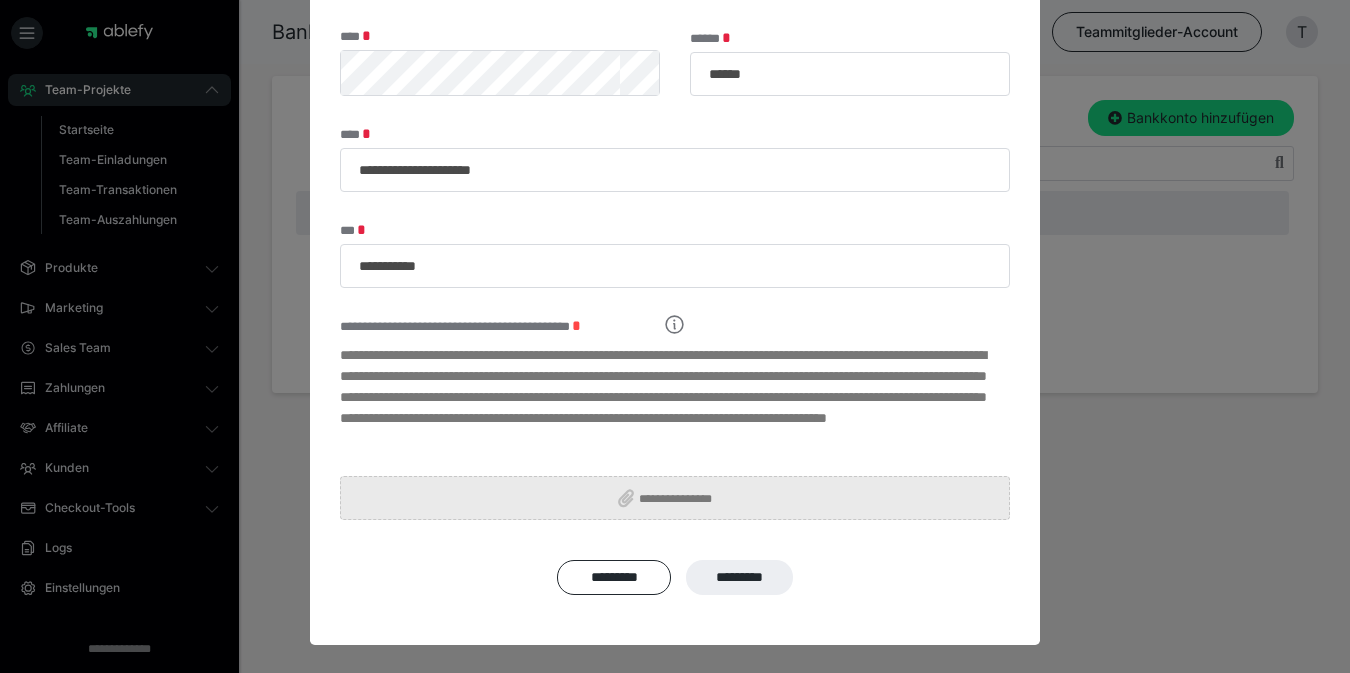 type on "**********" 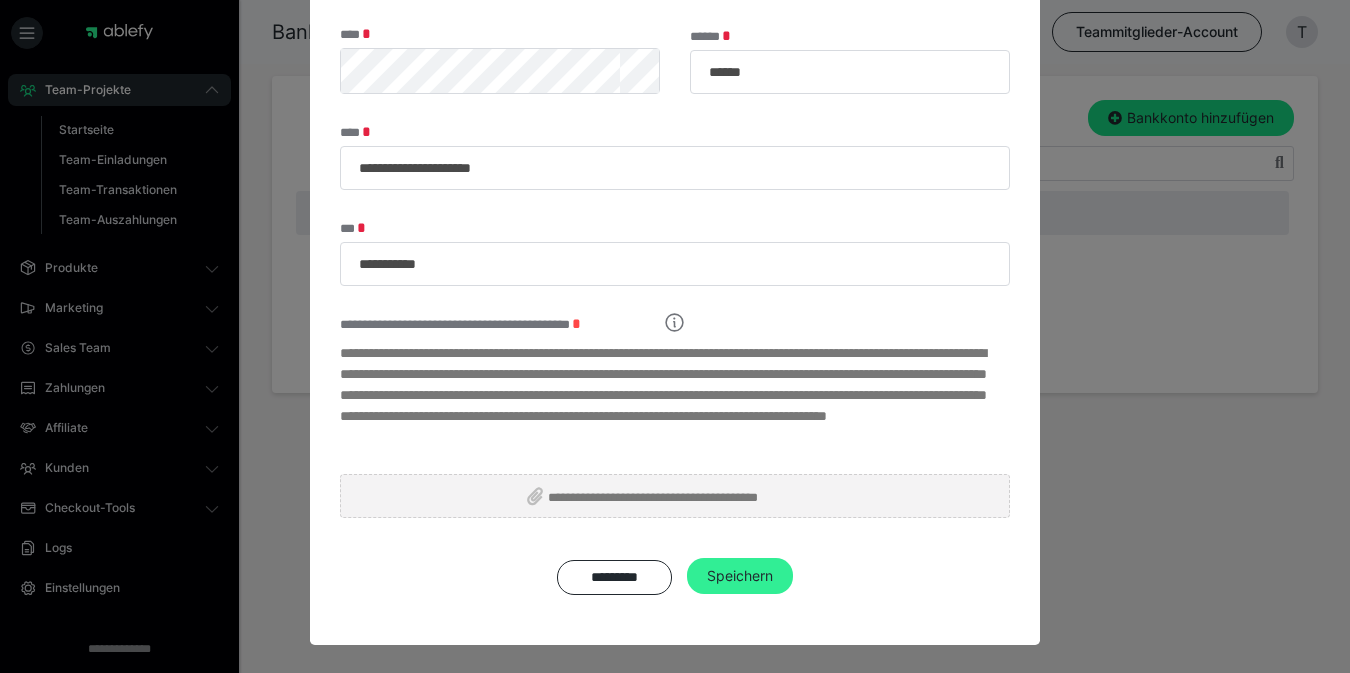 click on "Speichern" at bounding box center (740, 576) 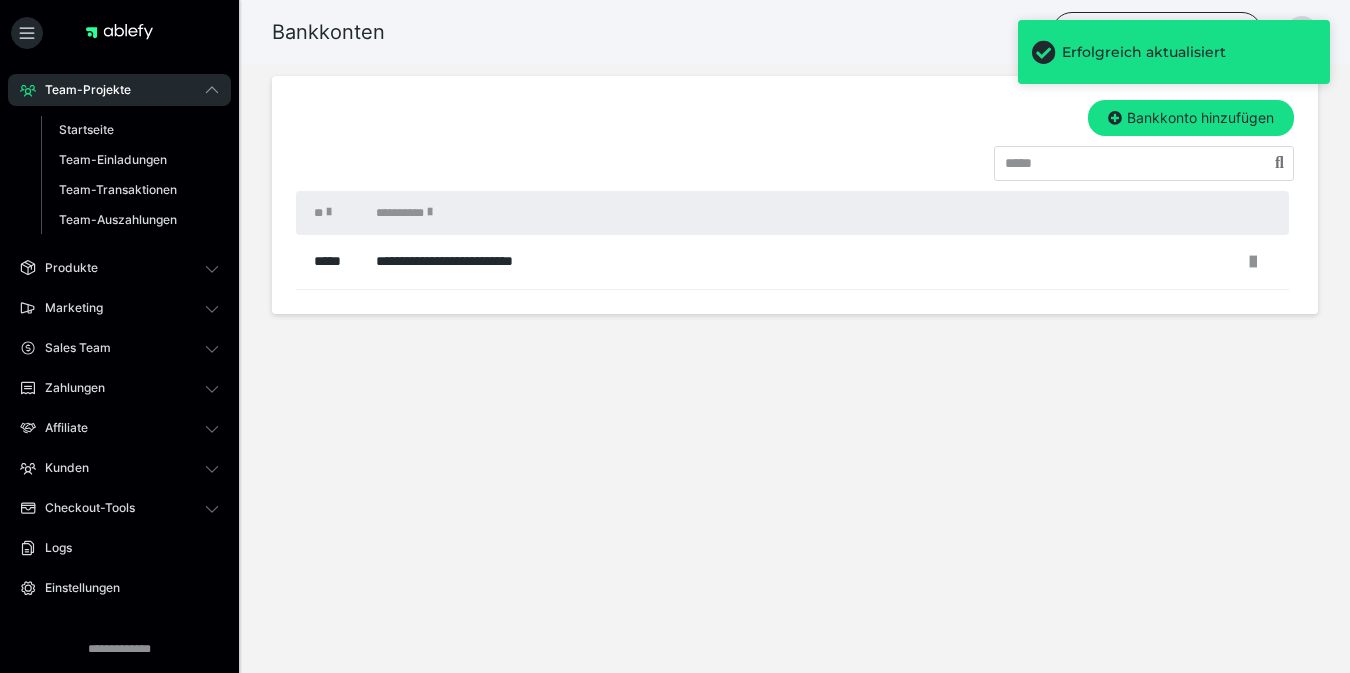 click on "**********" at bounding box center [675, 219] 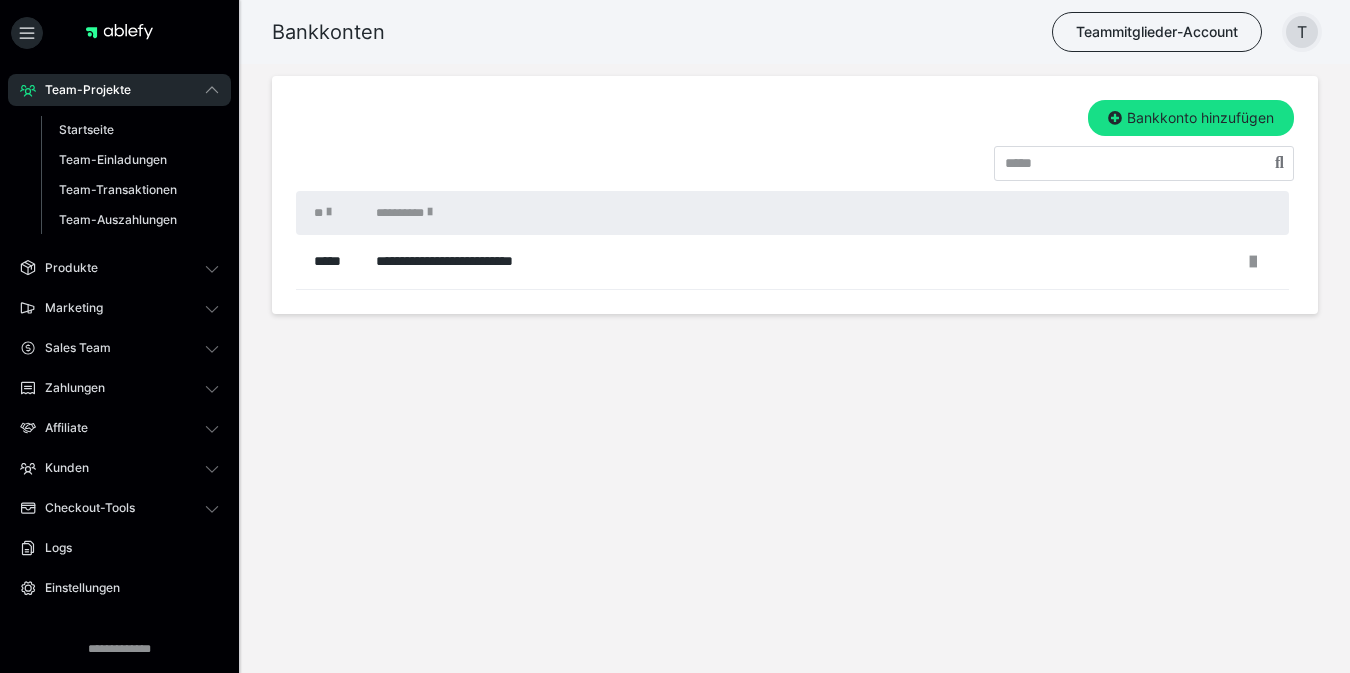 click on "T" at bounding box center [1302, 32] 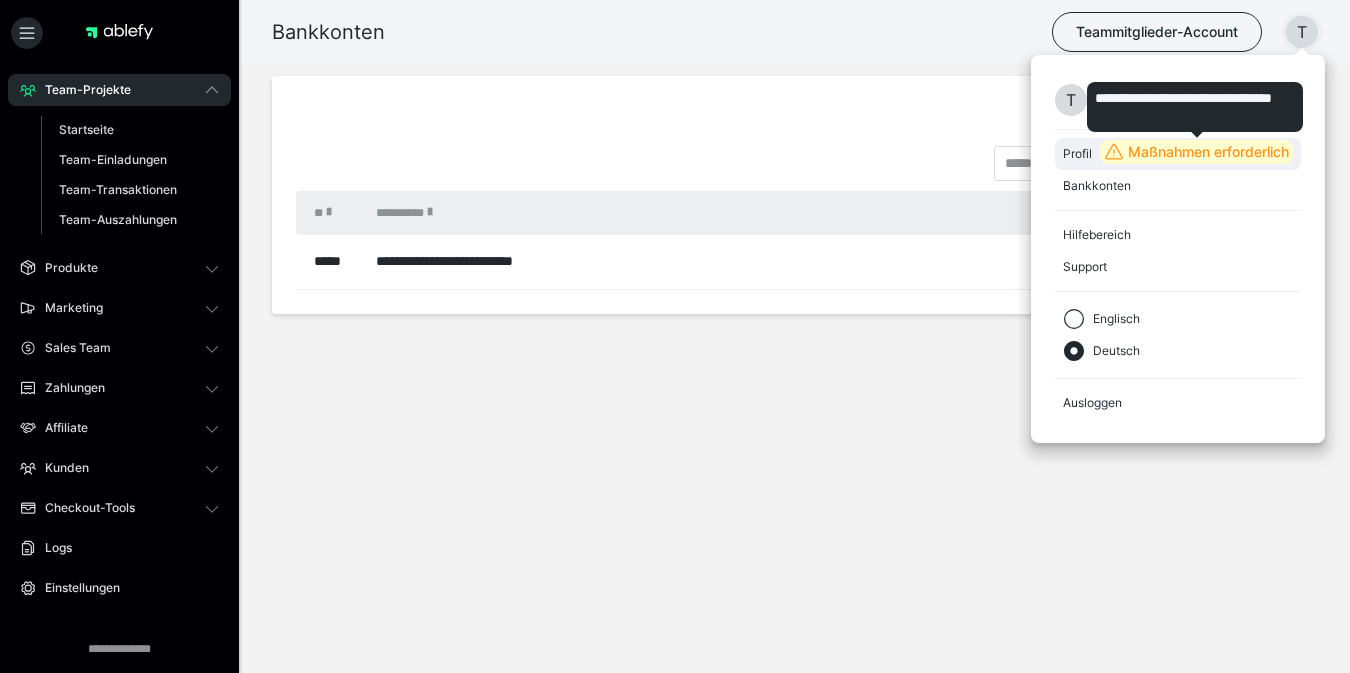 click on "Maßnahmen erforderlich" at bounding box center (1208, 152) 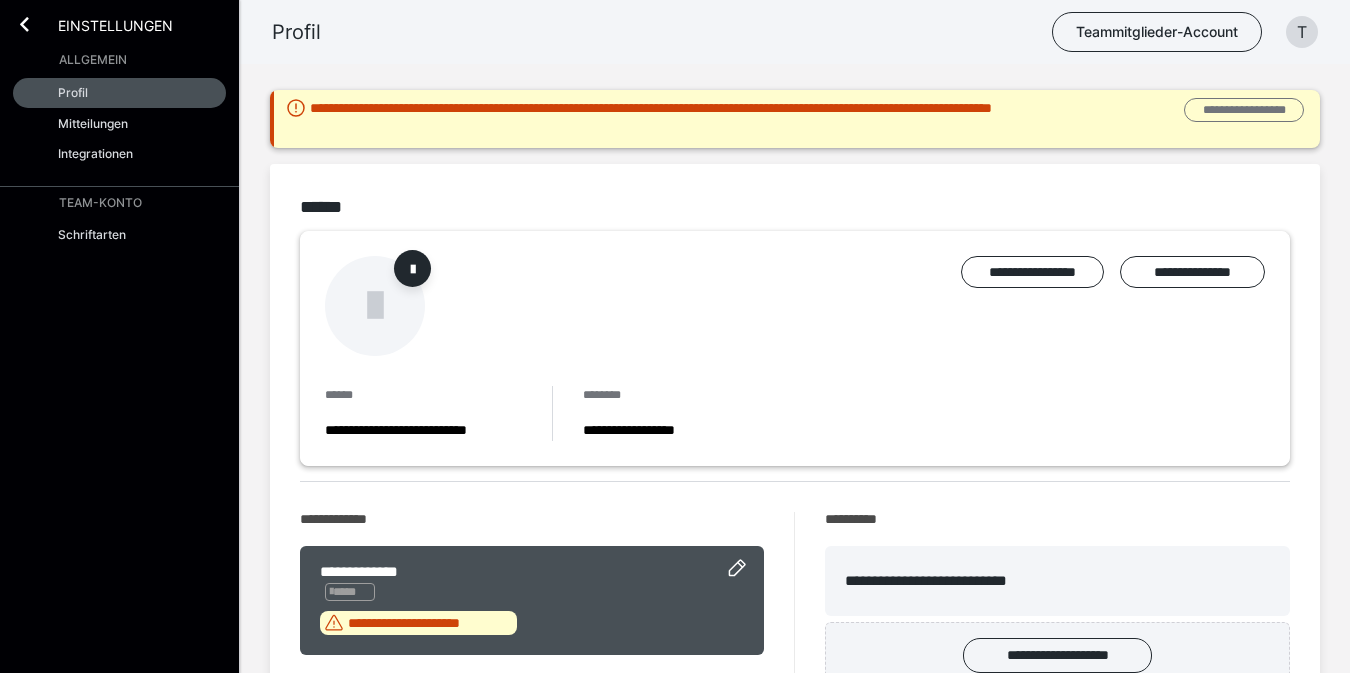 click on "**********" at bounding box center [1244, 110] 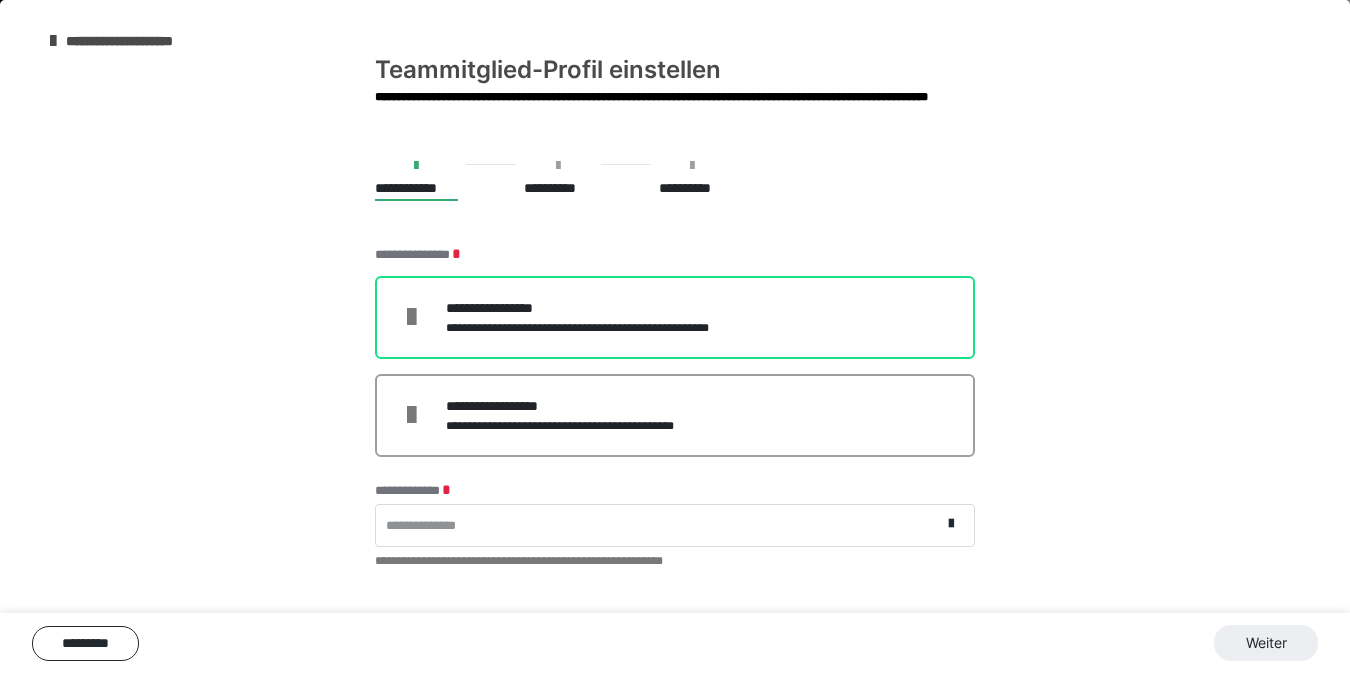 click on "**********" at bounding box center [675, 317] 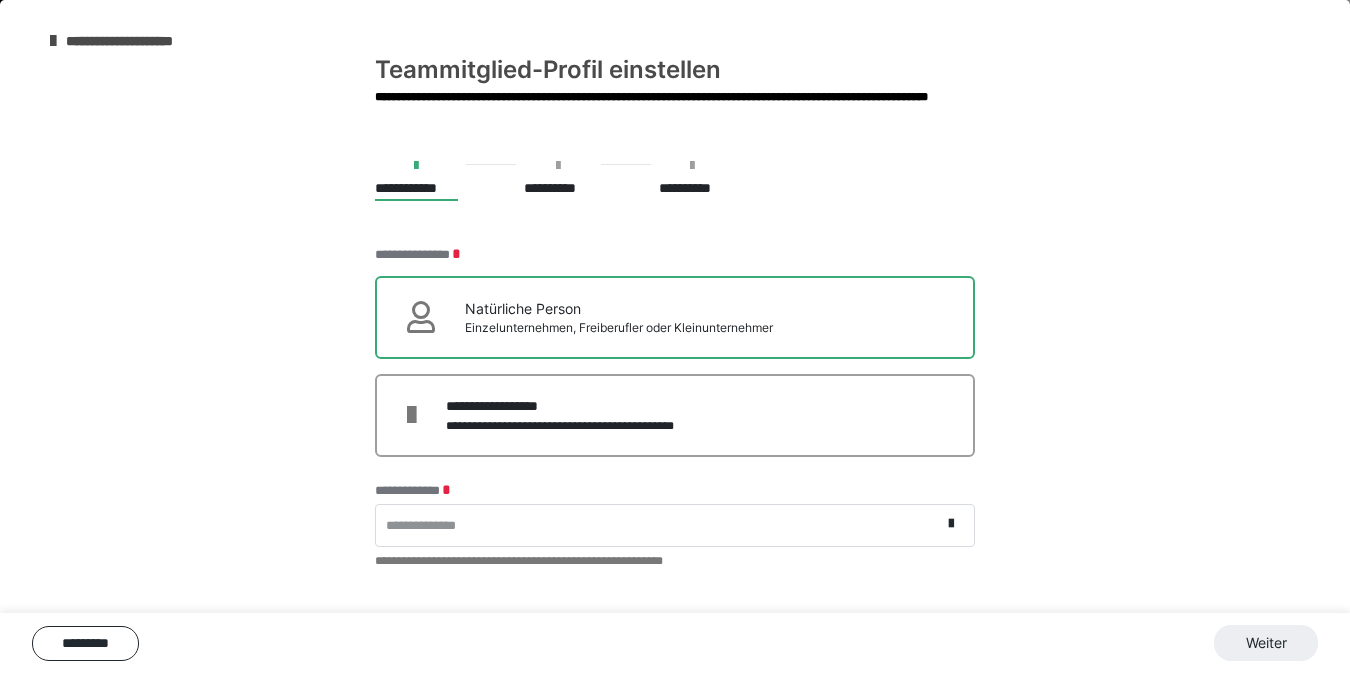 click on "**********" at bounding box center [658, 525] 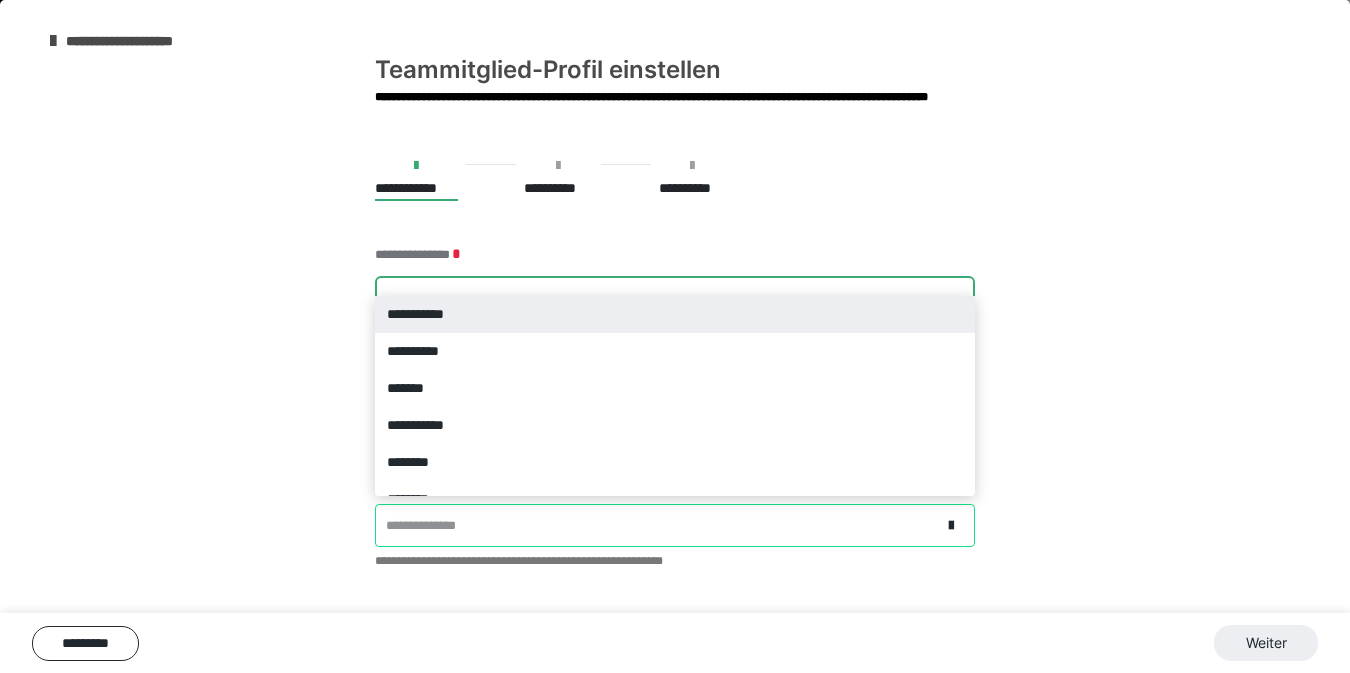 click on "**********" at bounding box center (675, 314) 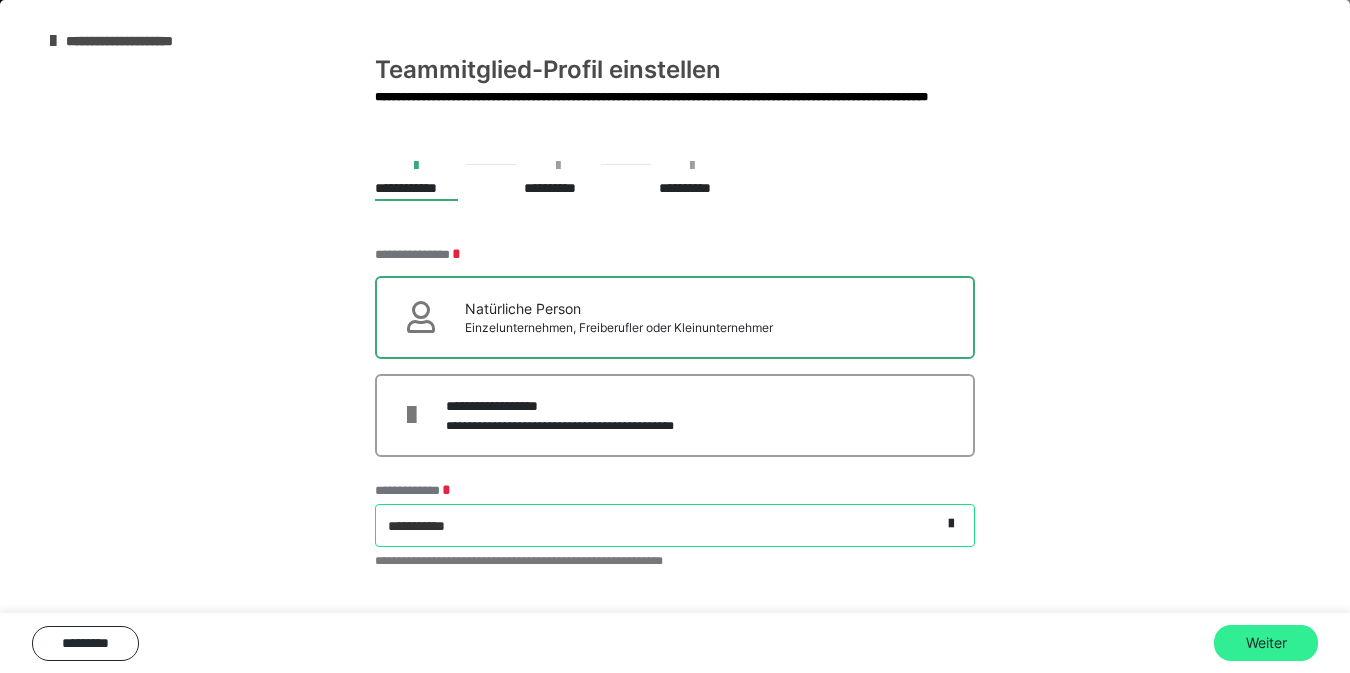 click on "Weiter" at bounding box center (1266, 643) 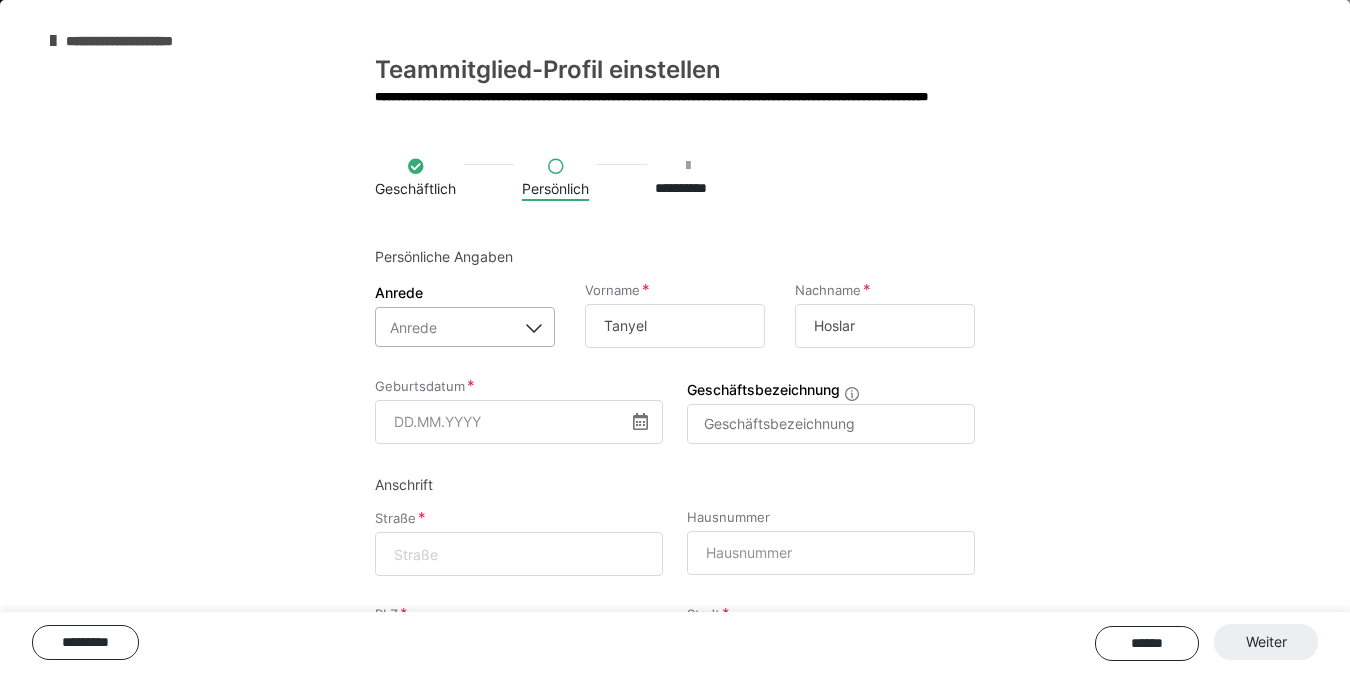 click on "Anrede" at bounding box center (413, 327) 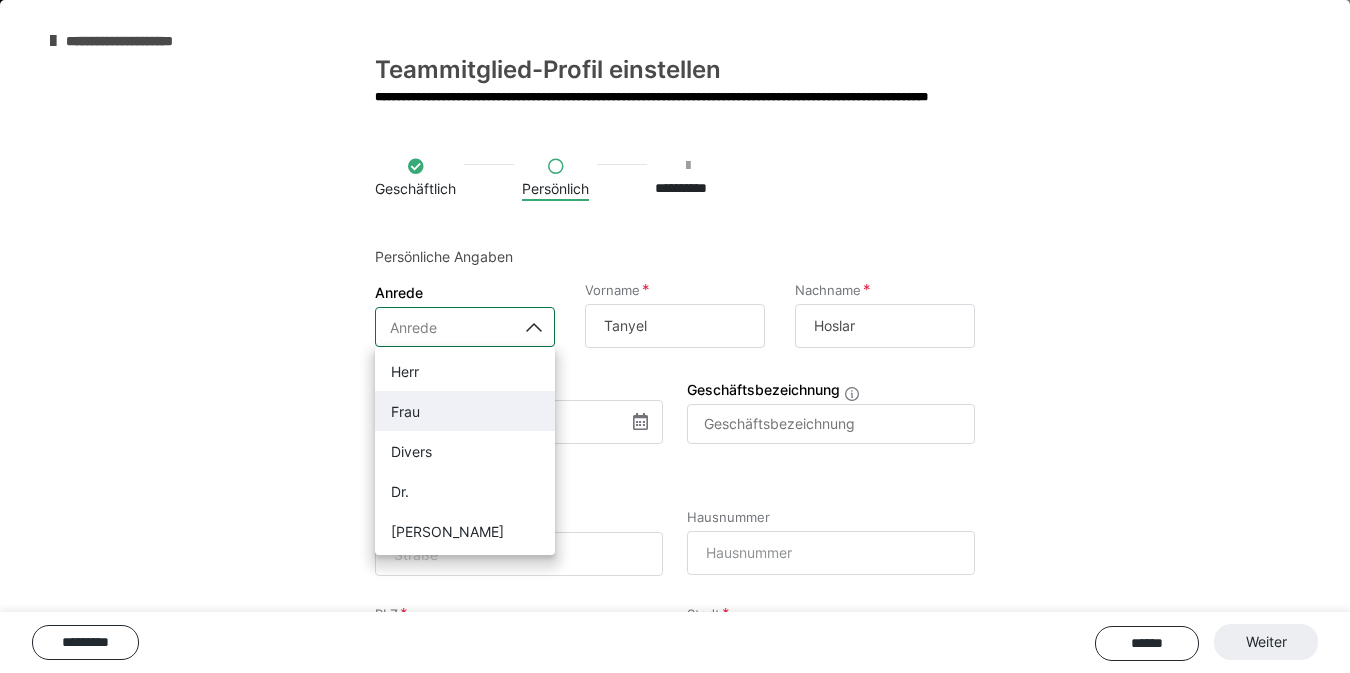 click on "Frau" at bounding box center [465, 411] 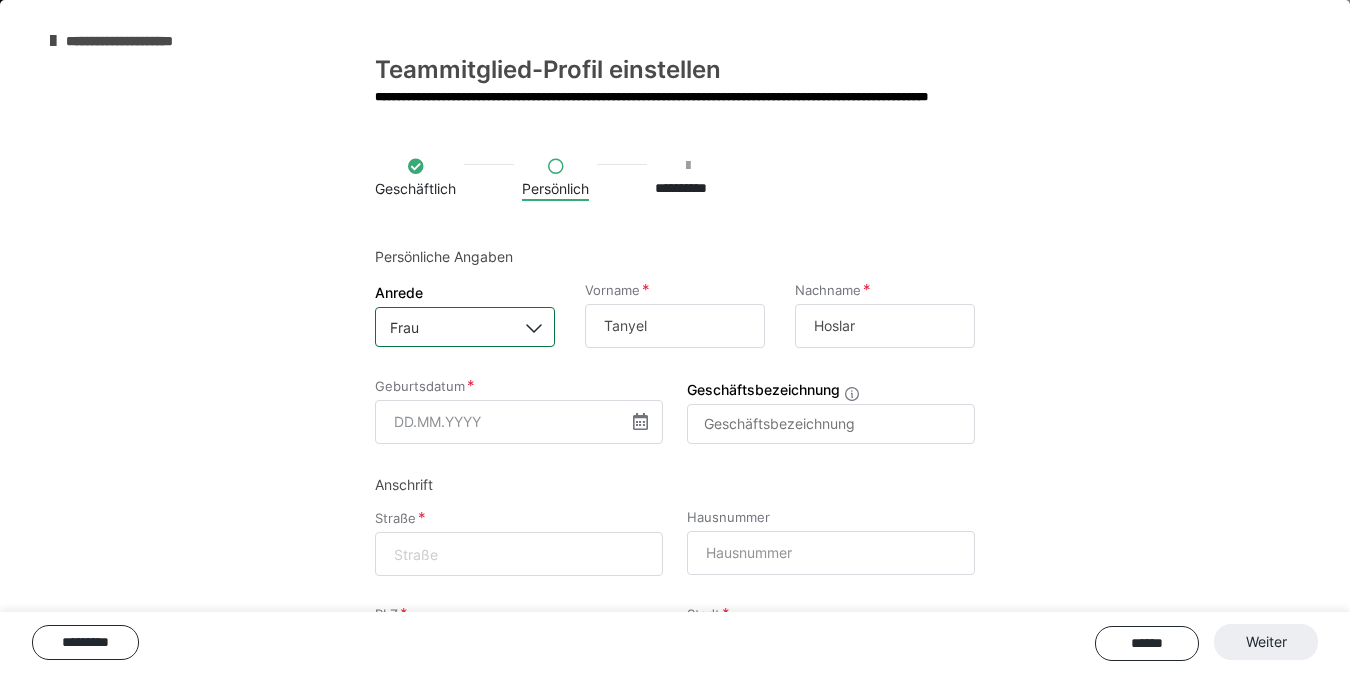 click on "Frau" at bounding box center (446, 327) 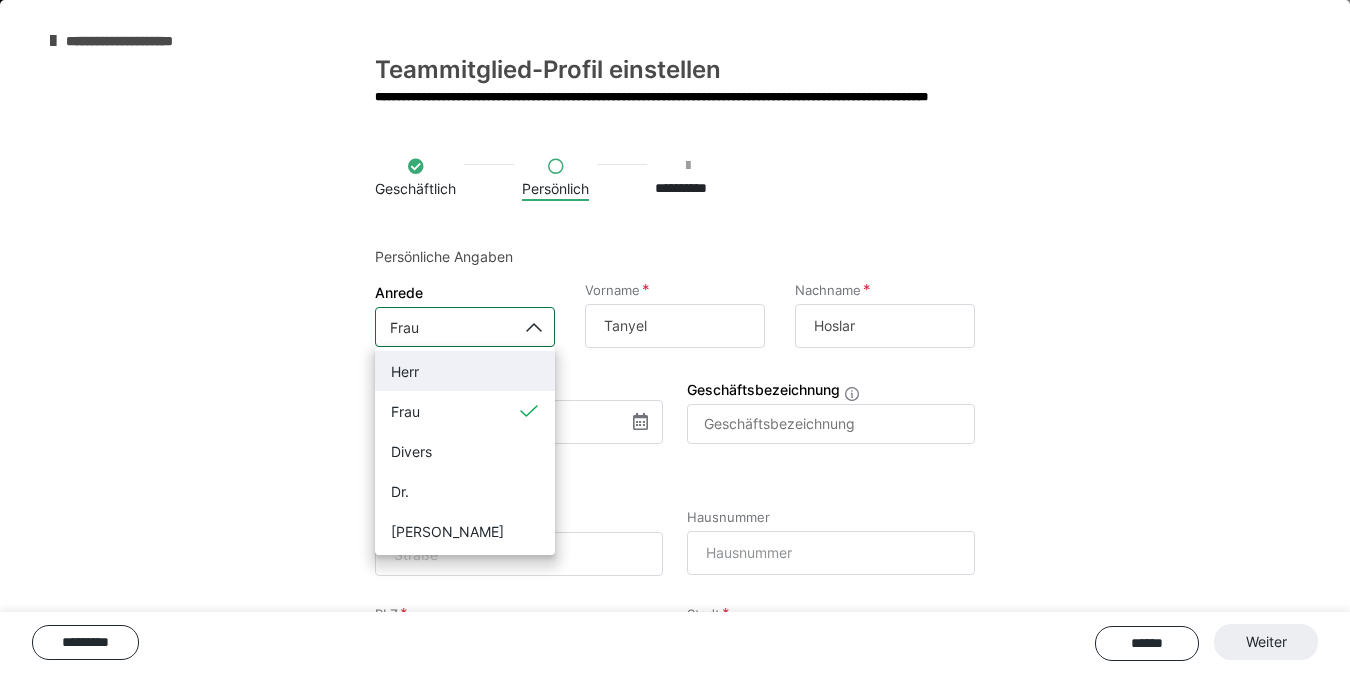 click on "Herr" at bounding box center (465, 371) 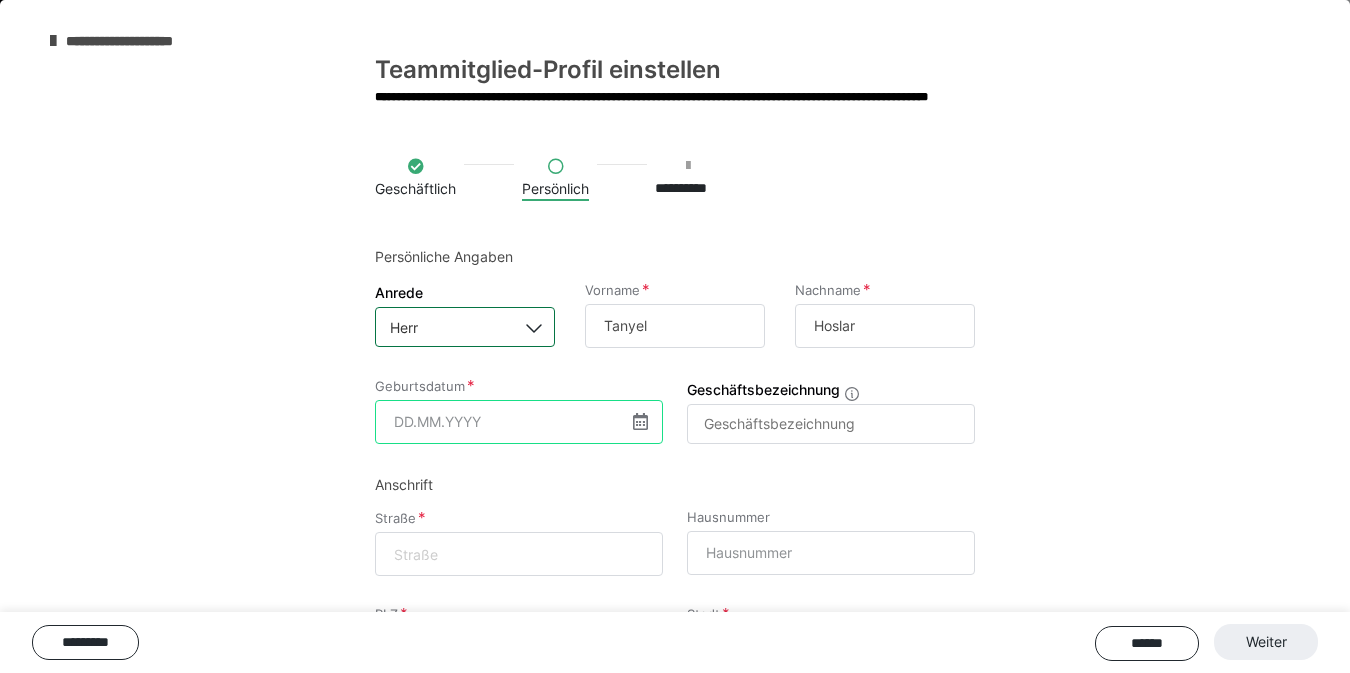 click at bounding box center [519, 422] 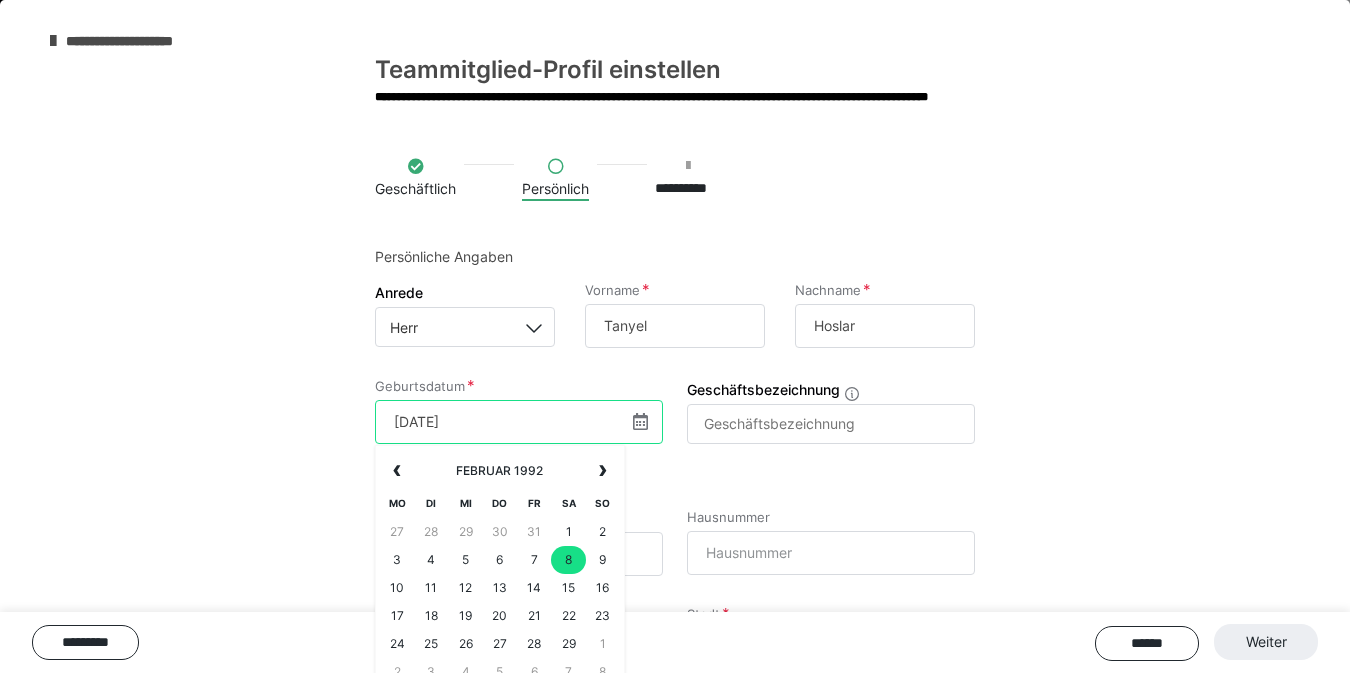 type on "08.02.1992" 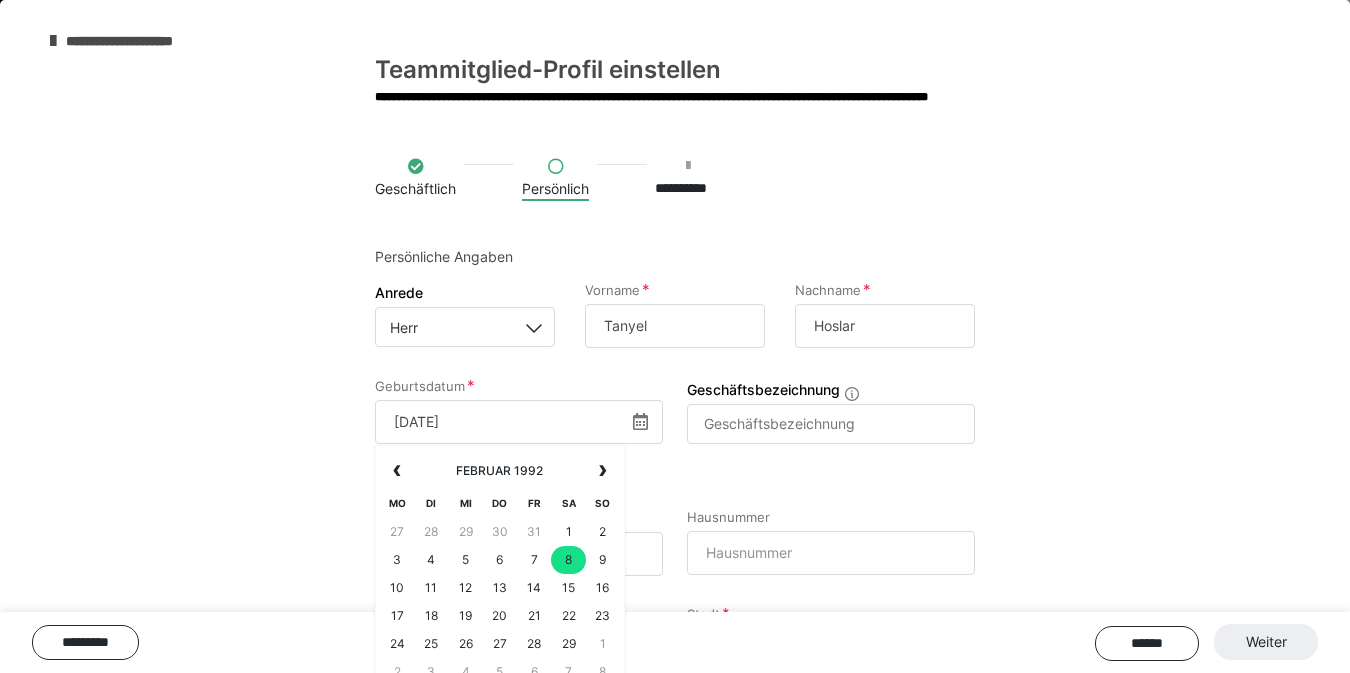 click on "8" at bounding box center [568, 560] 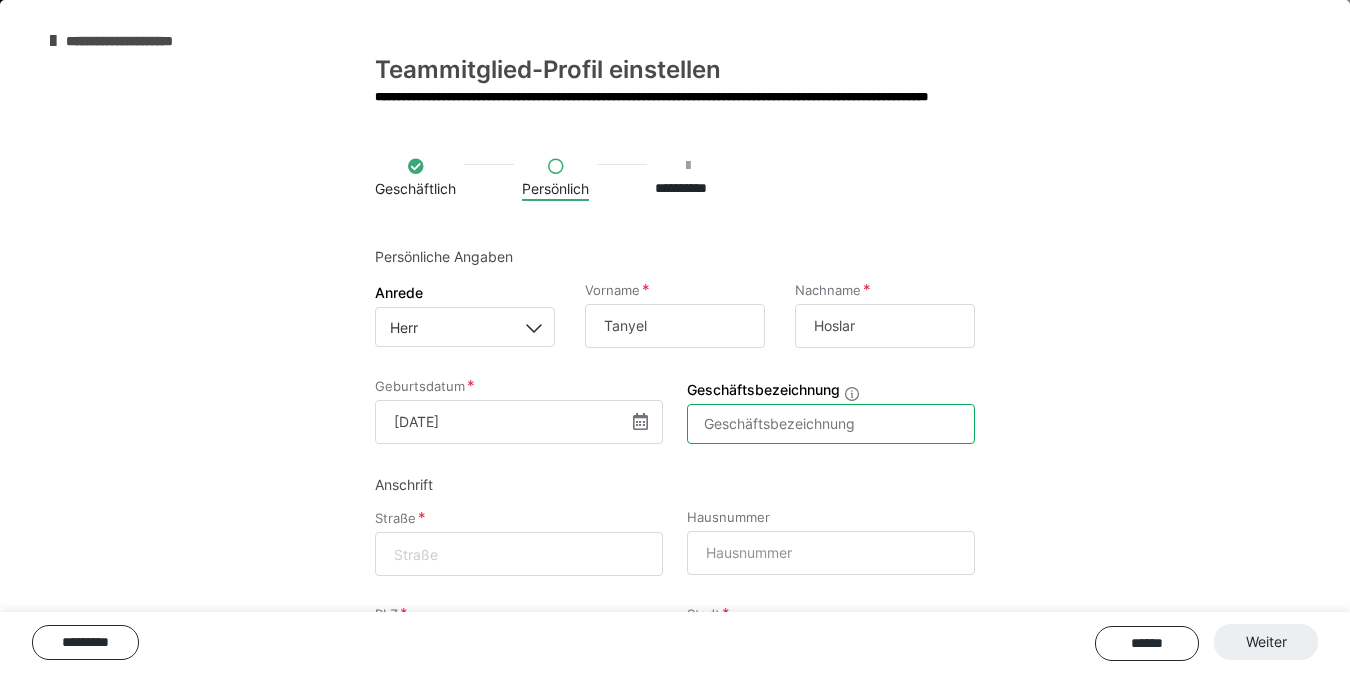 click on "Geschäftsbezeichnung" at bounding box center [831, 424] 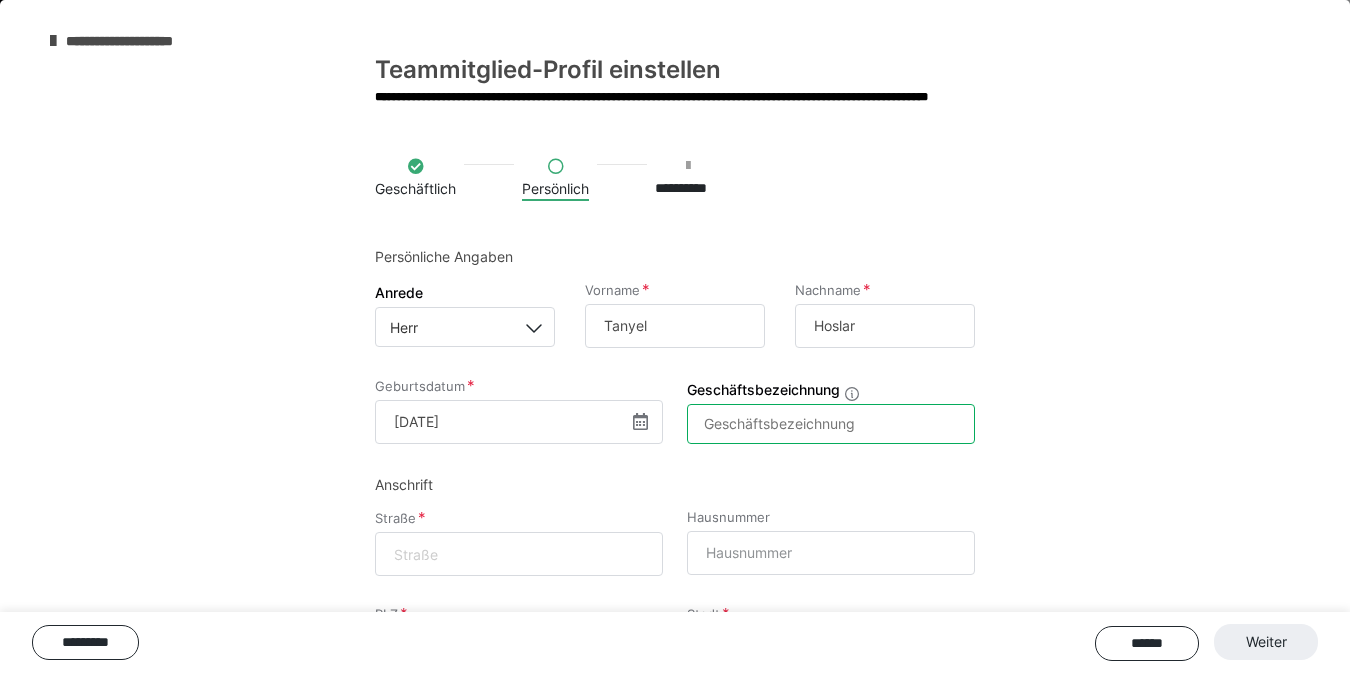 scroll, scrollTop: 58, scrollLeft: 0, axis: vertical 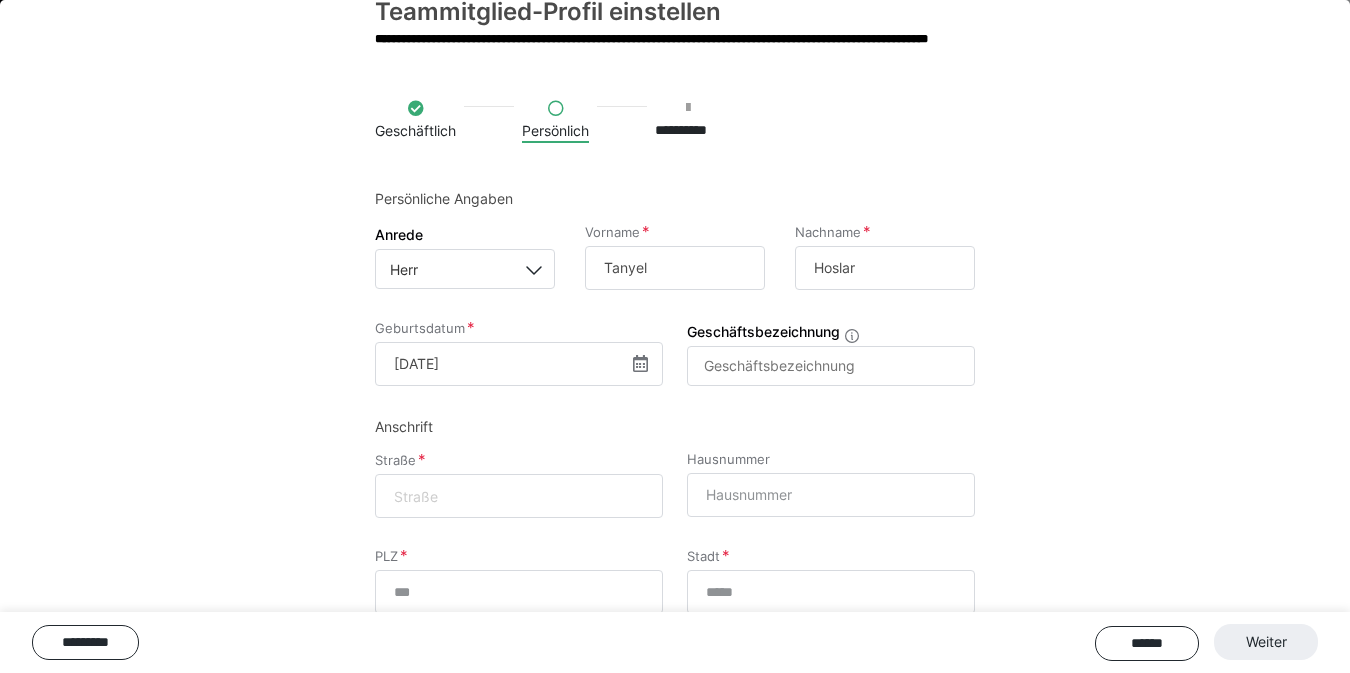 click at bounding box center [519, 496] 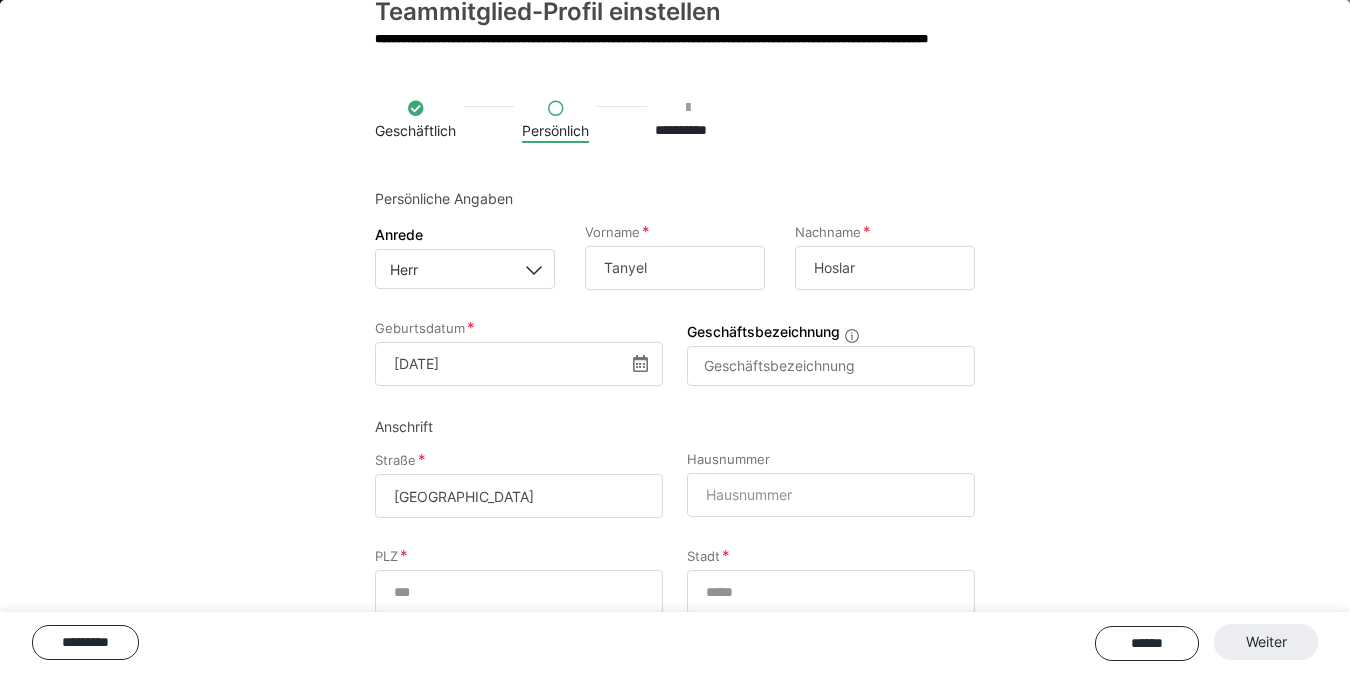 type on "Seehofstraße" 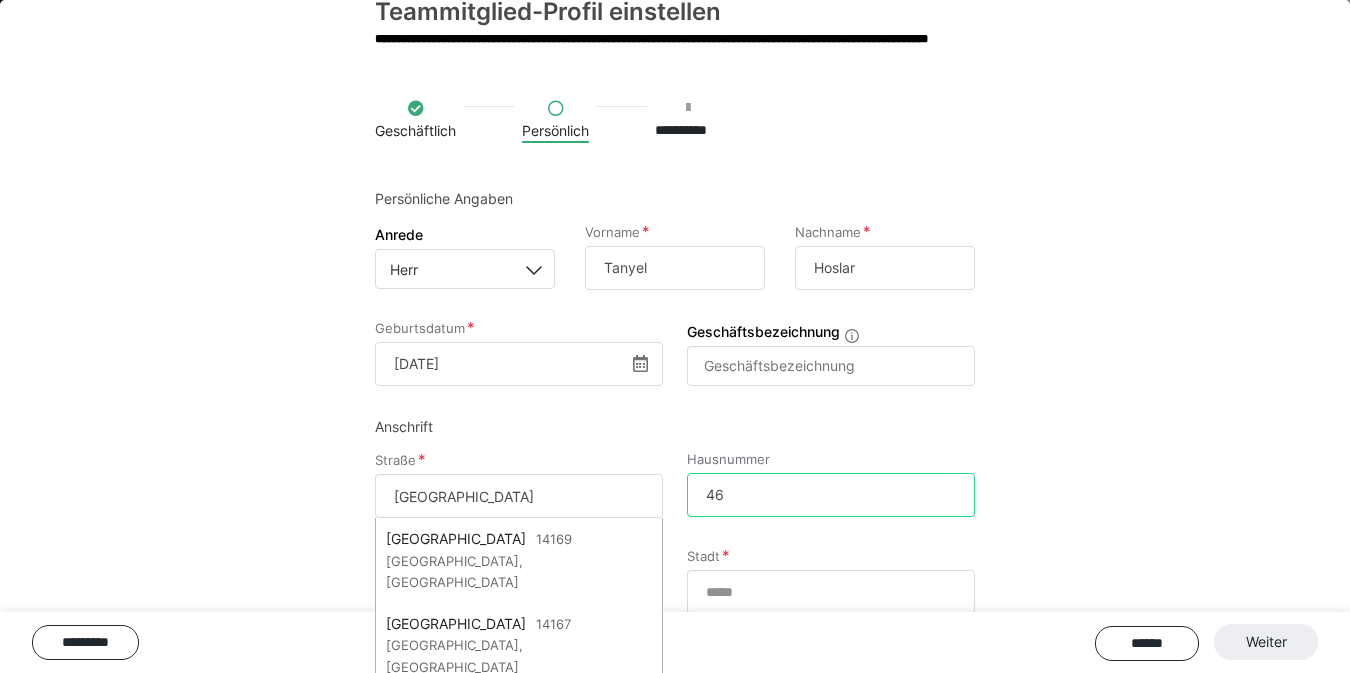 type on "46" 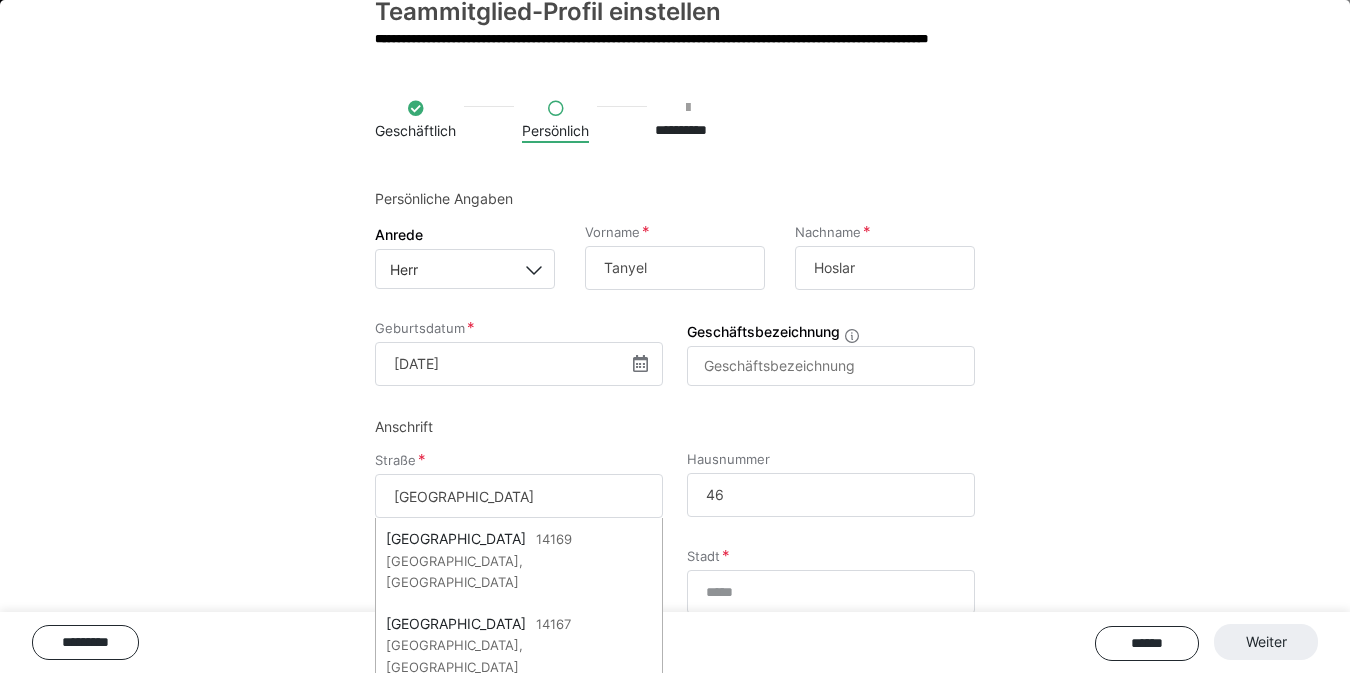 click on "Geburtsdatum 08.02.1992 ‹ Februar 1992 › Mo Di Mi Do Fr Sa So 27 28 29 30 31 1 2 3 4 5 6 7 8 9 10 11 12 13 14 15 16 17 18 19 20 21 22 23 24 25 26 27 28 29 1 2 3 4 5 6 7 8 Geschäftsbezeichnung" at bounding box center (675, 368) 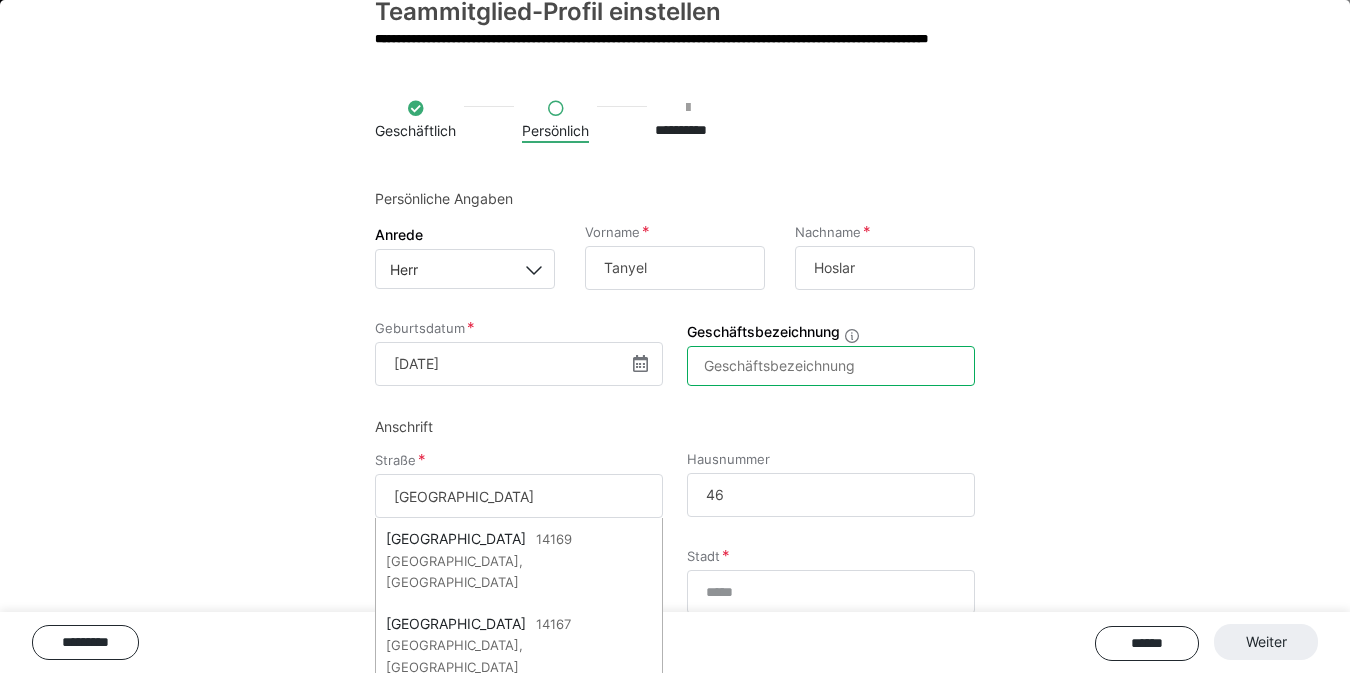 click on "Geschäftsbezeichnung" at bounding box center (831, 366) 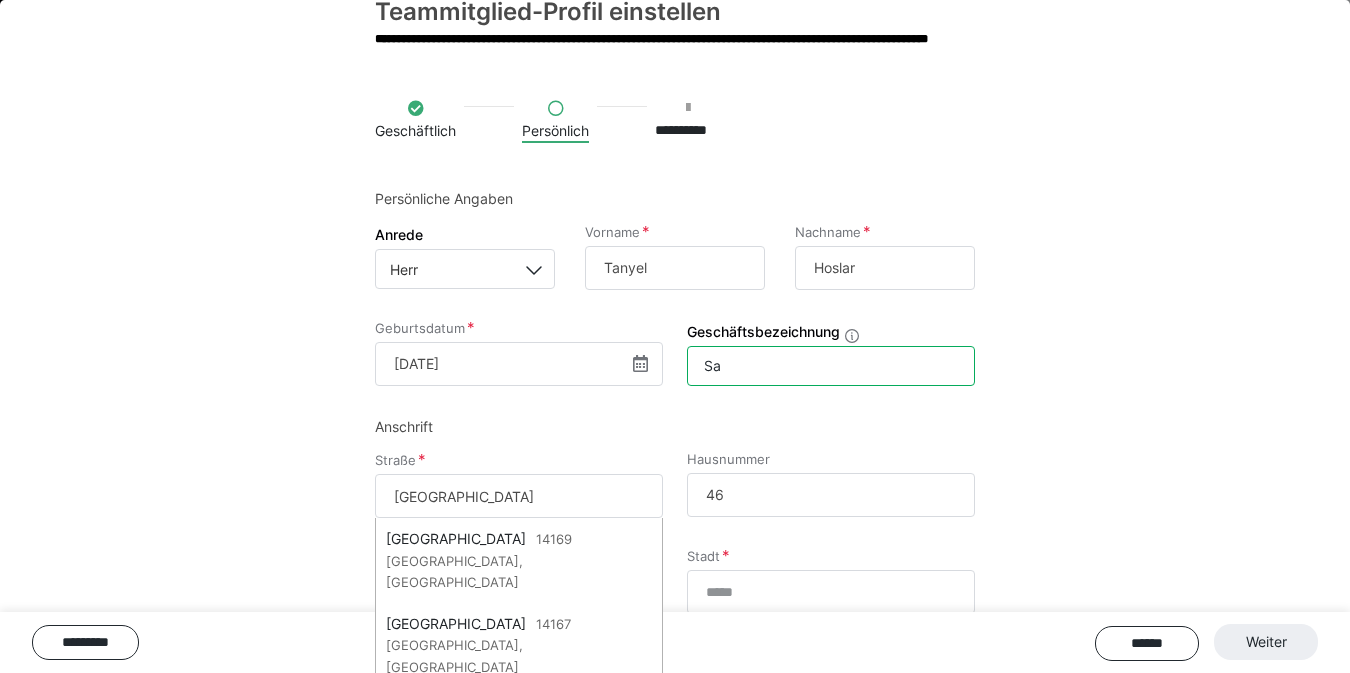 type on "S" 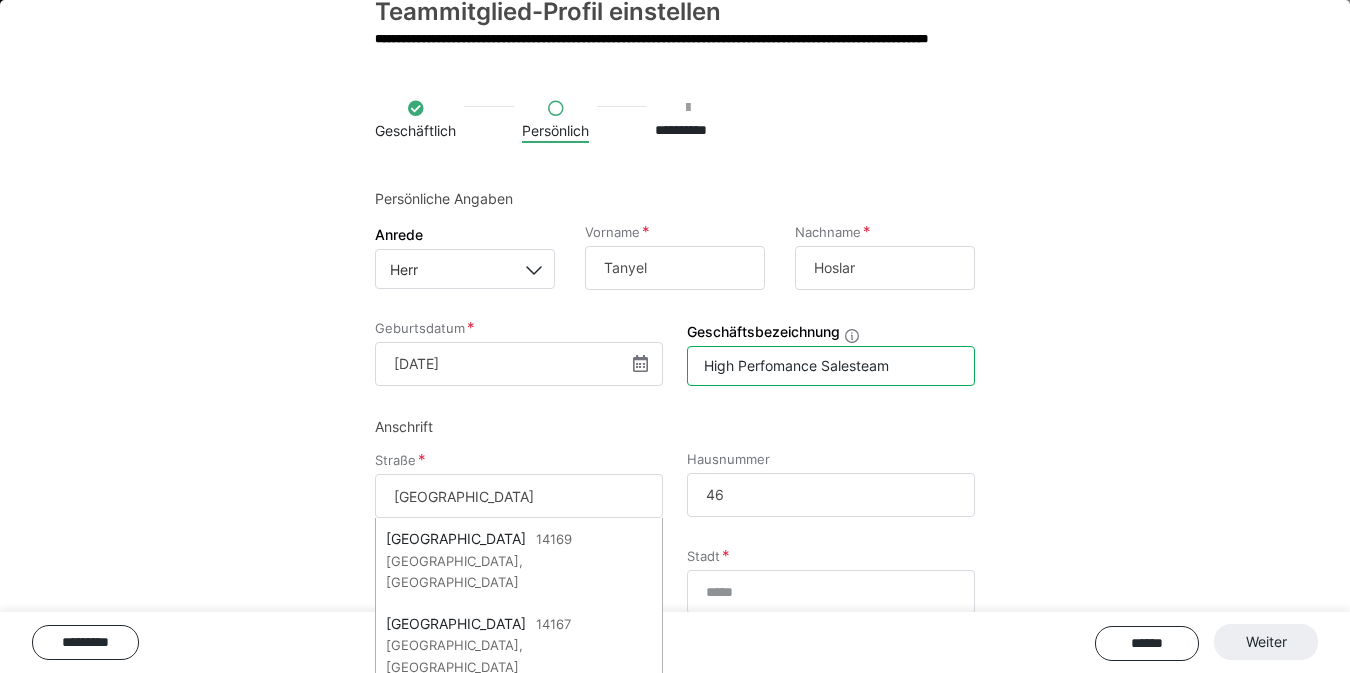 type on "High Perfomance Salesteam" 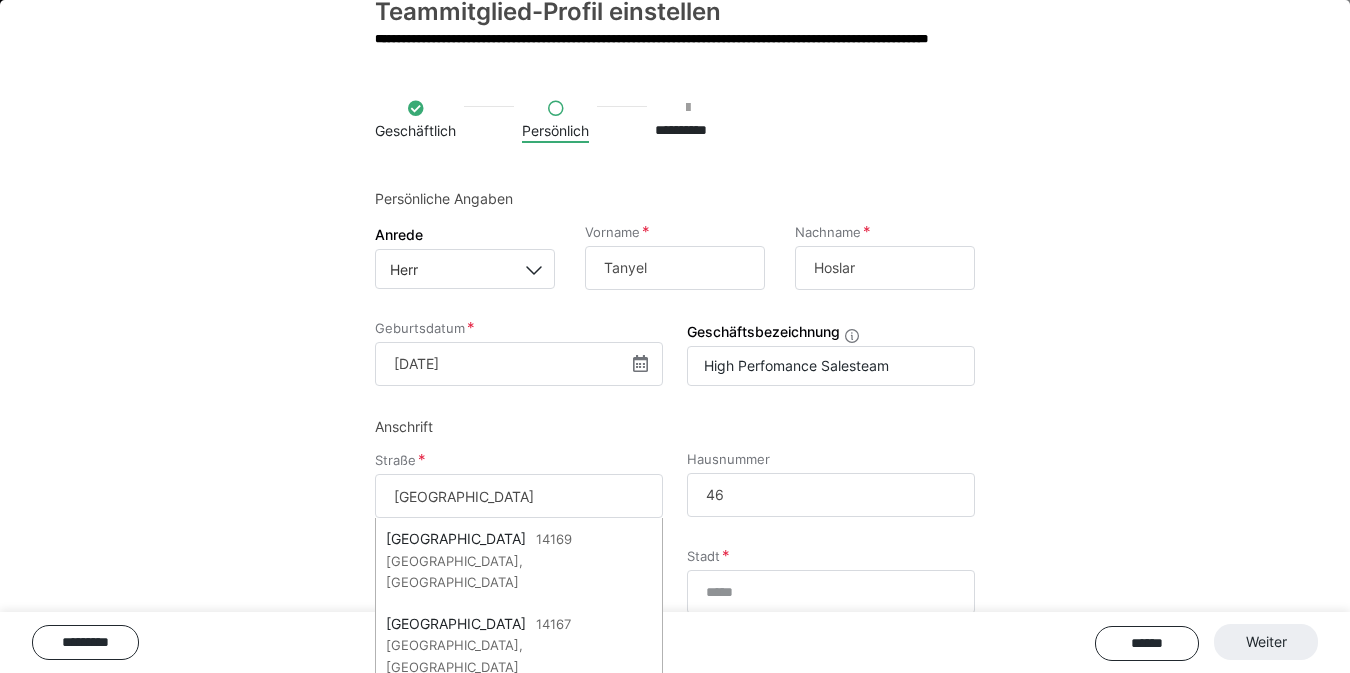 click on "Straße Seehofstraße Seehofstraße 14169 Berlin, Deutschland Seehofstraße 14167 Berlin, Deutschland Seehofstraße 64653 Lorsch, Deutschland Seehofstraße 31609 Sebbenhausen, Deutschland Seehofstraße 53721 Siegburg, Deutschland Hausnummer 46" at bounding box center [675, 500] 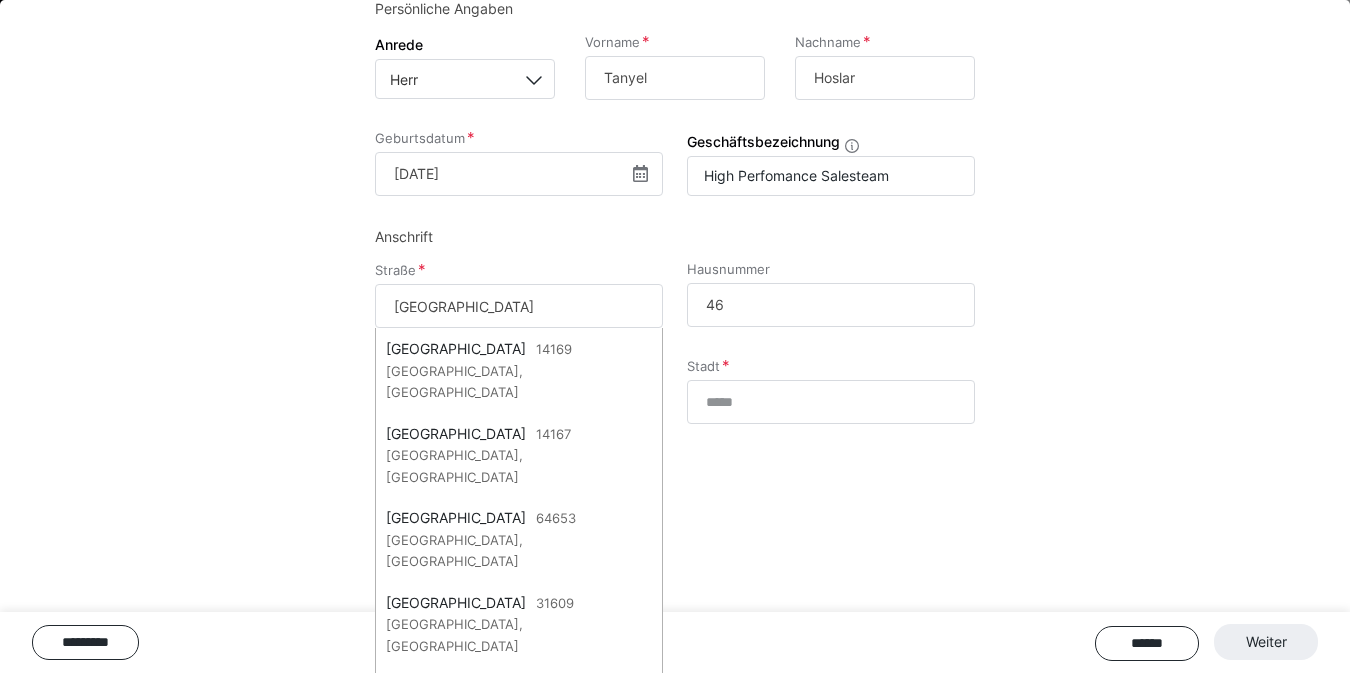 scroll, scrollTop: 247, scrollLeft: 0, axis: vertical 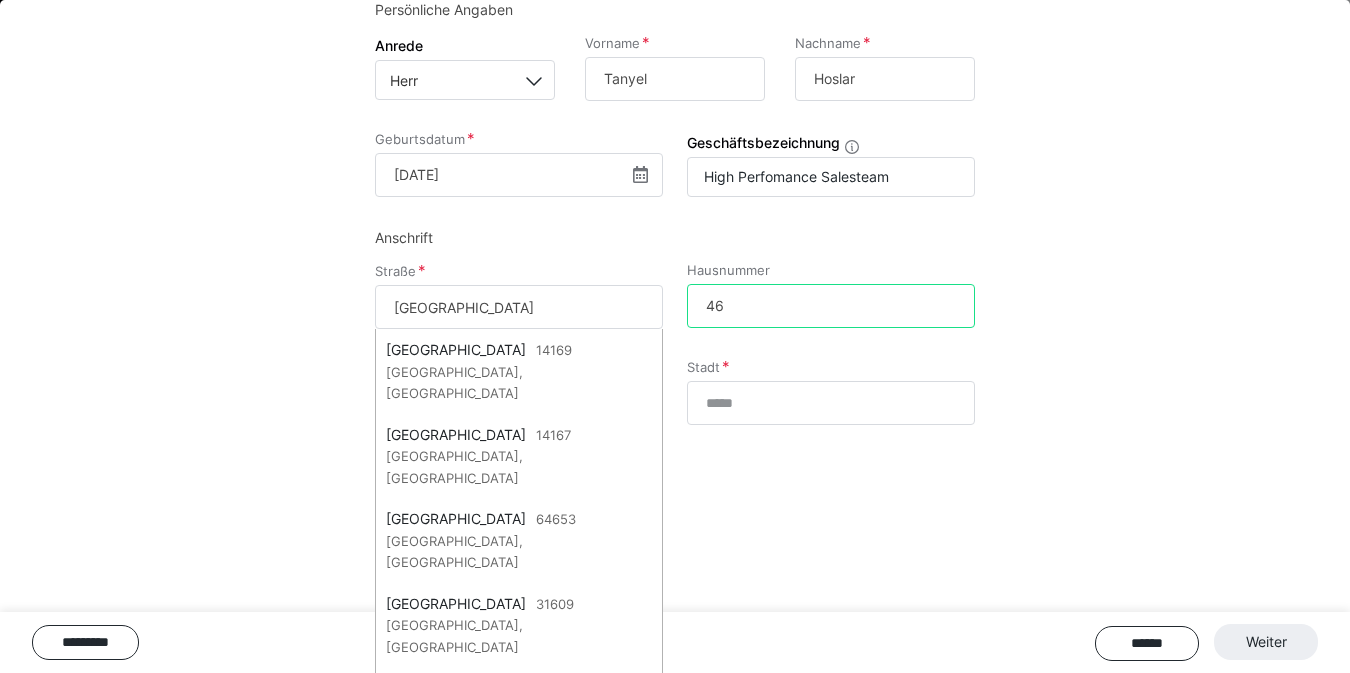 click on "46" at bounding box center [831, 306] 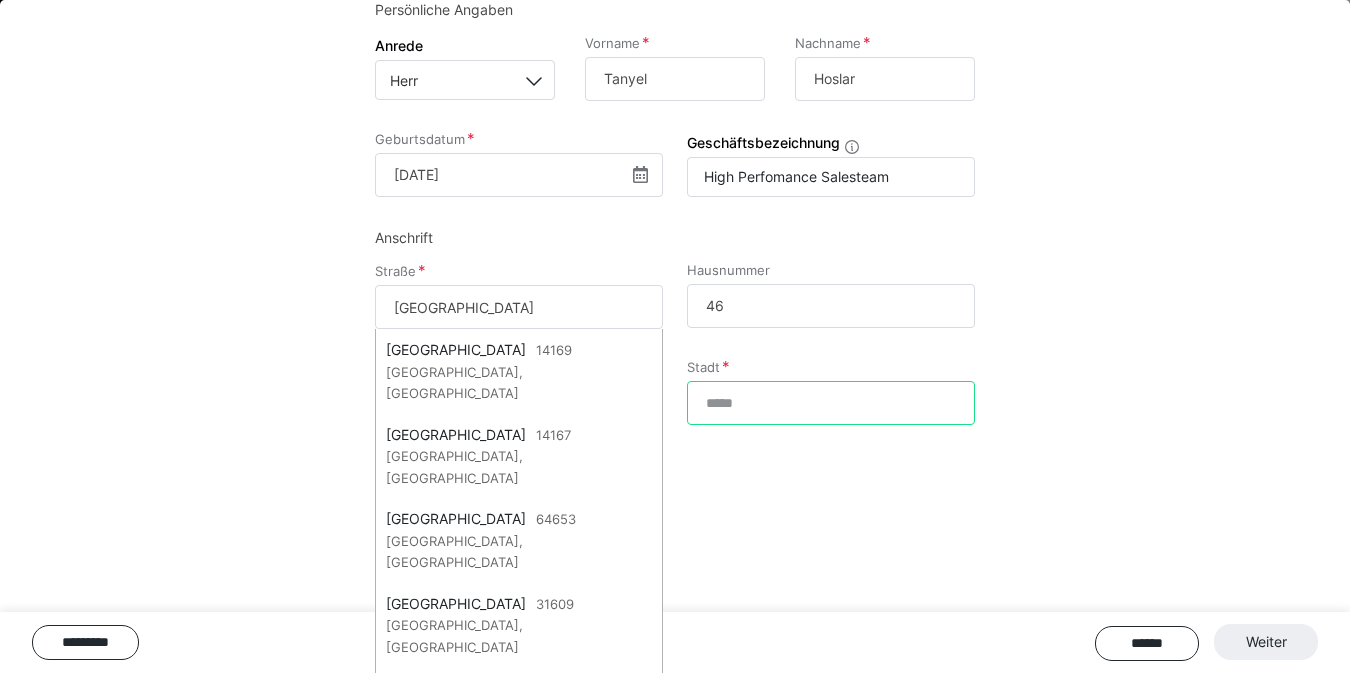 click on "Stadt" at bounding box center (831, 403) 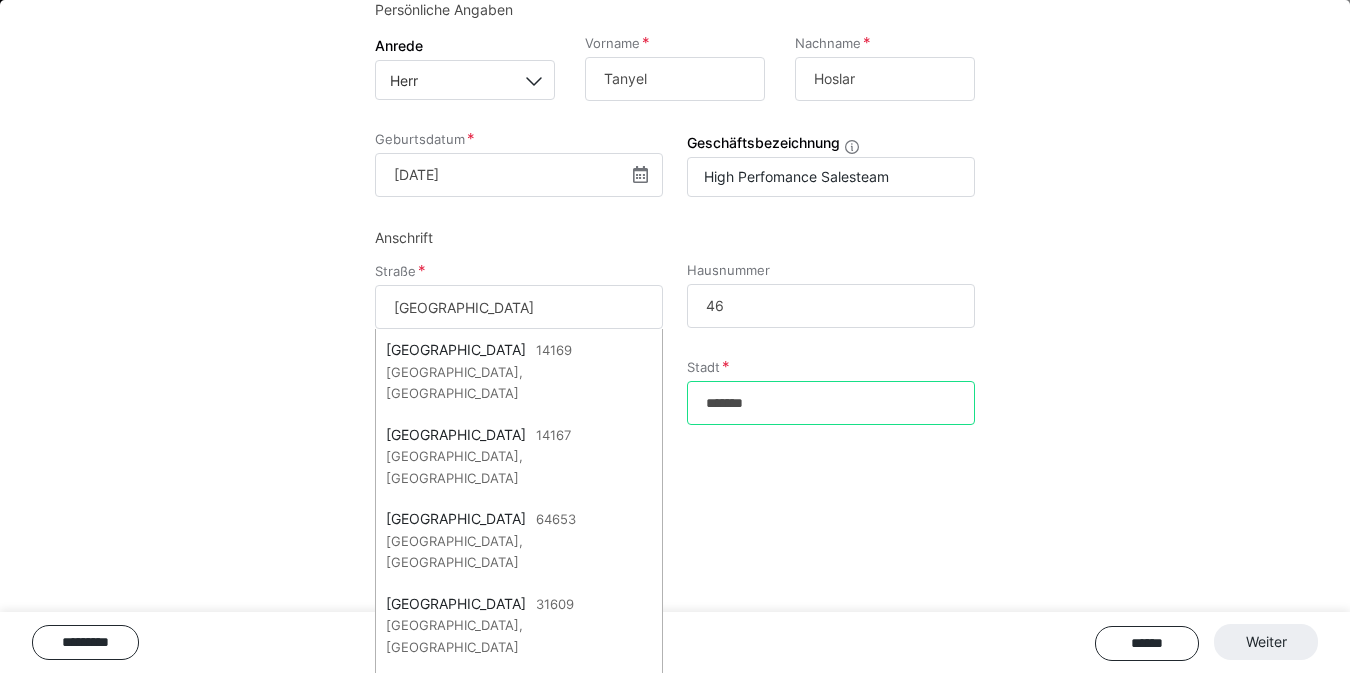 type on "*******" 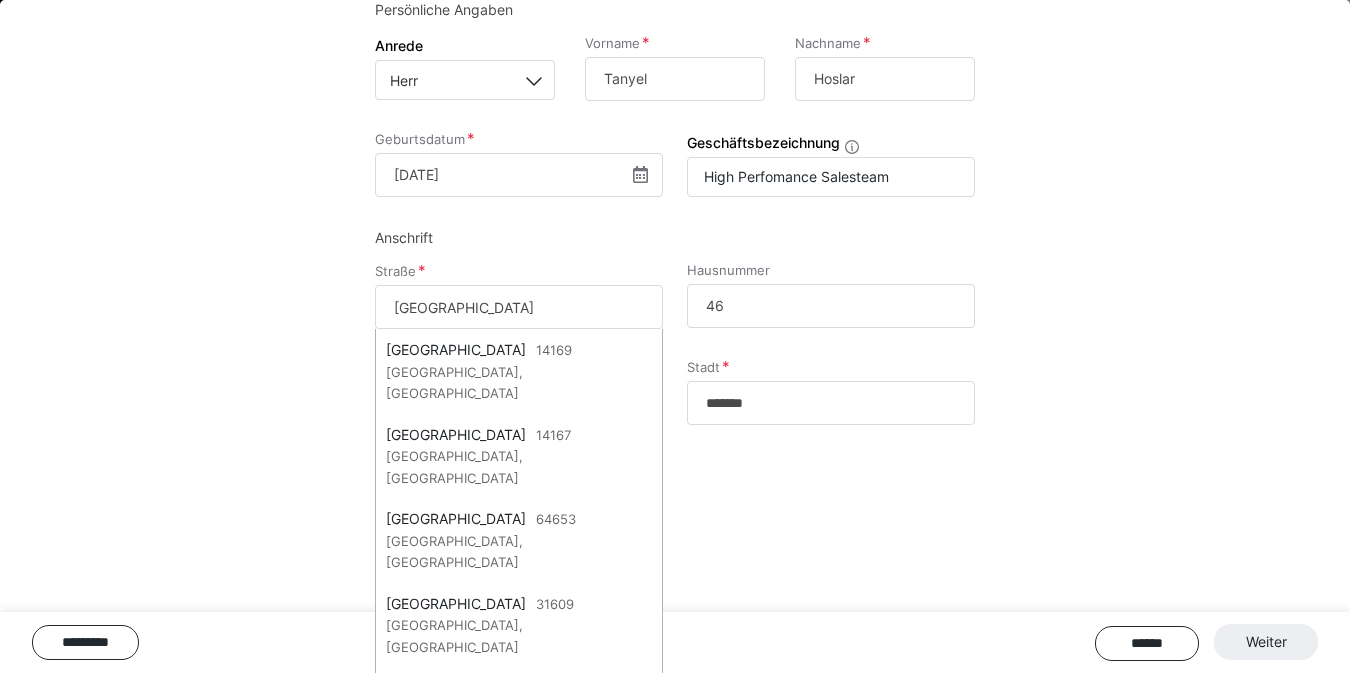 click on "Seehofstraße" at bounding box center (519, 307) 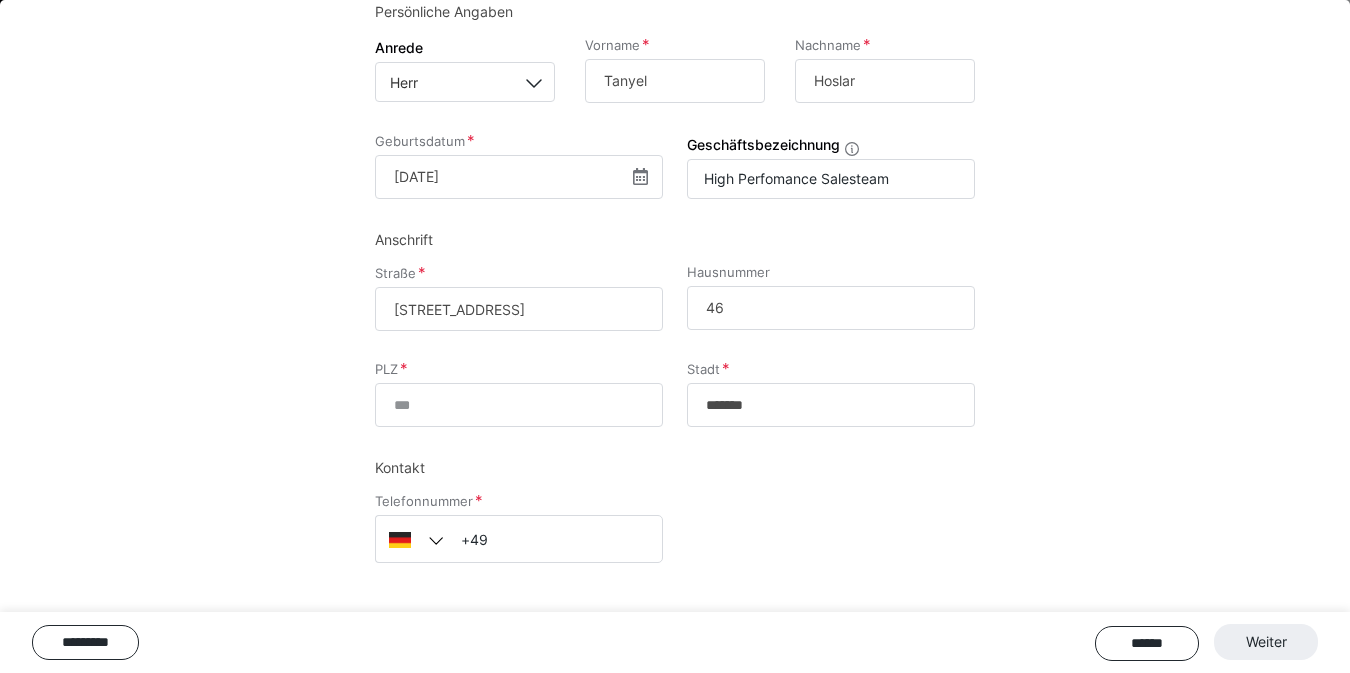 type on "Seehofstraße" 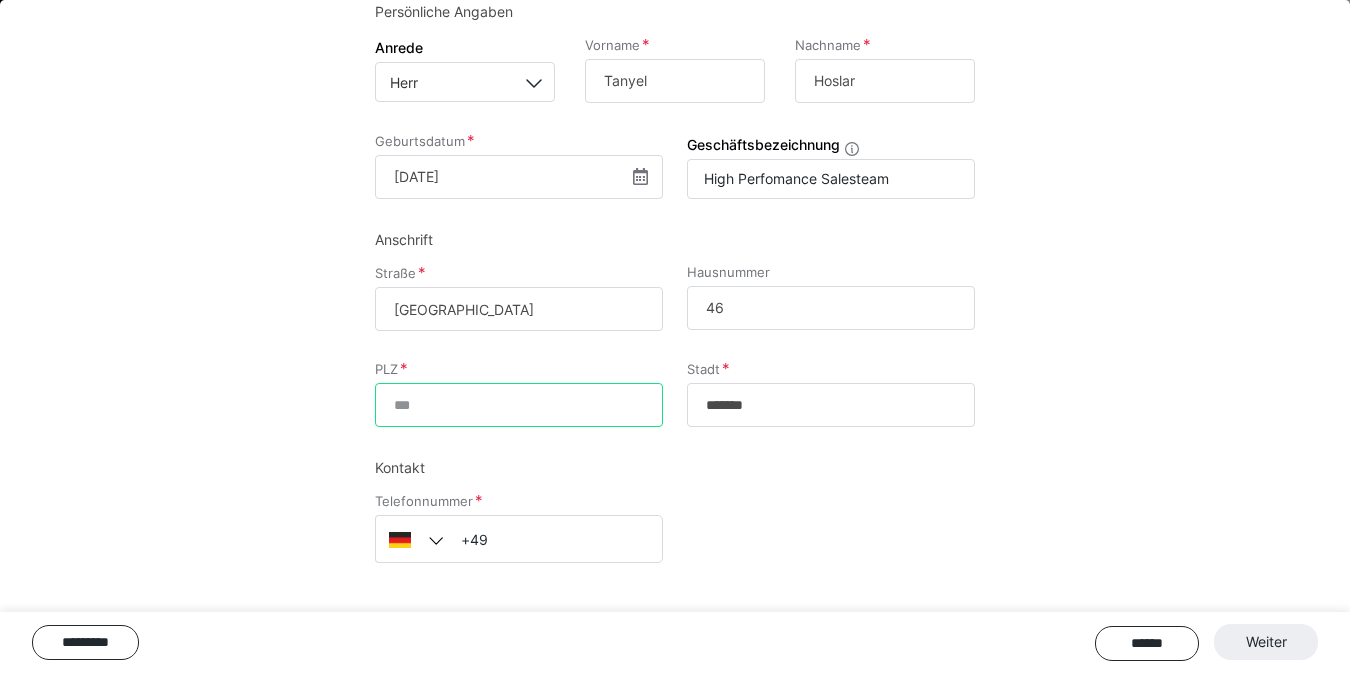click on "PLZ" at bounding box center (519, 405) 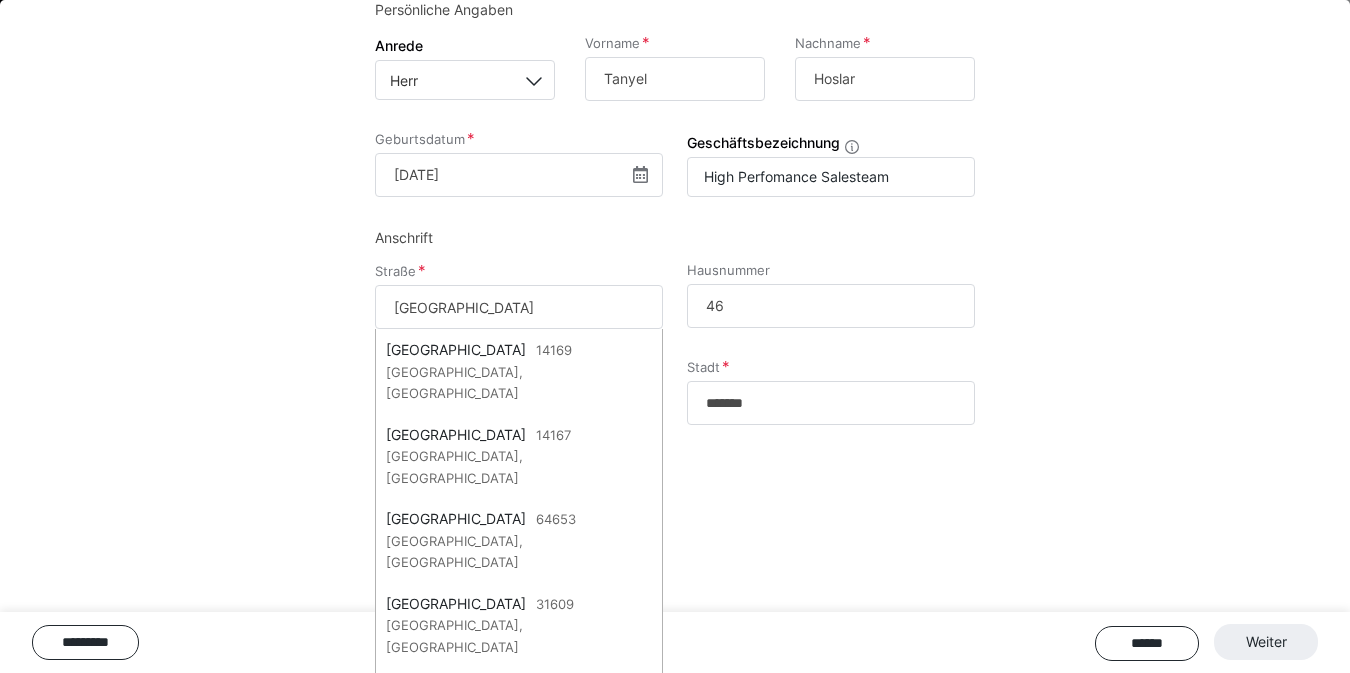 type on "*****" 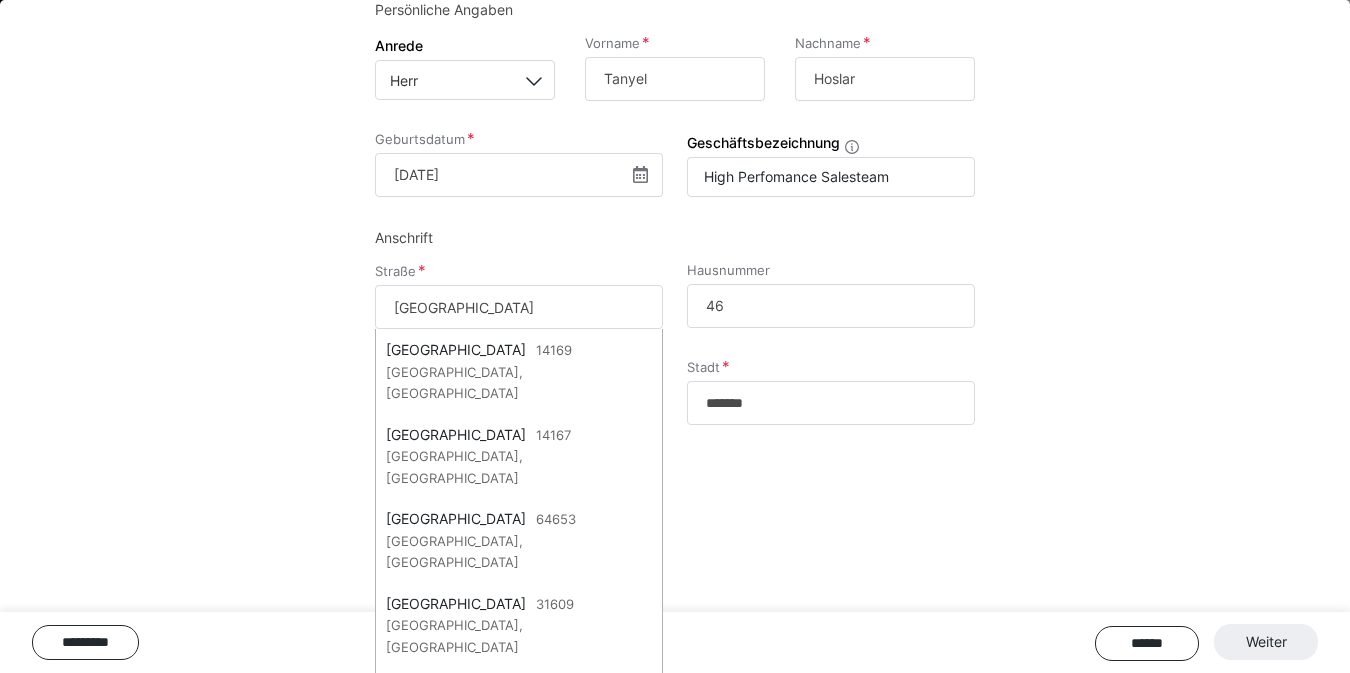 click on "Telefonnummer +49" at bounding box center (675, 541) 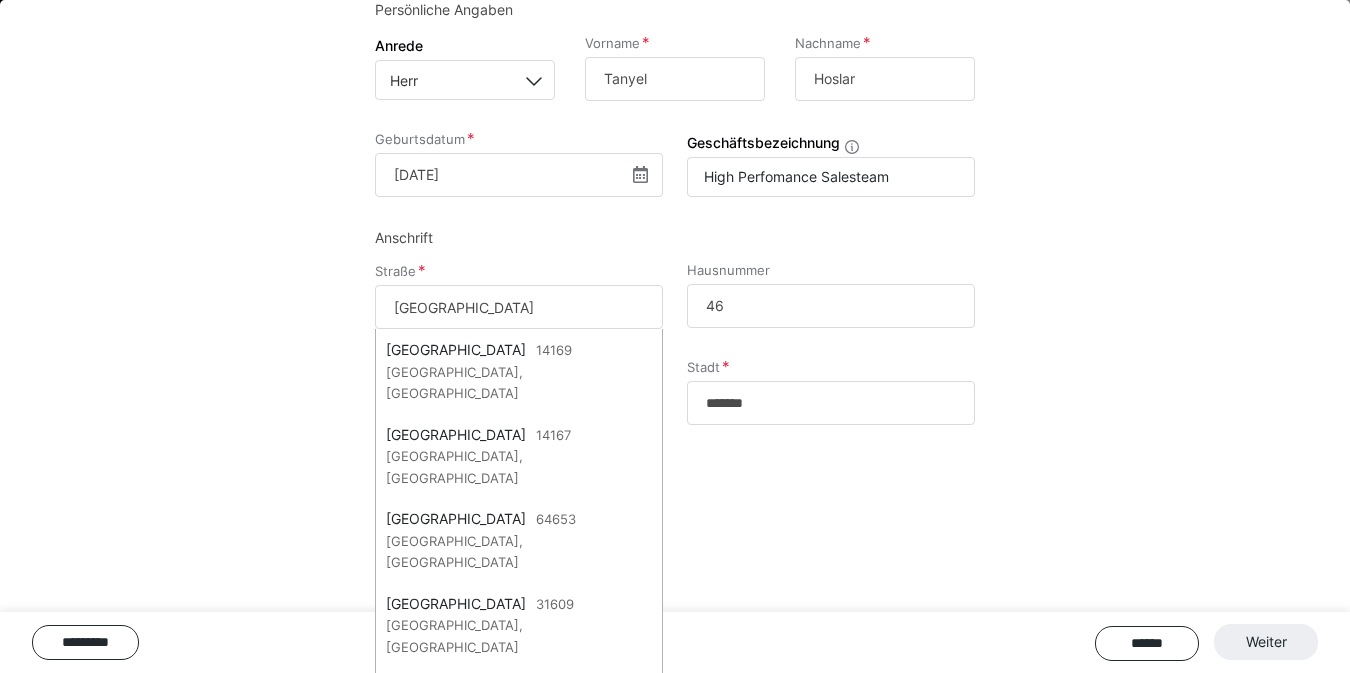click on "Seehofstraße" at bounding box center [519, 307] 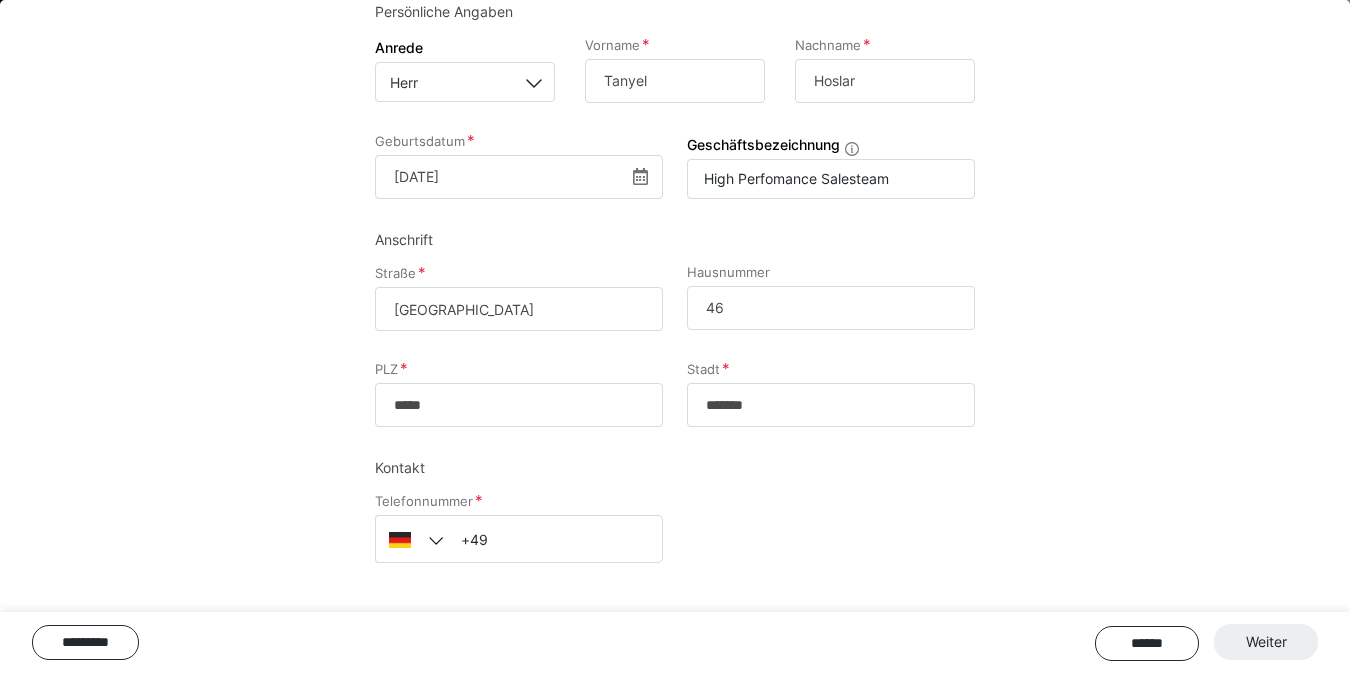 click on "Seehofstraße" at bounding box center (519, 309) 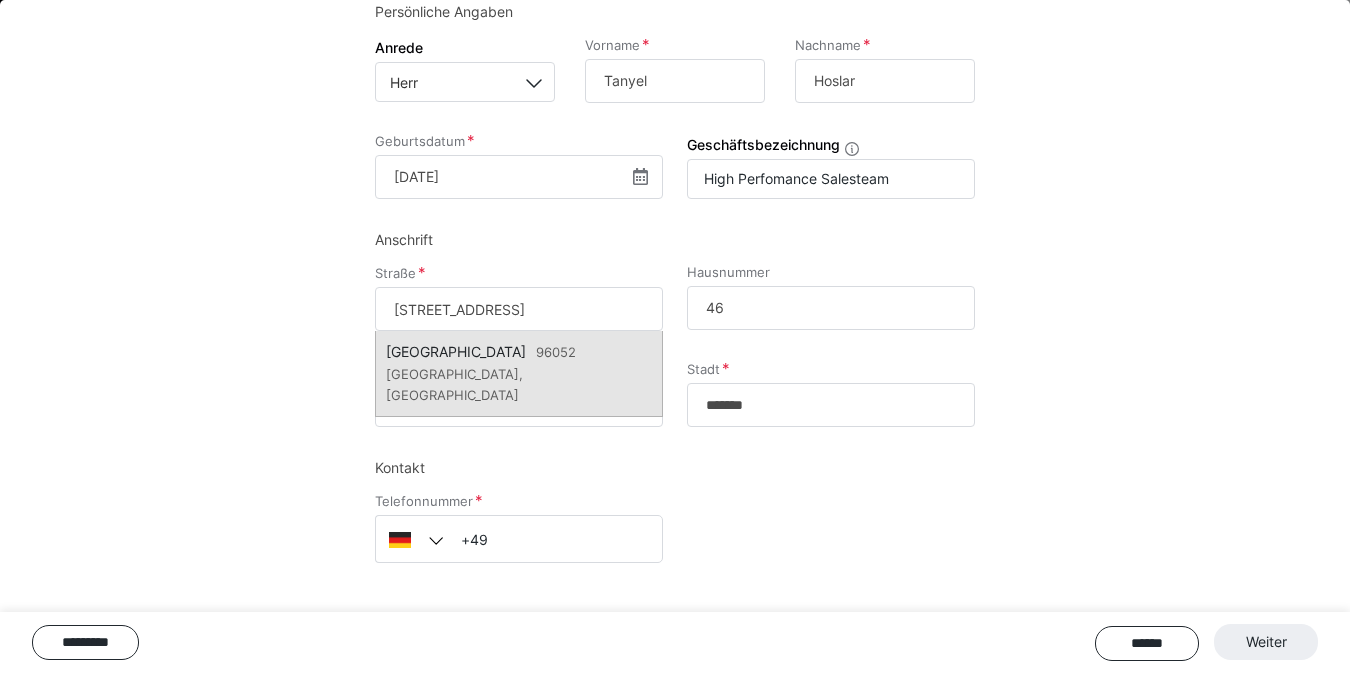 click on "Seehofstraße 96052 Bamberg, Deutschland" at bounding box center (519, 373) 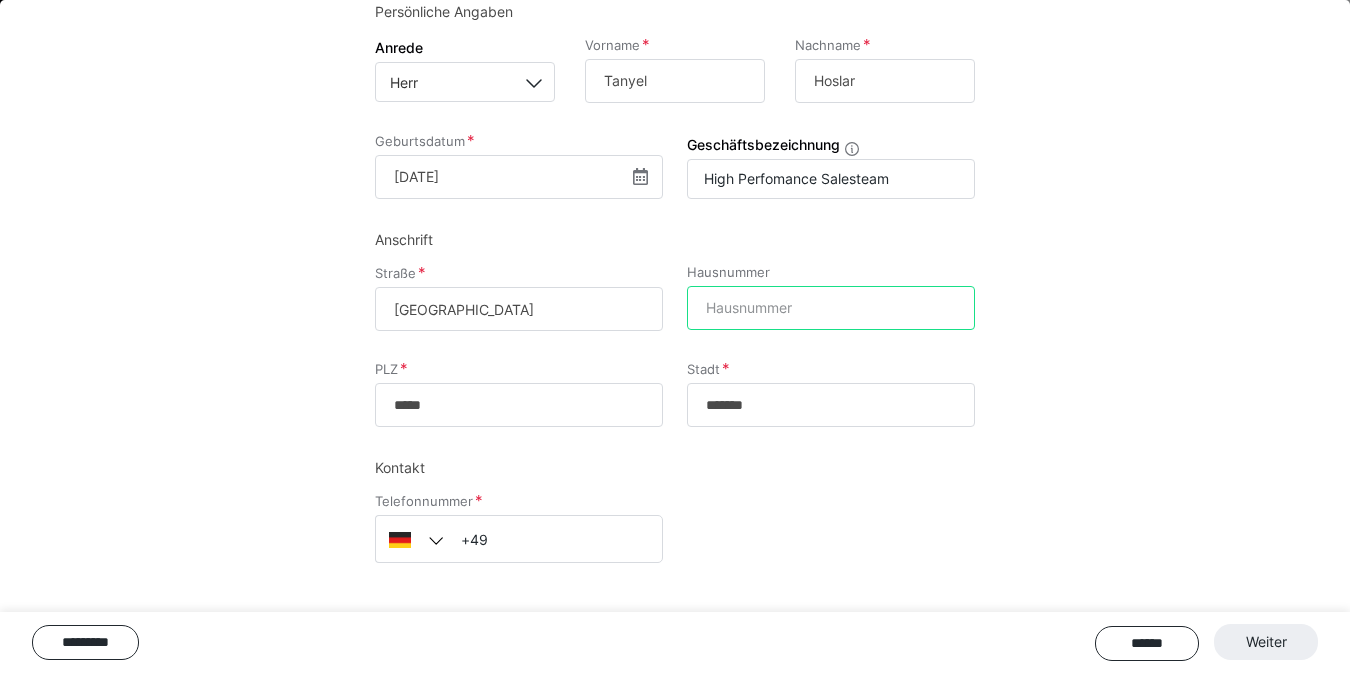 click on "Hausnummer" at bounding box center [831, 308] 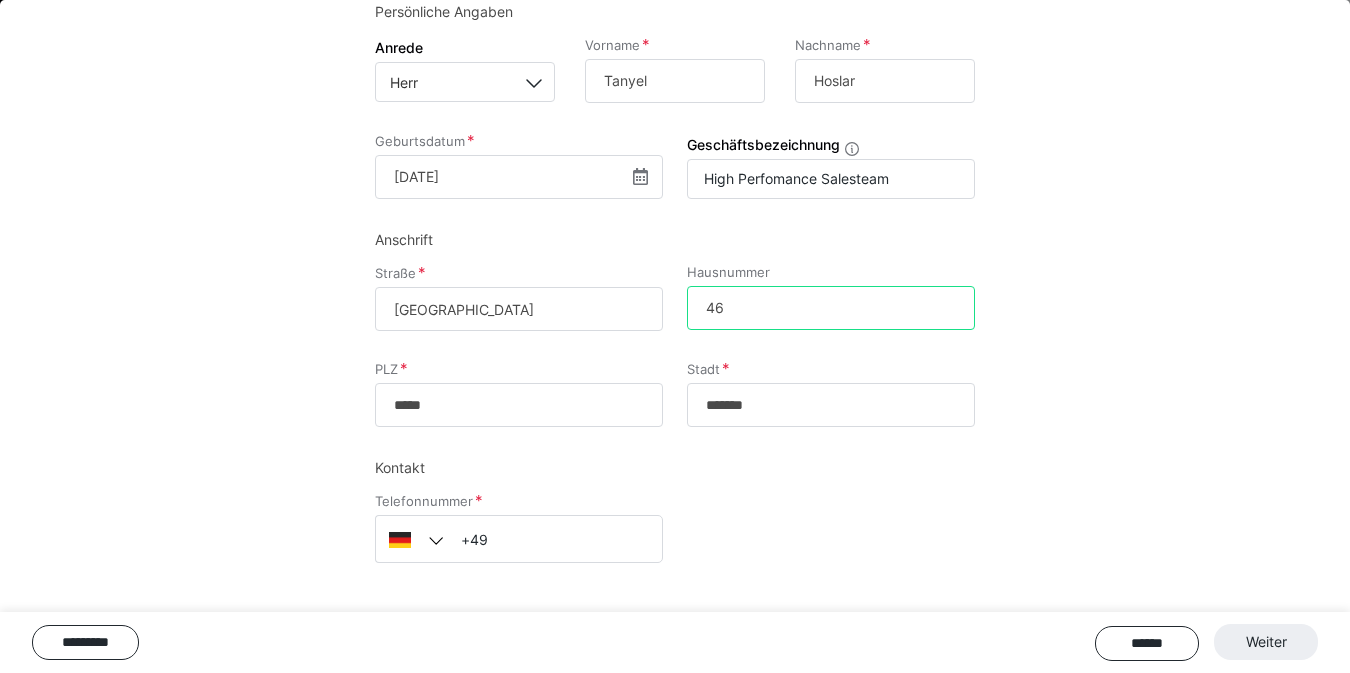 type on "46" 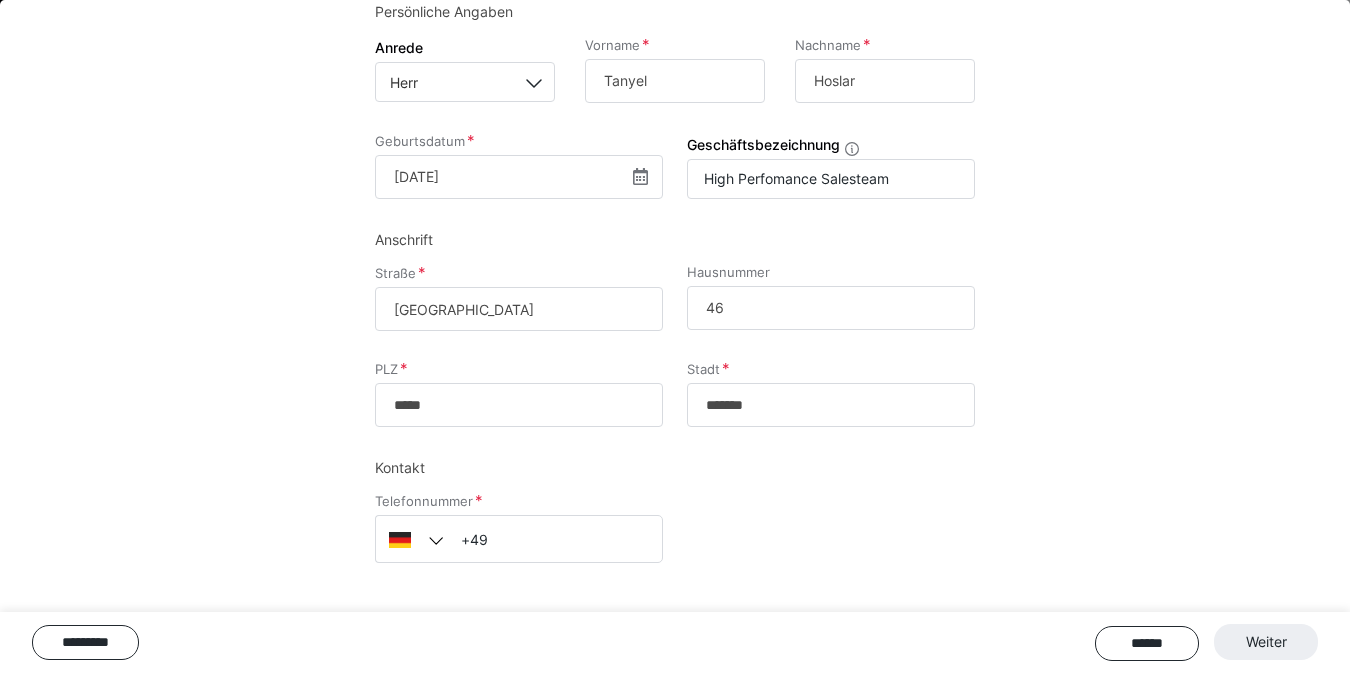 click on "Telefonnummer +49" at bounding box center [675, 543] 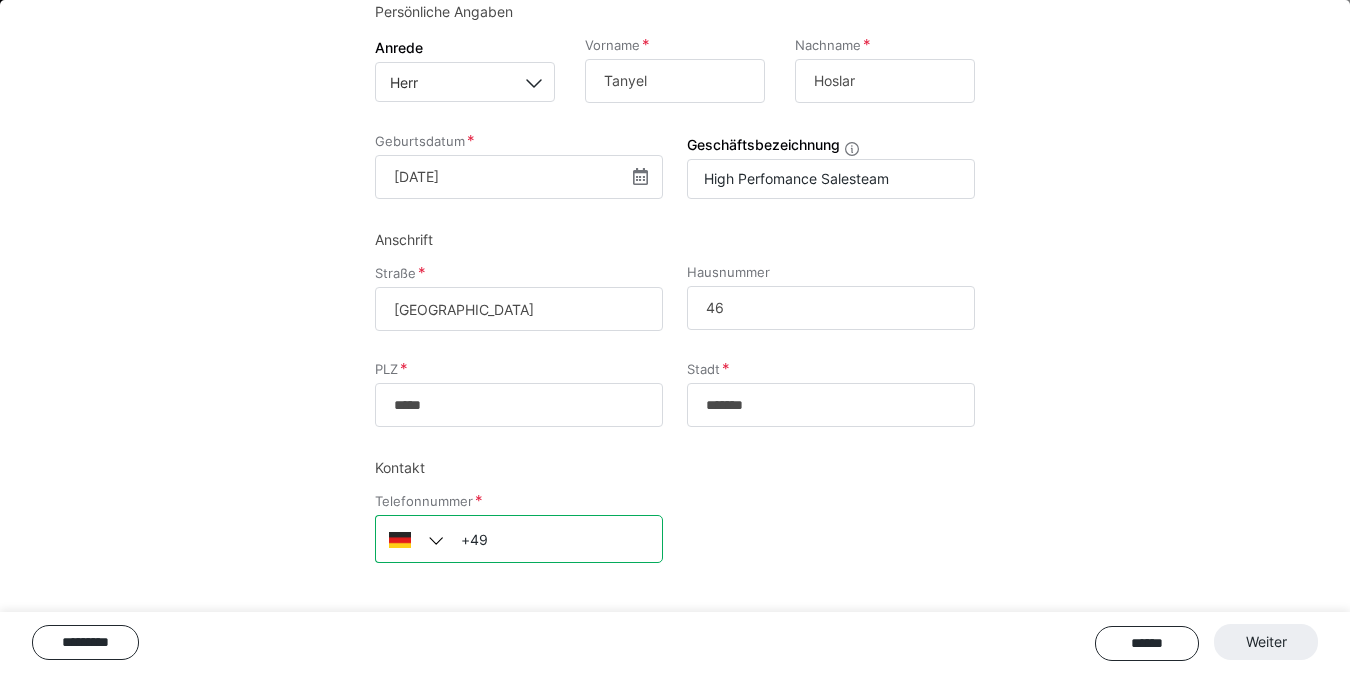 click on "+49" at bounding box center [519, 539] 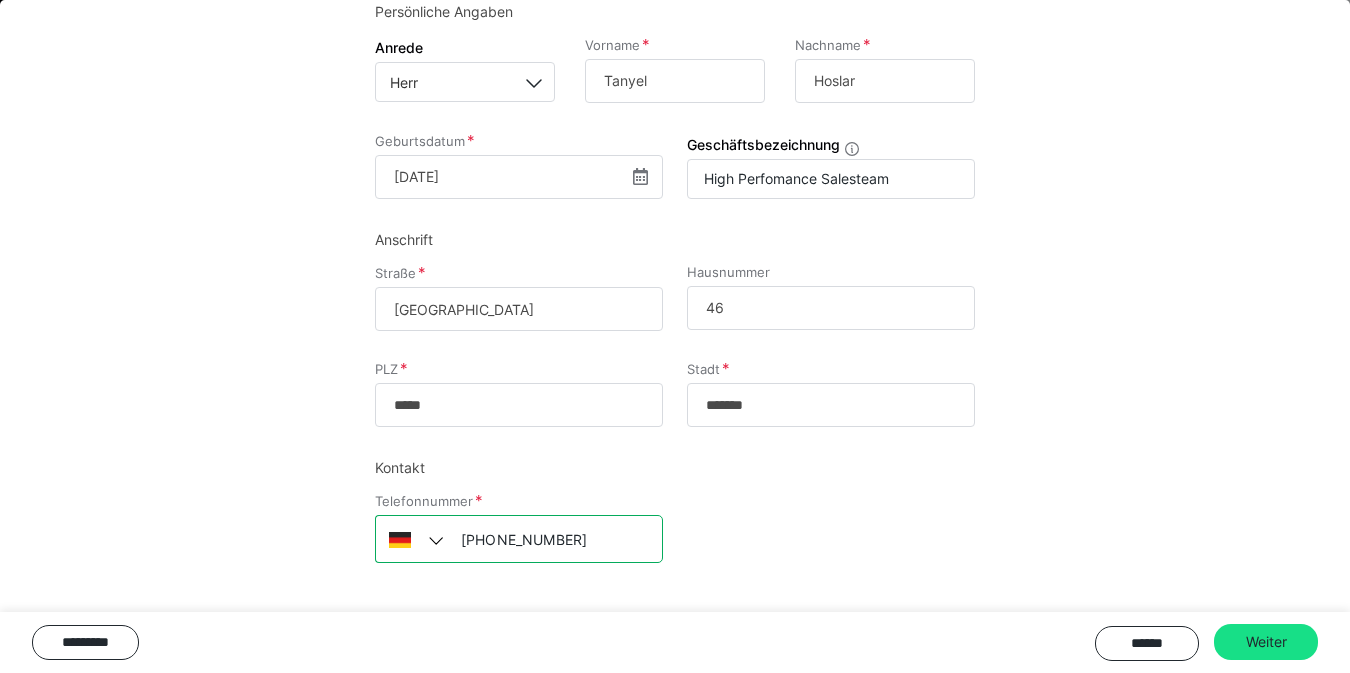 click on "+49 1575 5847161" at bounding box center (519, 539) 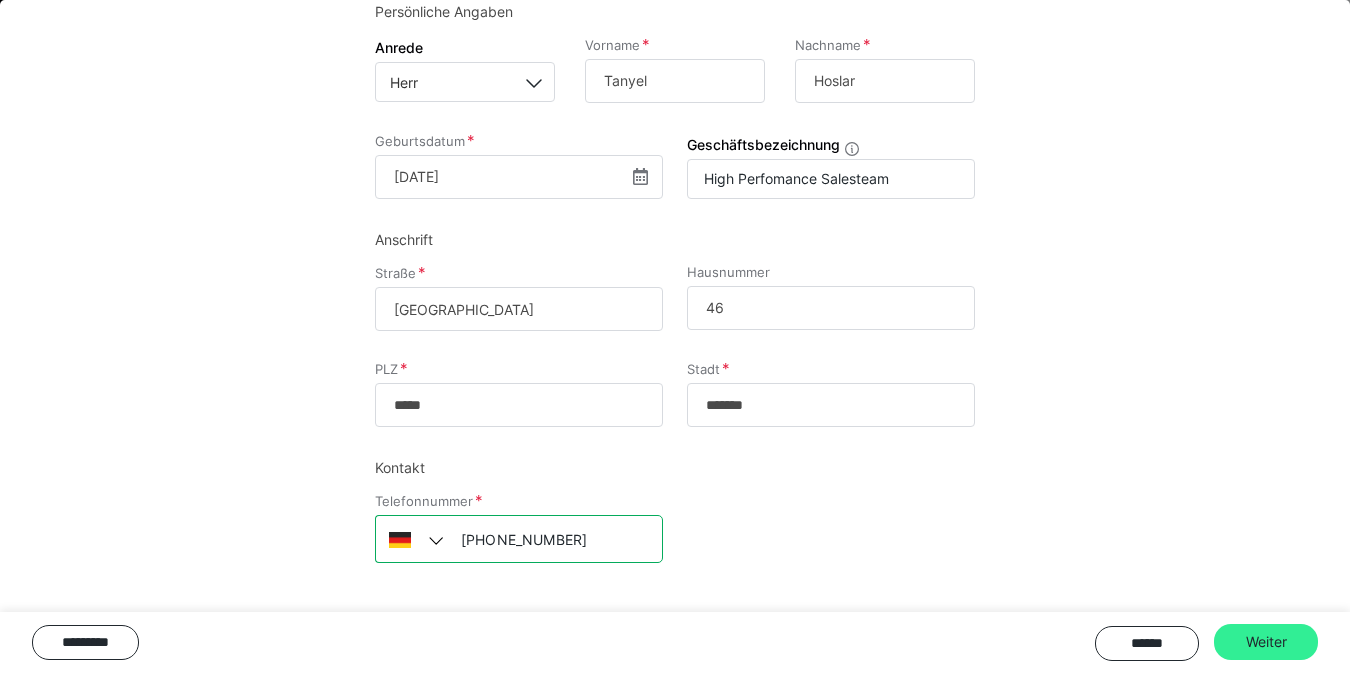 type on "+49 1575 5847161" 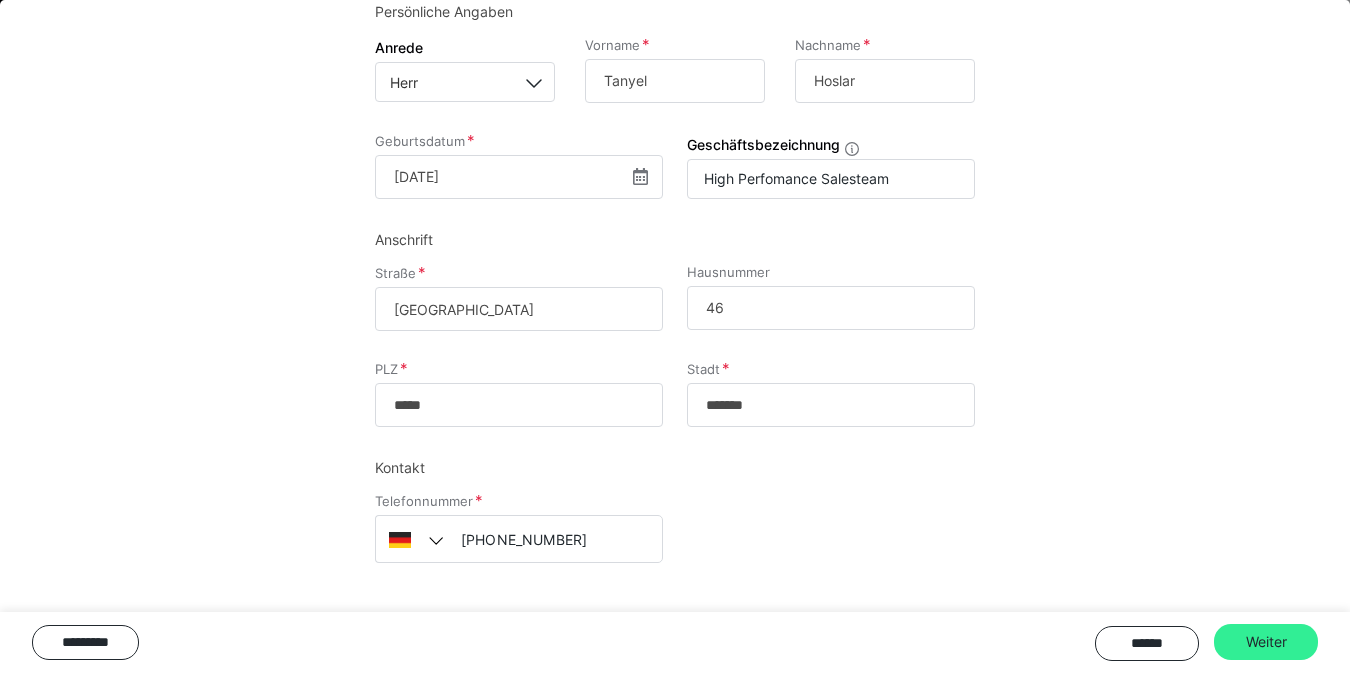 click on "Weiter" at bounding box center (1266, 642) 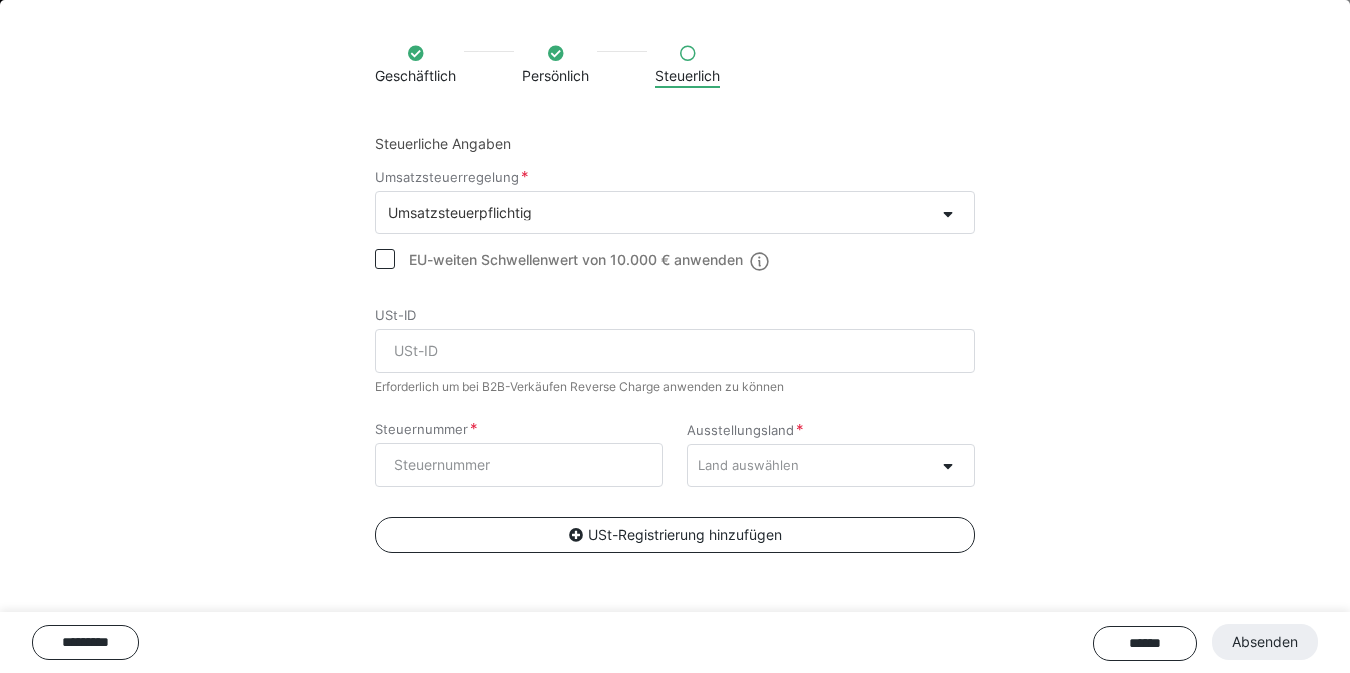 scroll, scrollTop: 116, scrollLeft: 0, axis: vertical 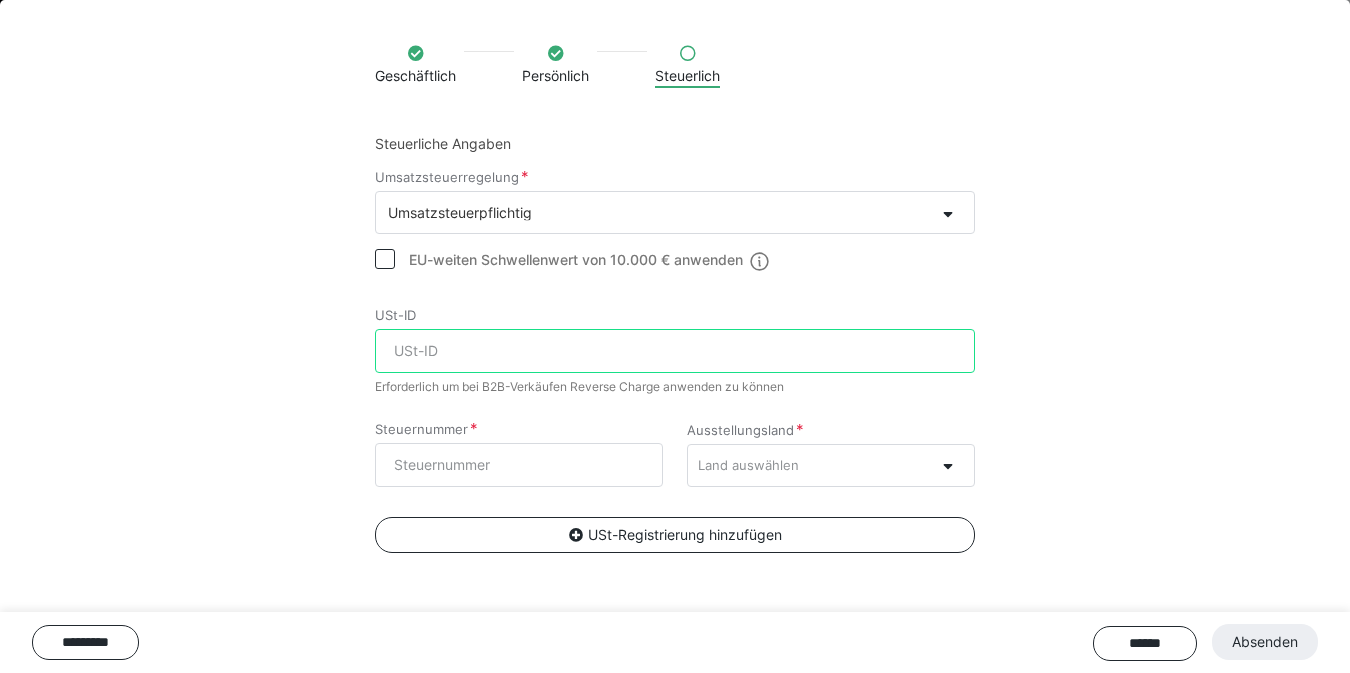 click on "USt-ID" at bounding box center (675, 351) 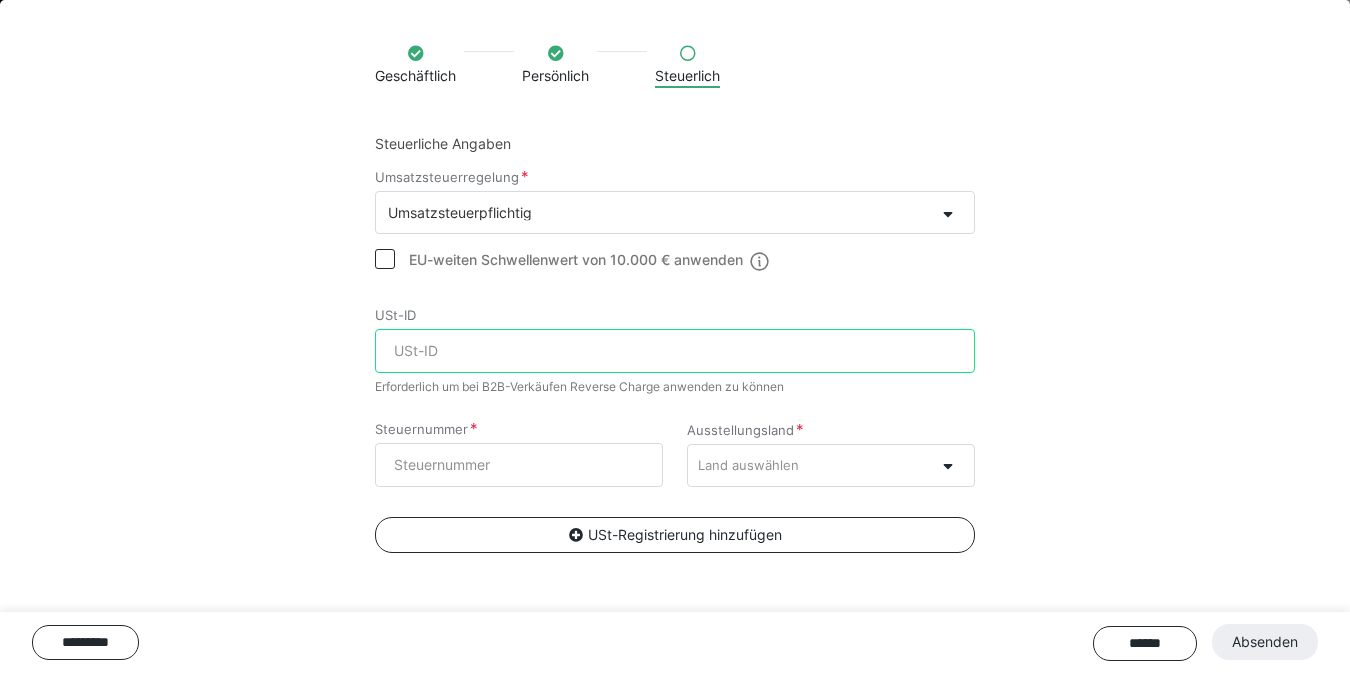 paste on "DE361797191" 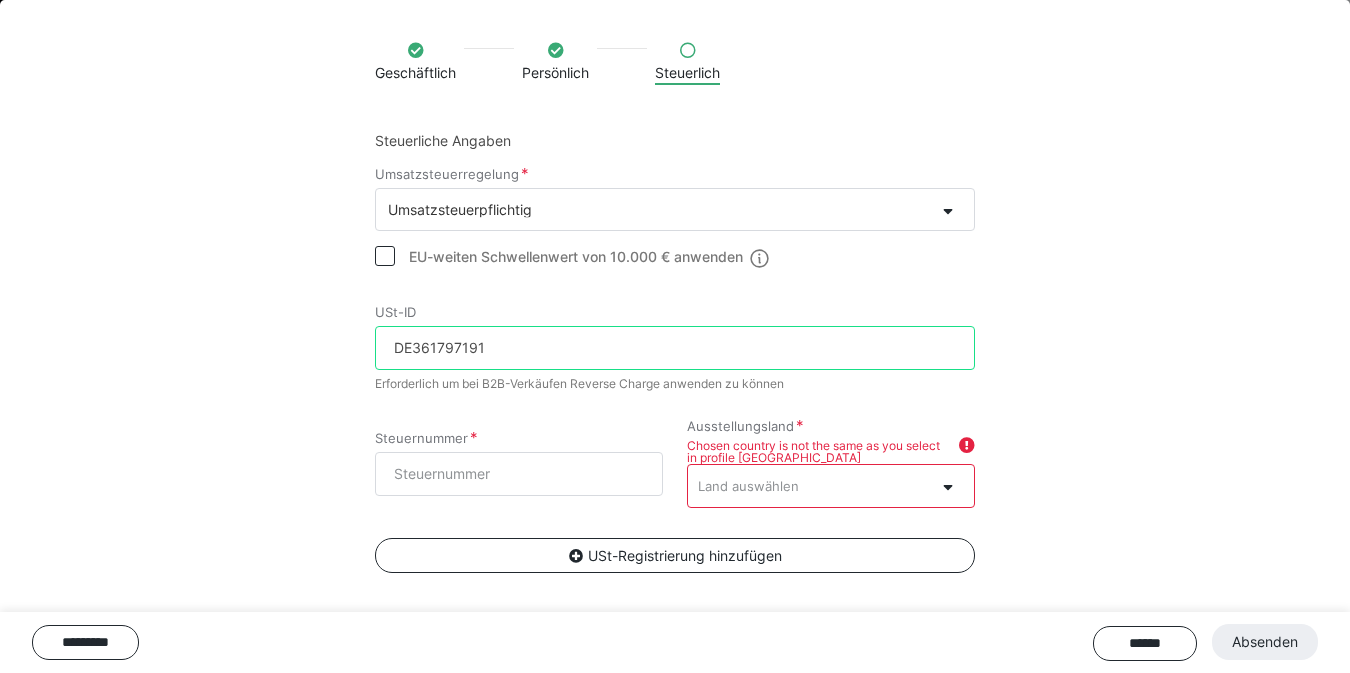 type on "DE361797191" 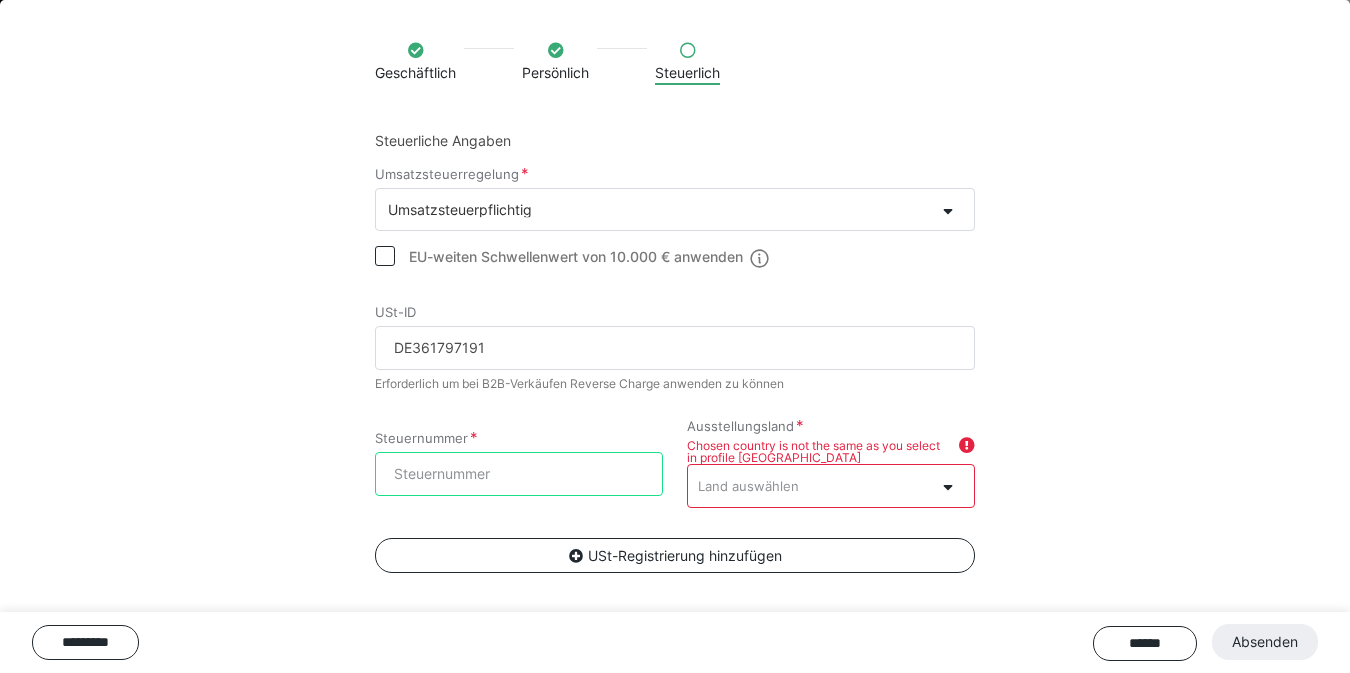 click on "Steuernummer" at bounding box center (519, 474) 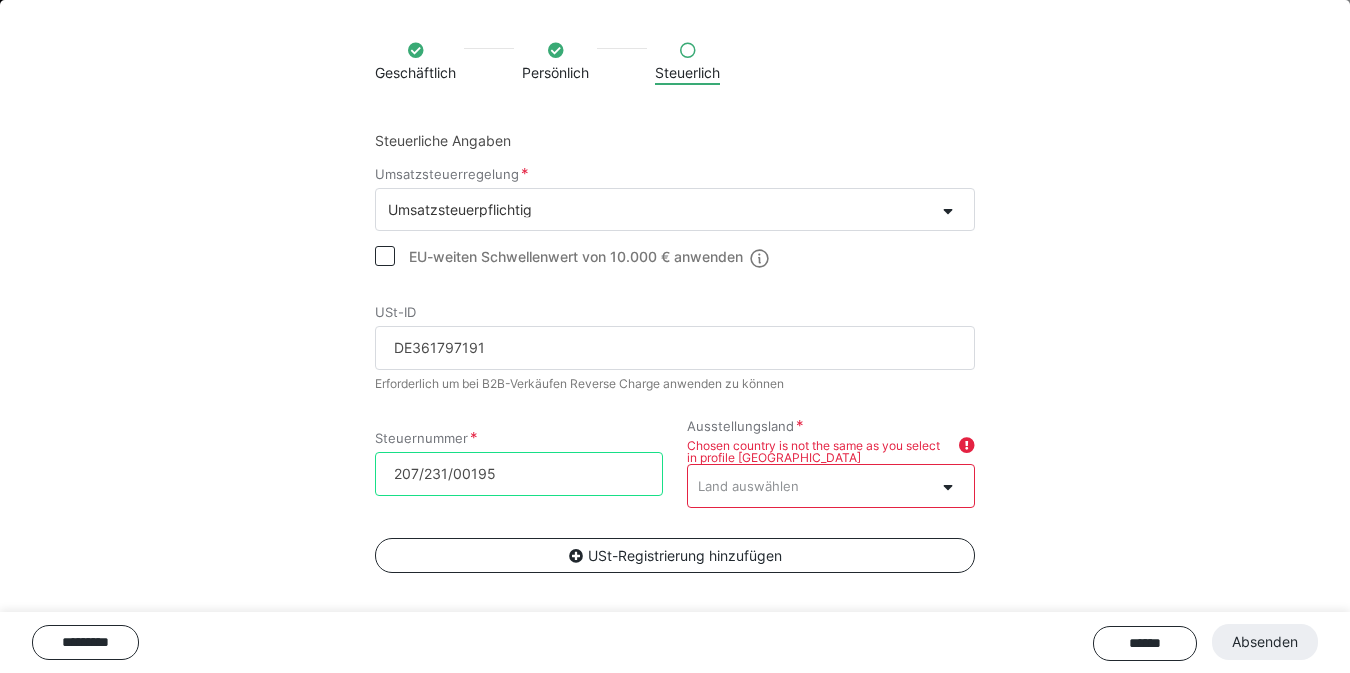 type on "207/231/00195" 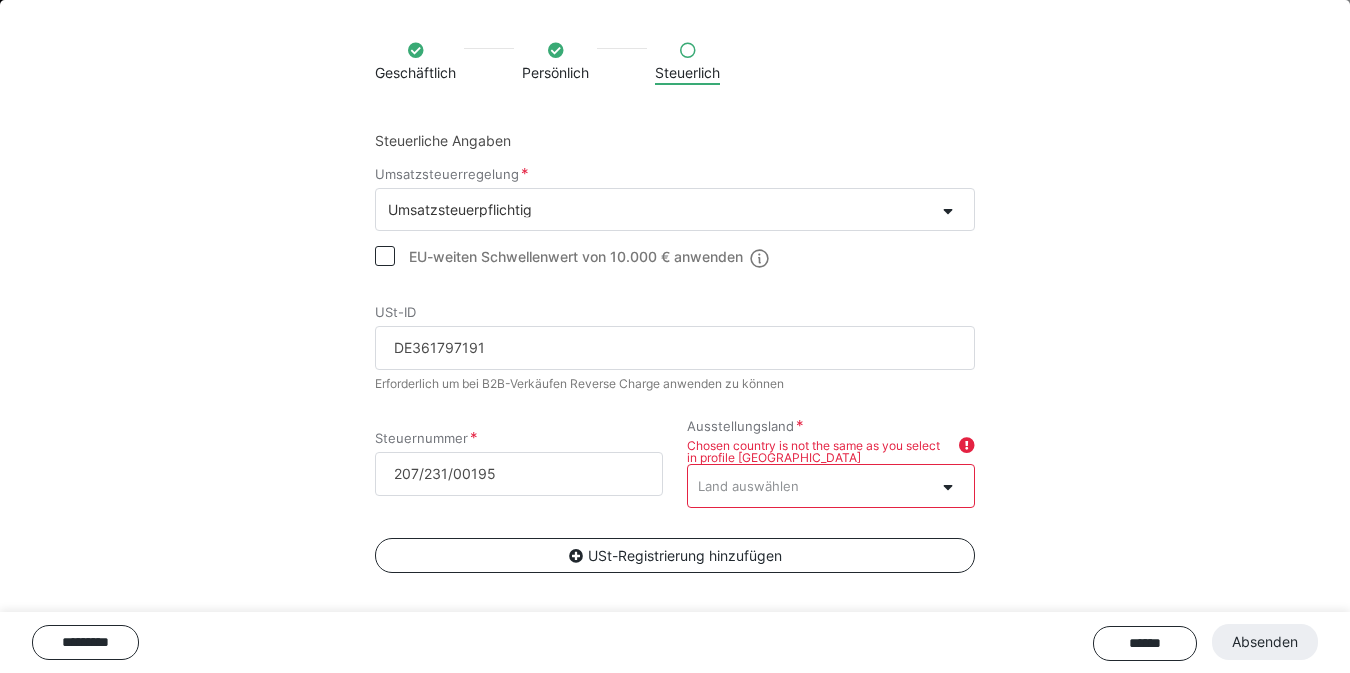click on "Chosen country is not the same as you select in profile Deutschland" at bounding box center (831, 452) 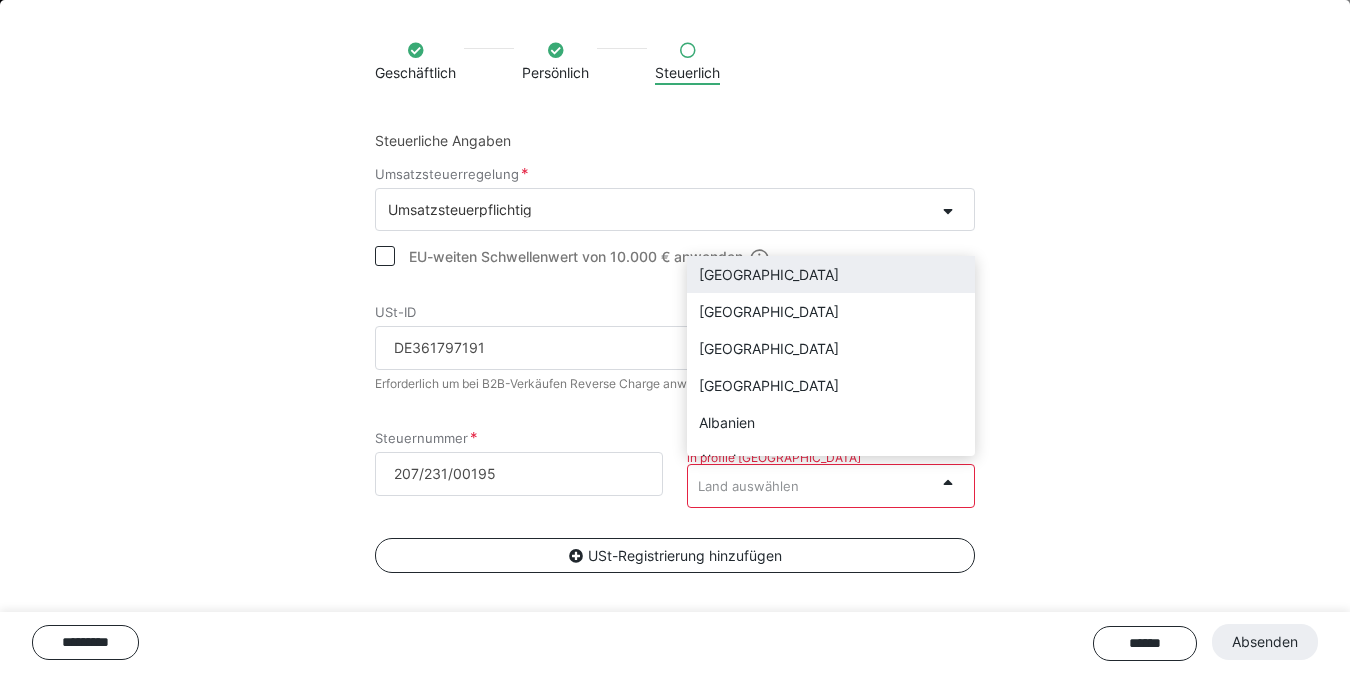 click on "Land auswählen" at bounding box center (811, 485) 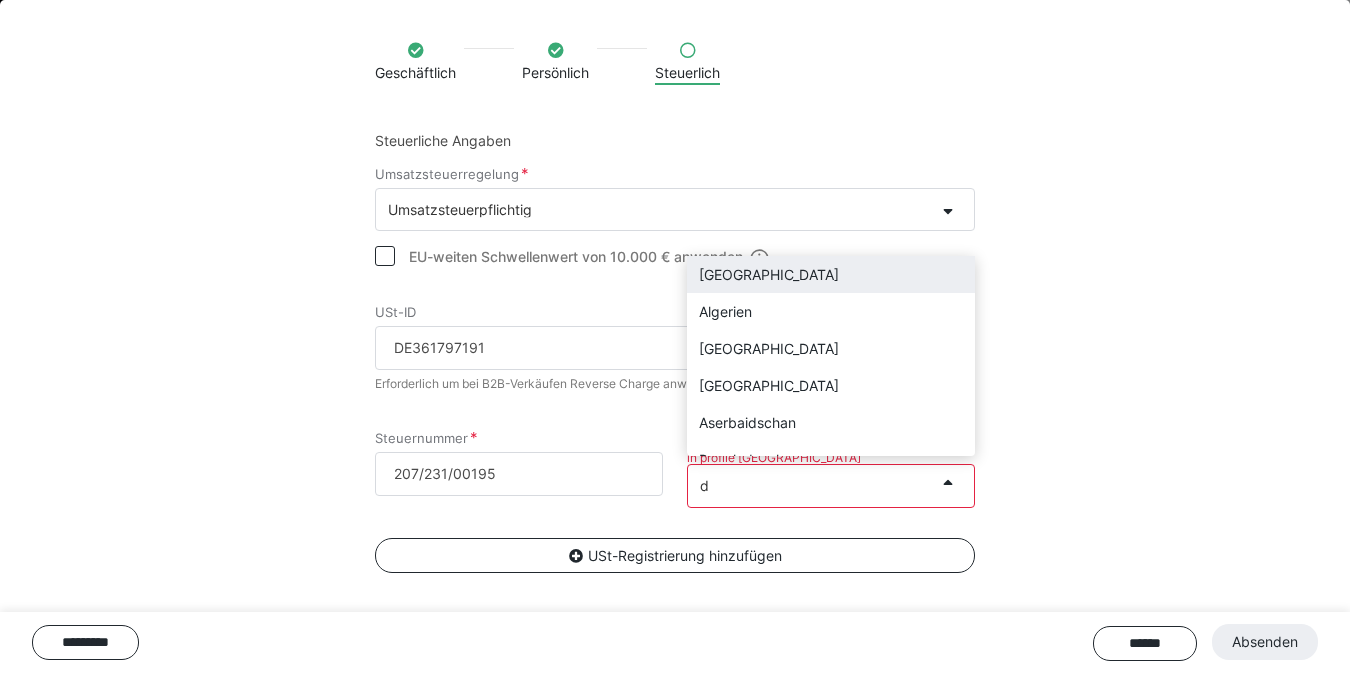 type on "de" 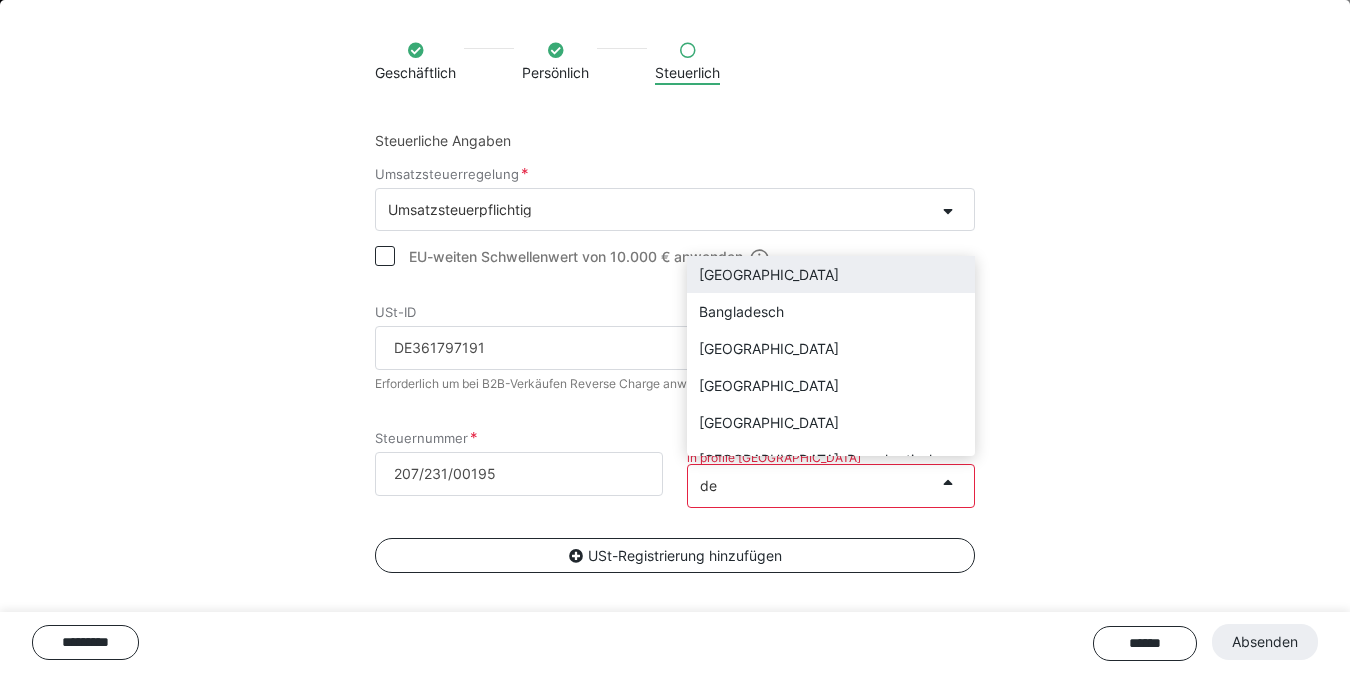 click on "Deutschland" at bounding box center [831, 274] 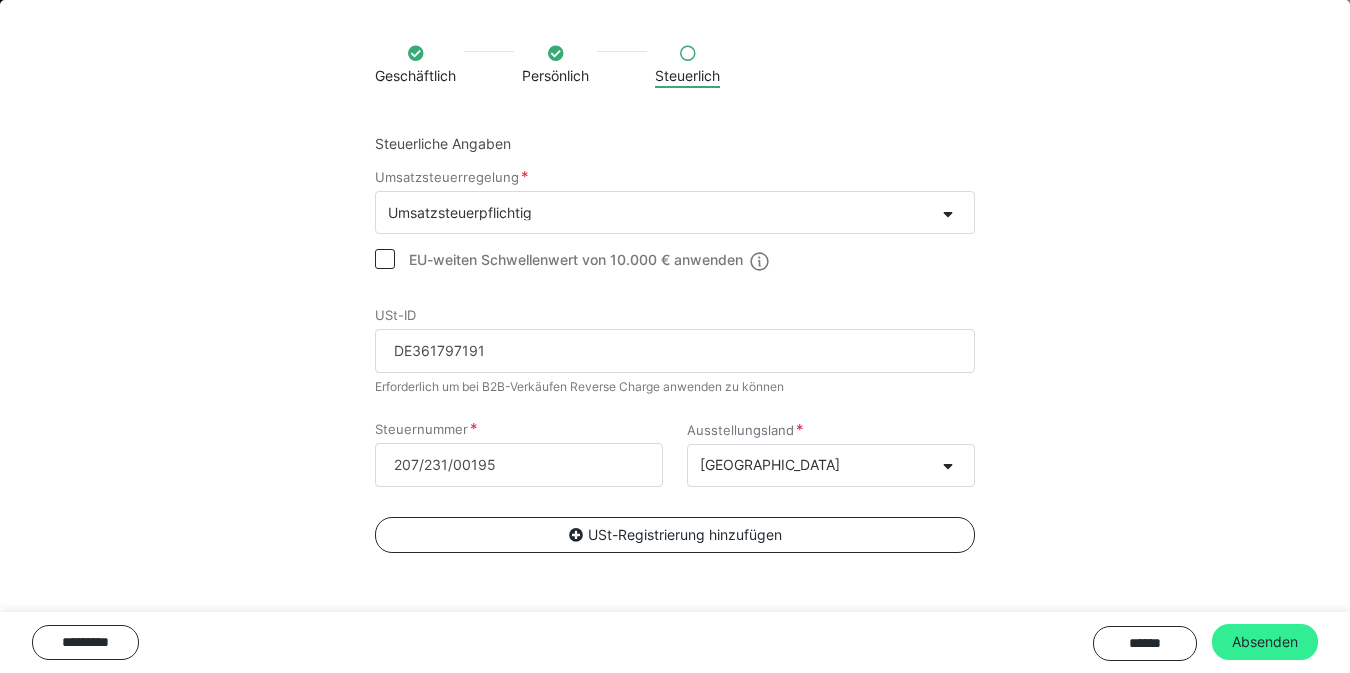 click on "Absenden" at bounding box center (1265, 642) 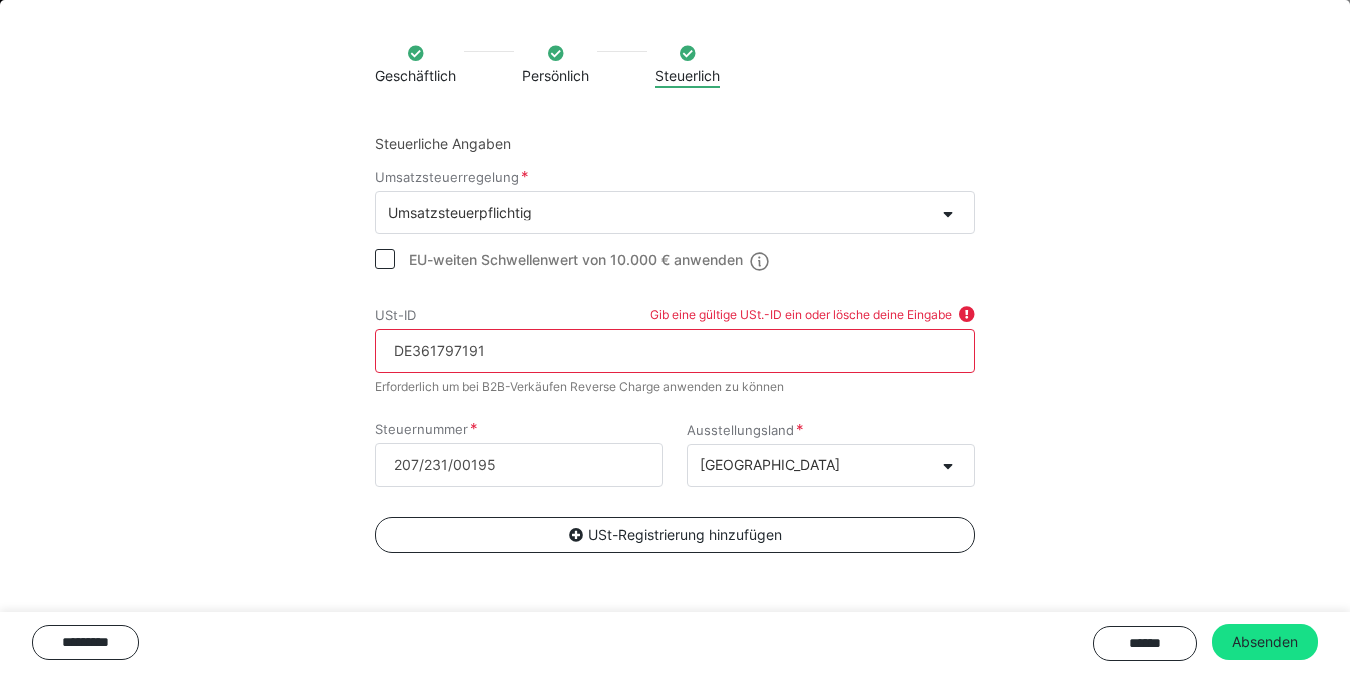 click on "DE361797191" at bounding box center [675, 351] 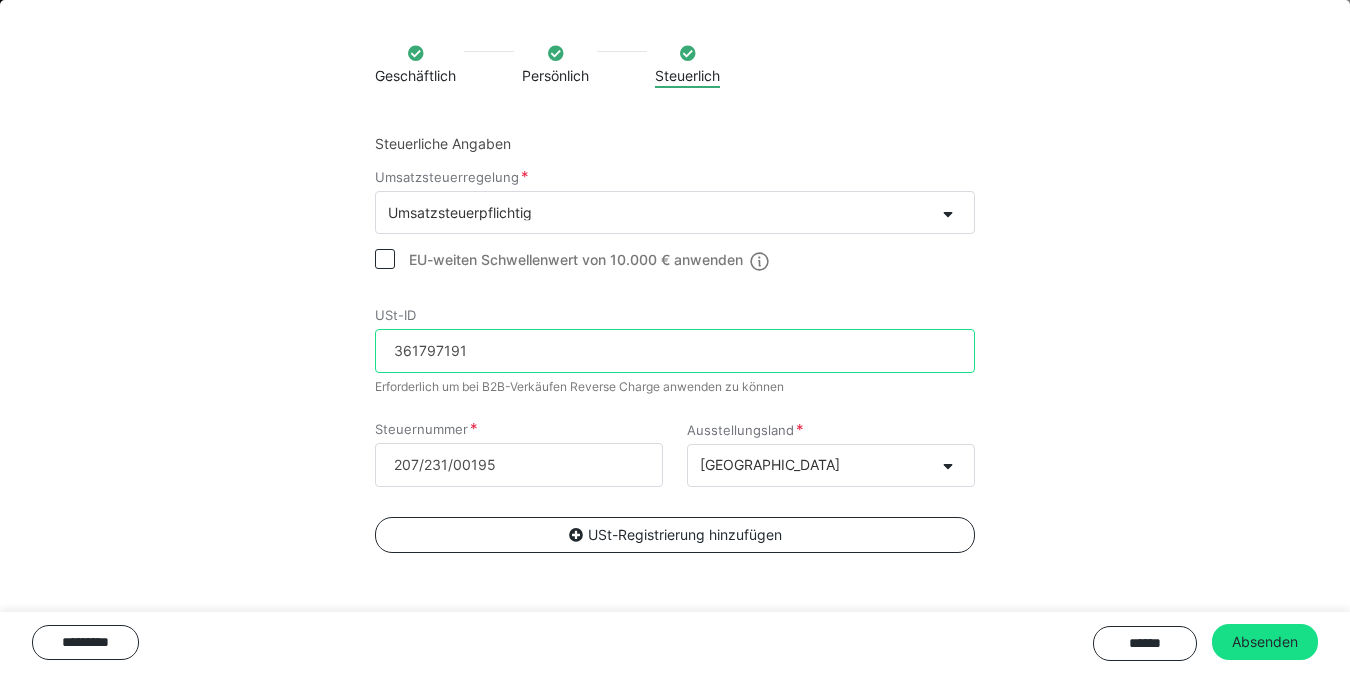 type on "361797191" 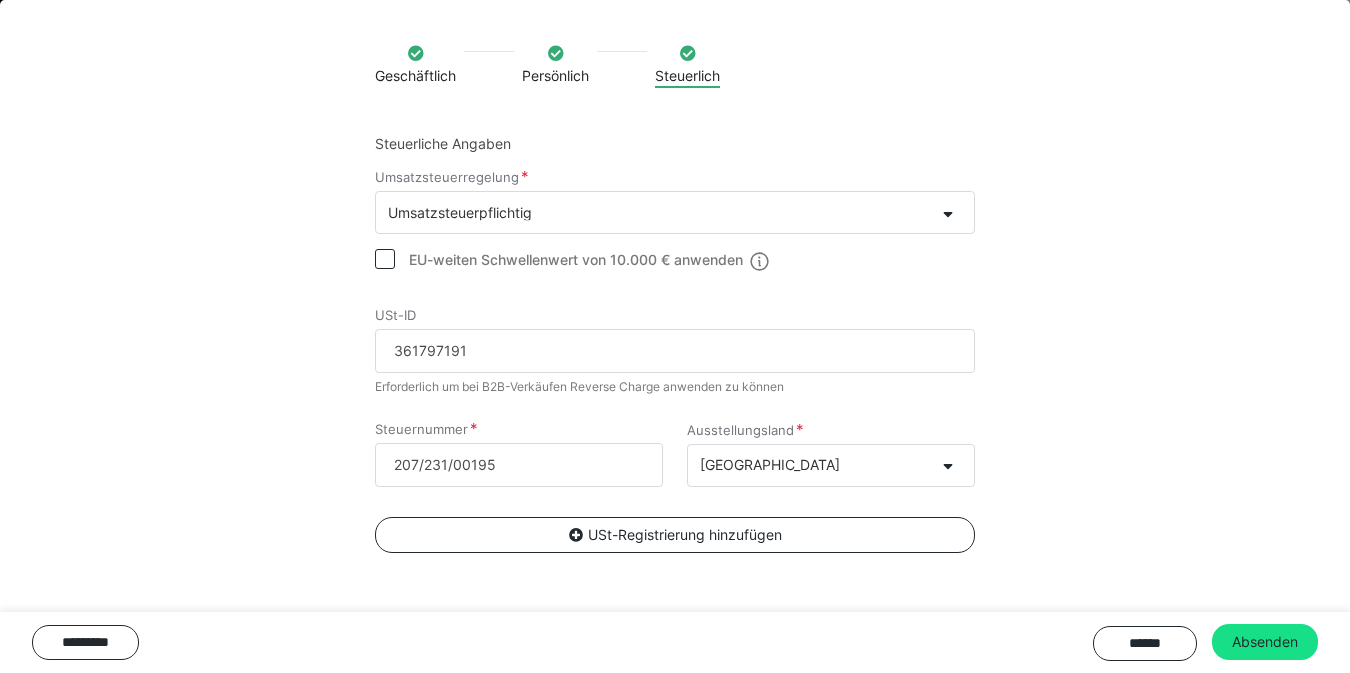 click on "Geschäftlich Persönlich Steuerlich Steuerliche Angaben Umsatzsteuerregelung Umsatzsteuerpflichtig EU-weiten Schwellenwert von 10.000 € anwenden USt-ID 361797191 Erforderlich um bei B2B-Verkäufen Reverse Charge anwenden zu können Steuernummer 207/231/00195 Ausstellungsland Deutschland USt-Registrierung hinzufügen ********* ****** Absenden" at bounding box center (675, 342) 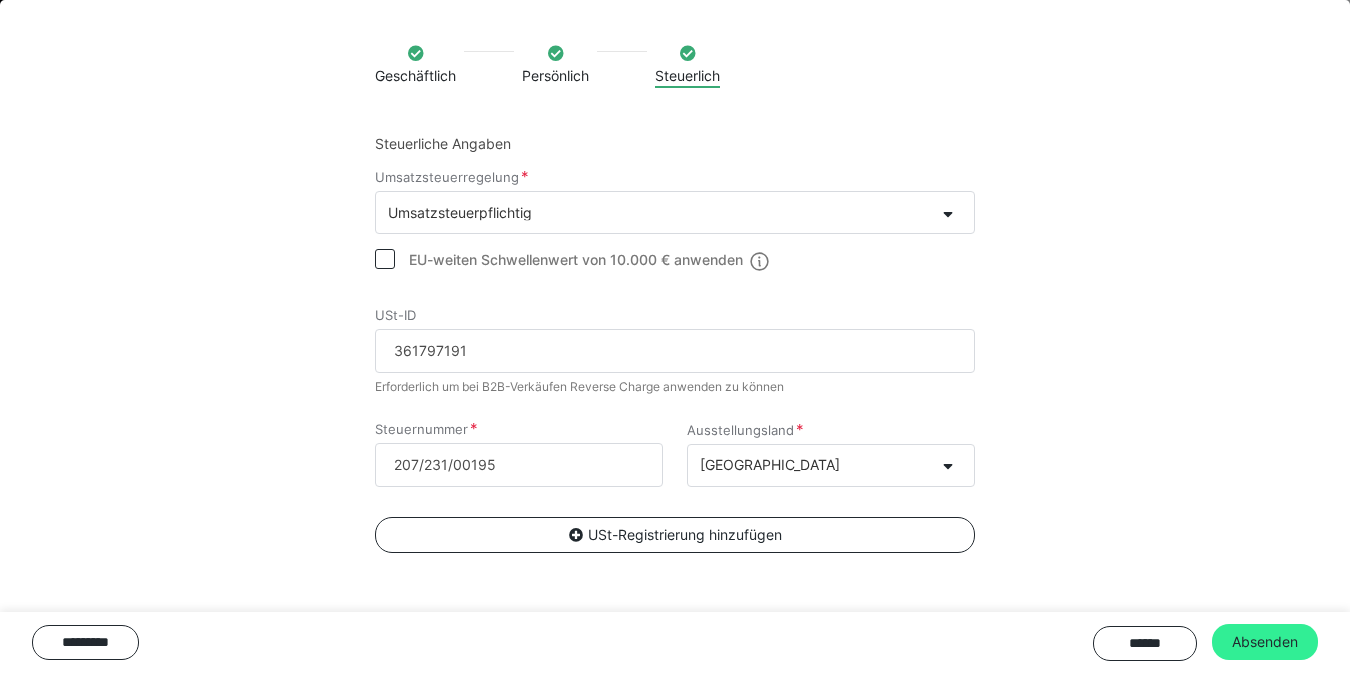 click on "Absenden" at bounding box center (1265, 642) 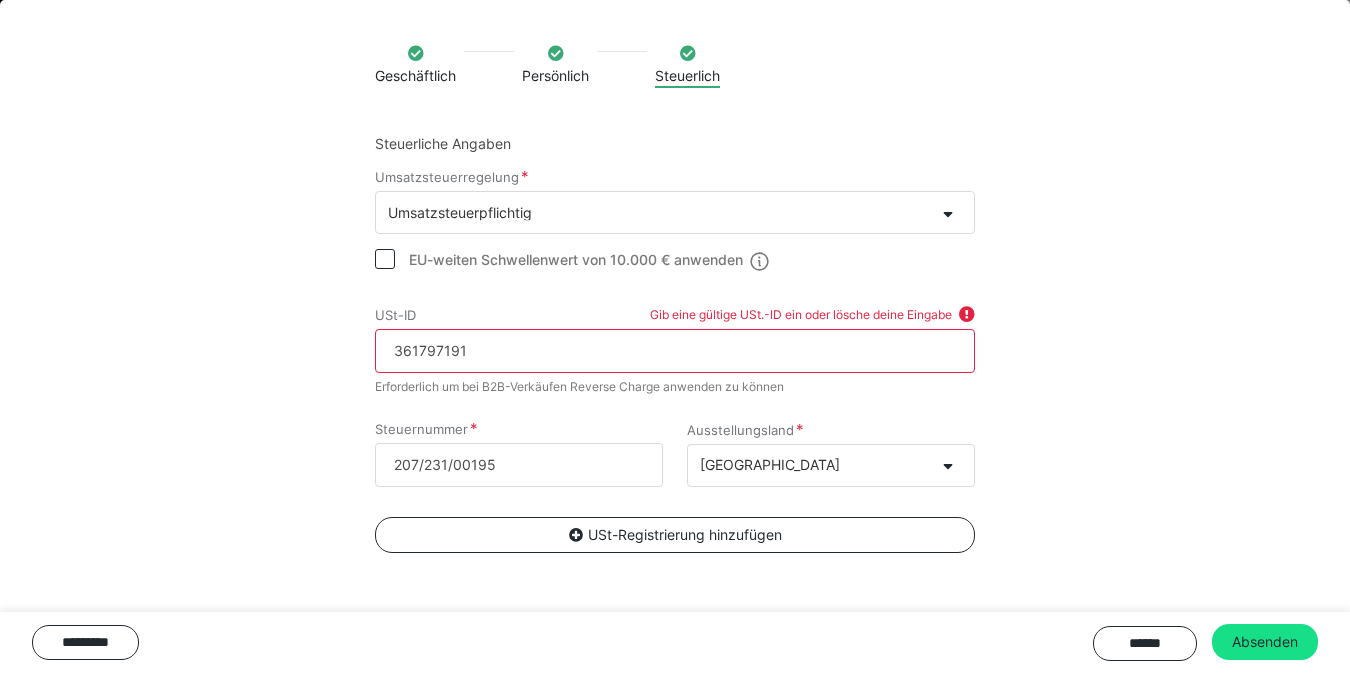 drag, startPoint x: 493, startPoint y: 354, endPoint x: 313, endPoint y: 353, distance: 180.00278 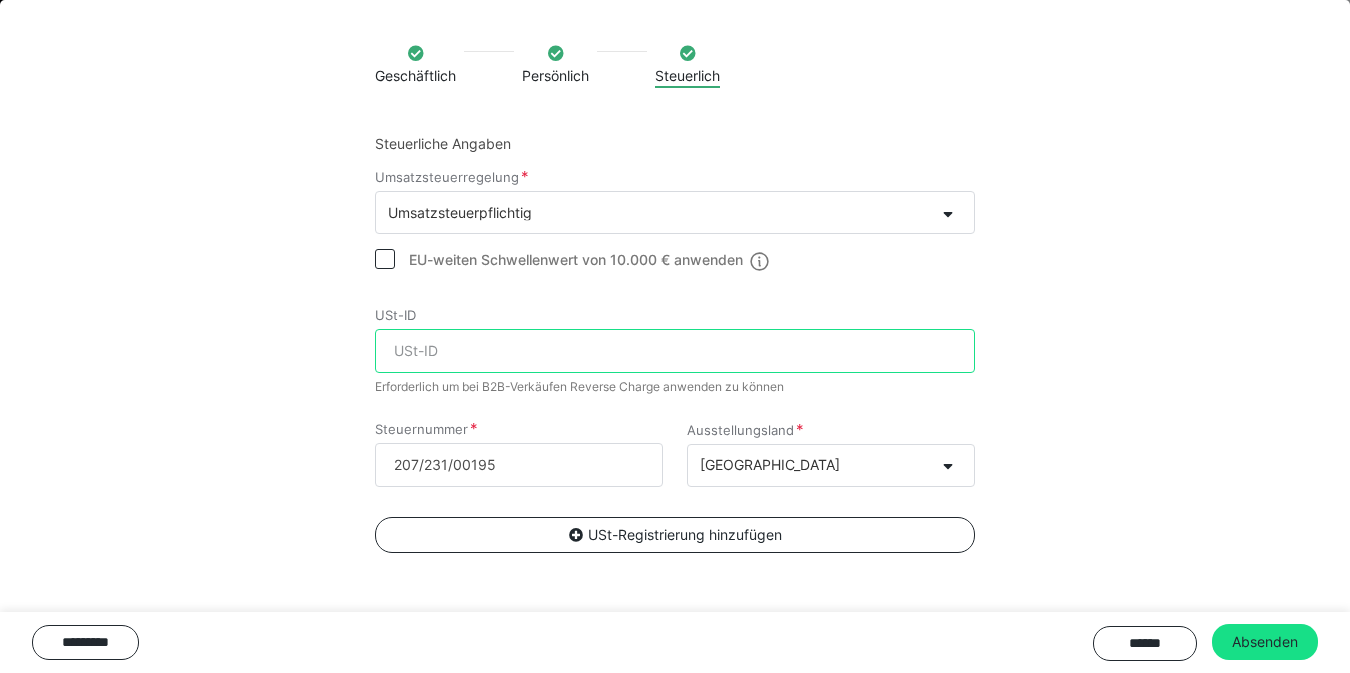 type 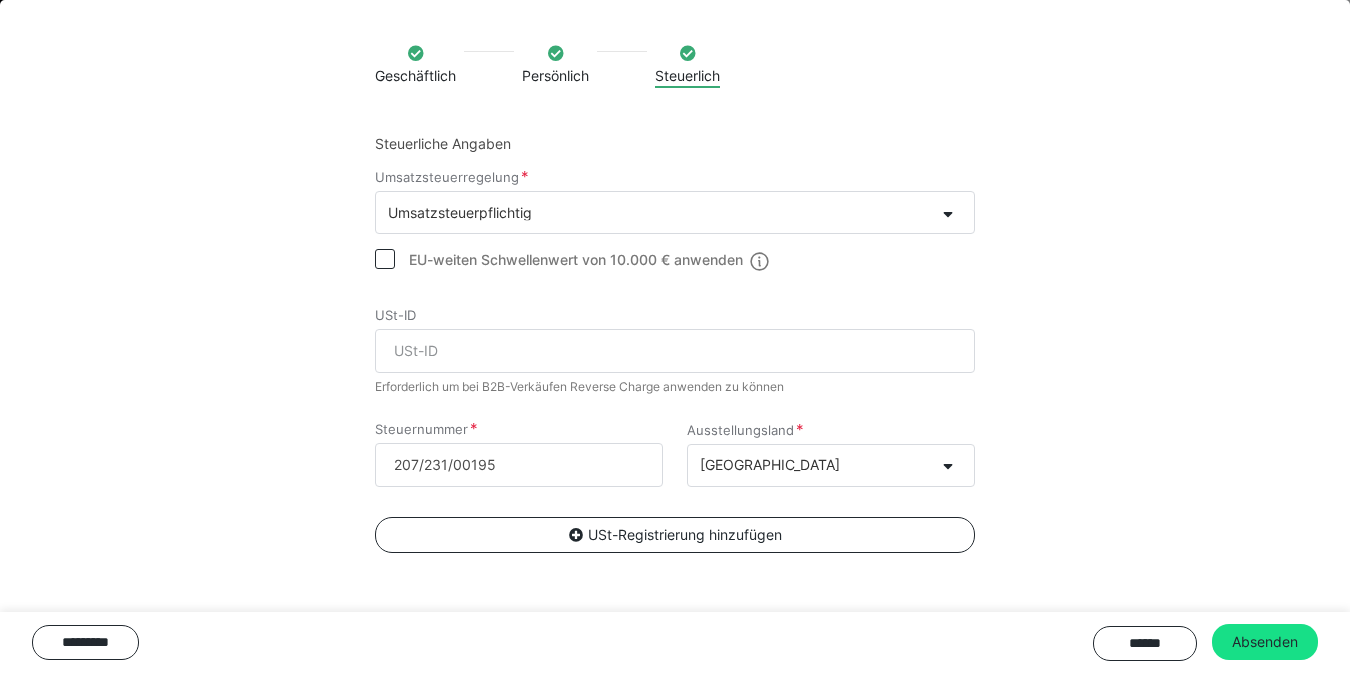 click on "Geschäftlich Persönlich Steuerlich Steuerliche Angaben Umsatzsteuerregelung Umsatzsteuerpflichtig EU-weiten Schwellenwert von 10.000 € anwenden USt-ID Erforderlich um bei B2B-Verkäufen Reverse Charge anwenden zu können Steuernummer 207/231/00195 Ausstellungsland Deutschland USt-Registrierung hinzufügen ********* ****** Absenden" at bounding box center (675, 342) 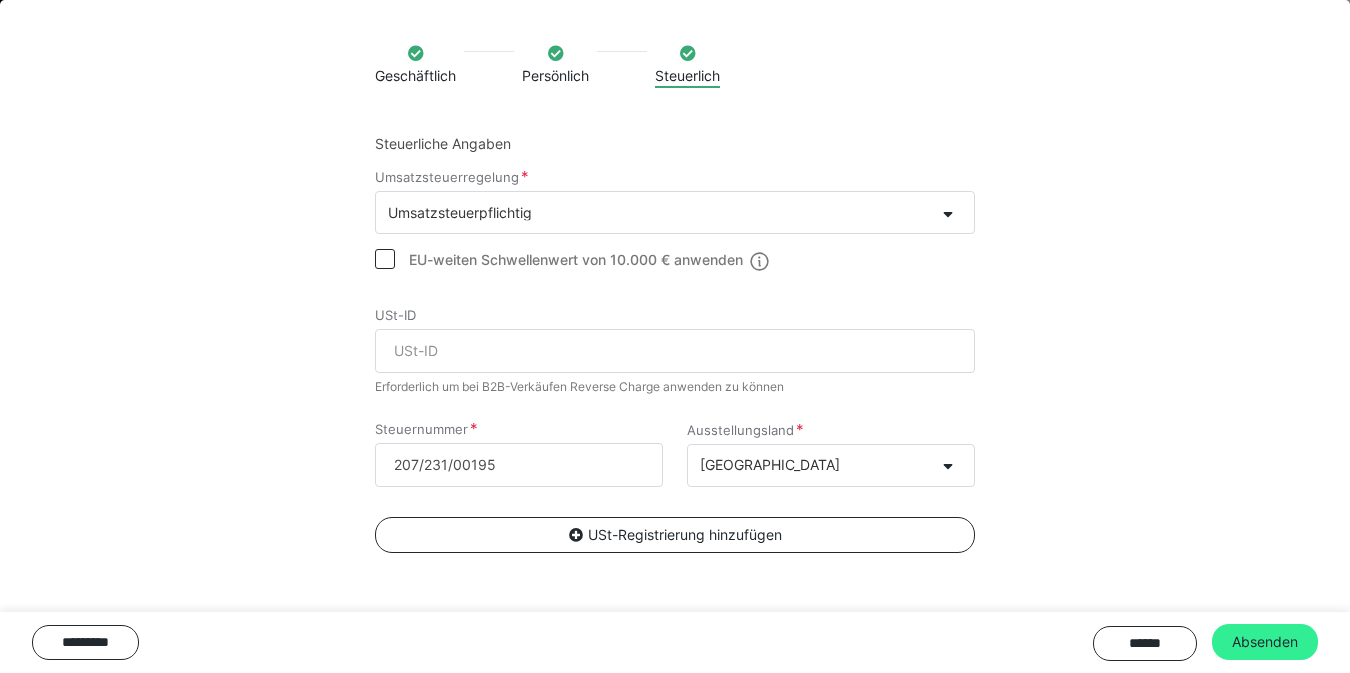 click on "Absenden" at bounding box center (1265, 642) 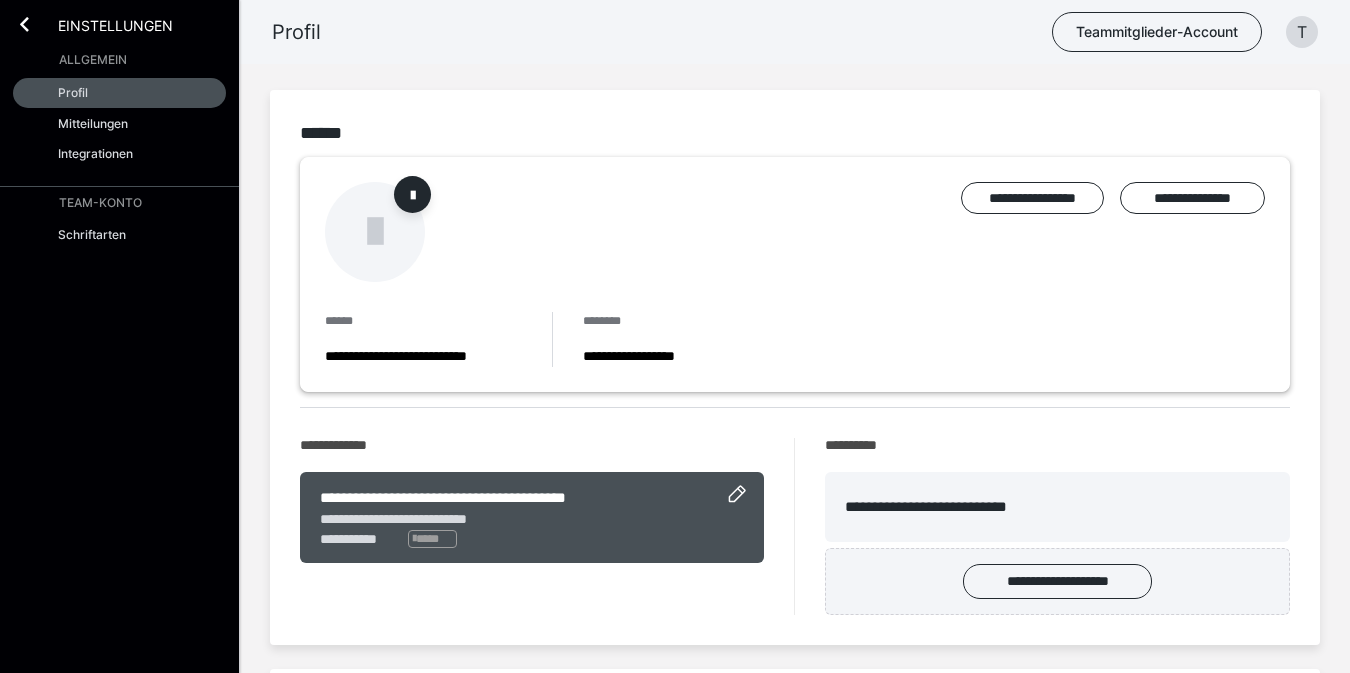 click on "**********" at bounding box center (675, 572) 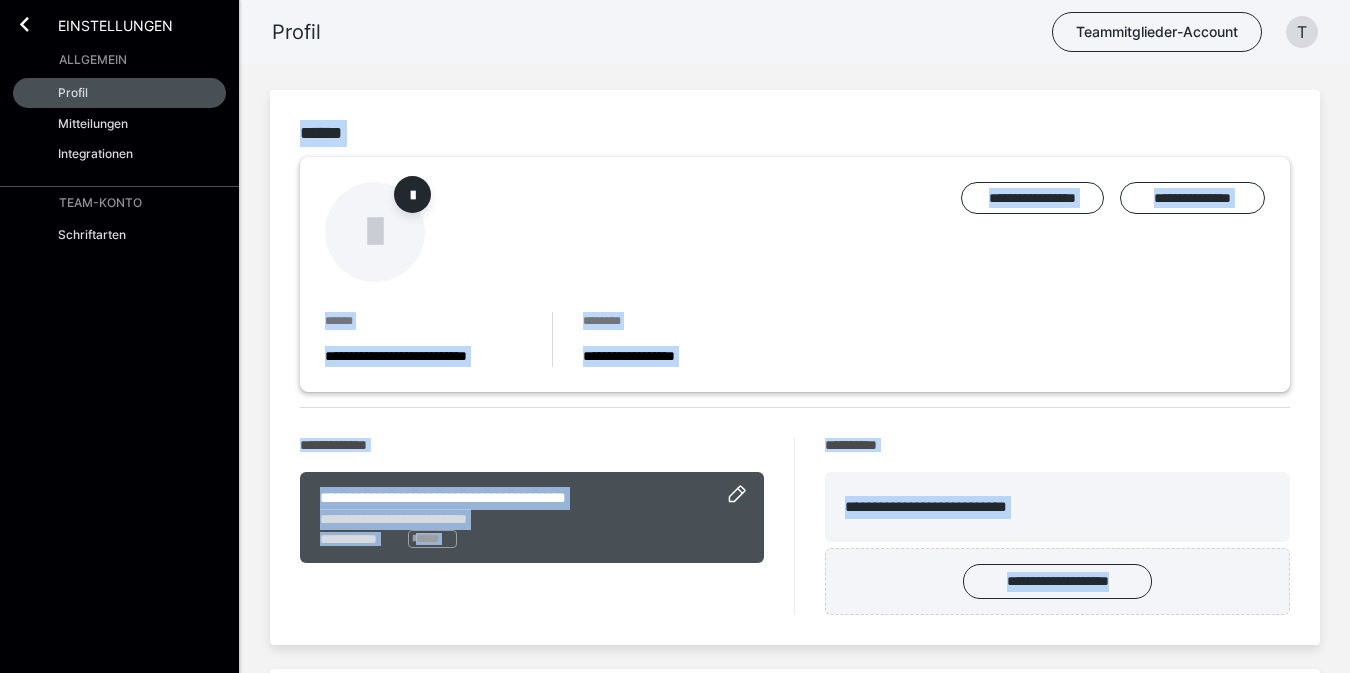 click on "T" at bounding box center (1302, 32) 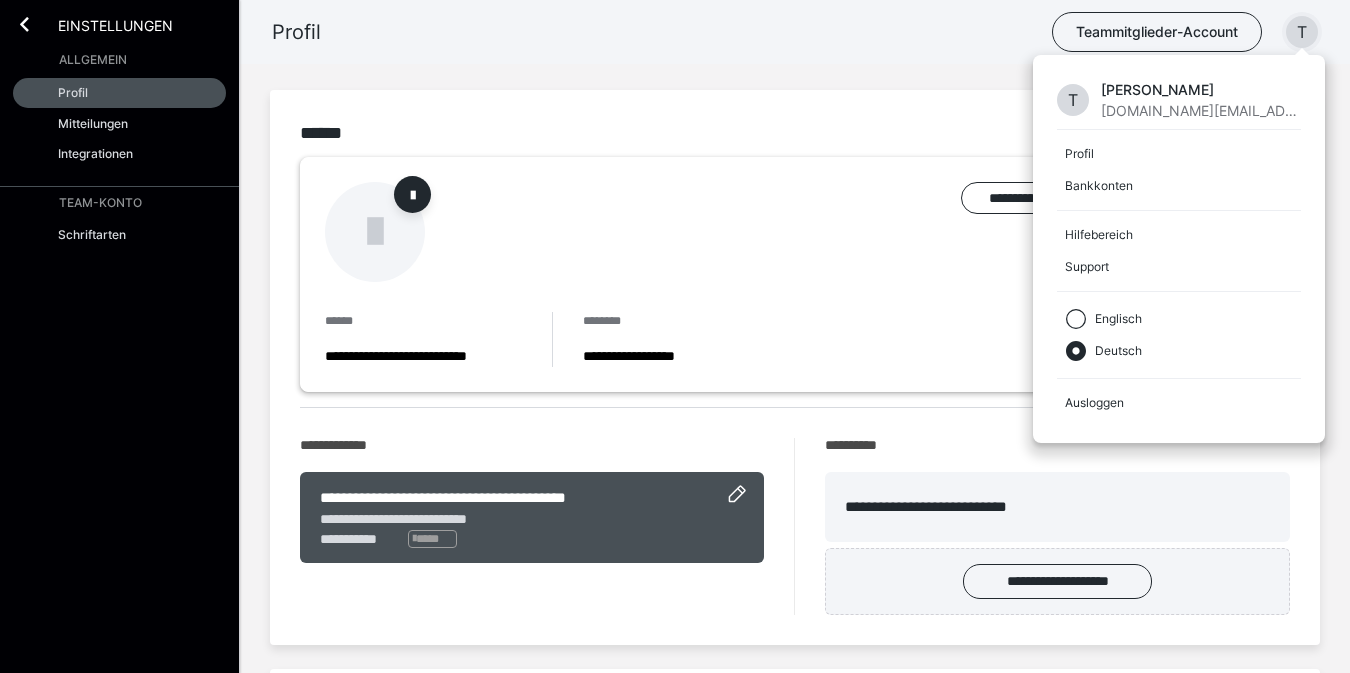 click on "**********" at bounding box center (795, 572) 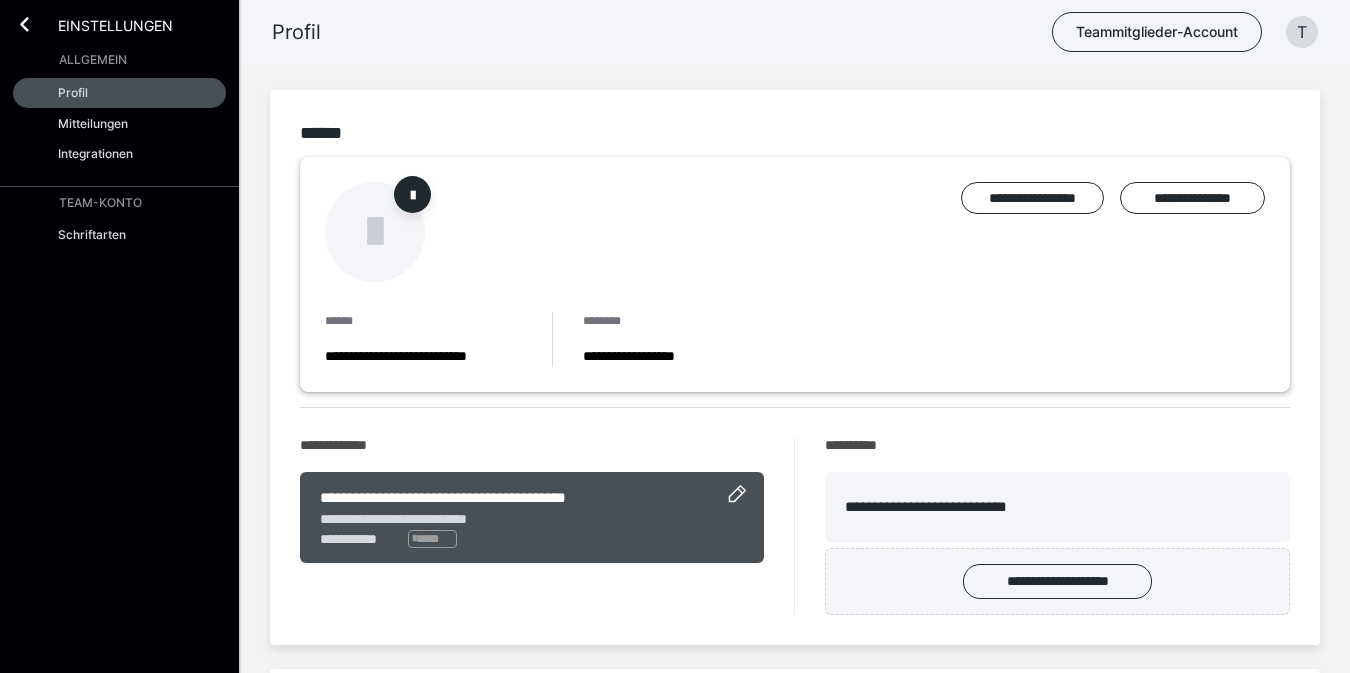 click on "Einstellungen" at bounding box center (119, 22) 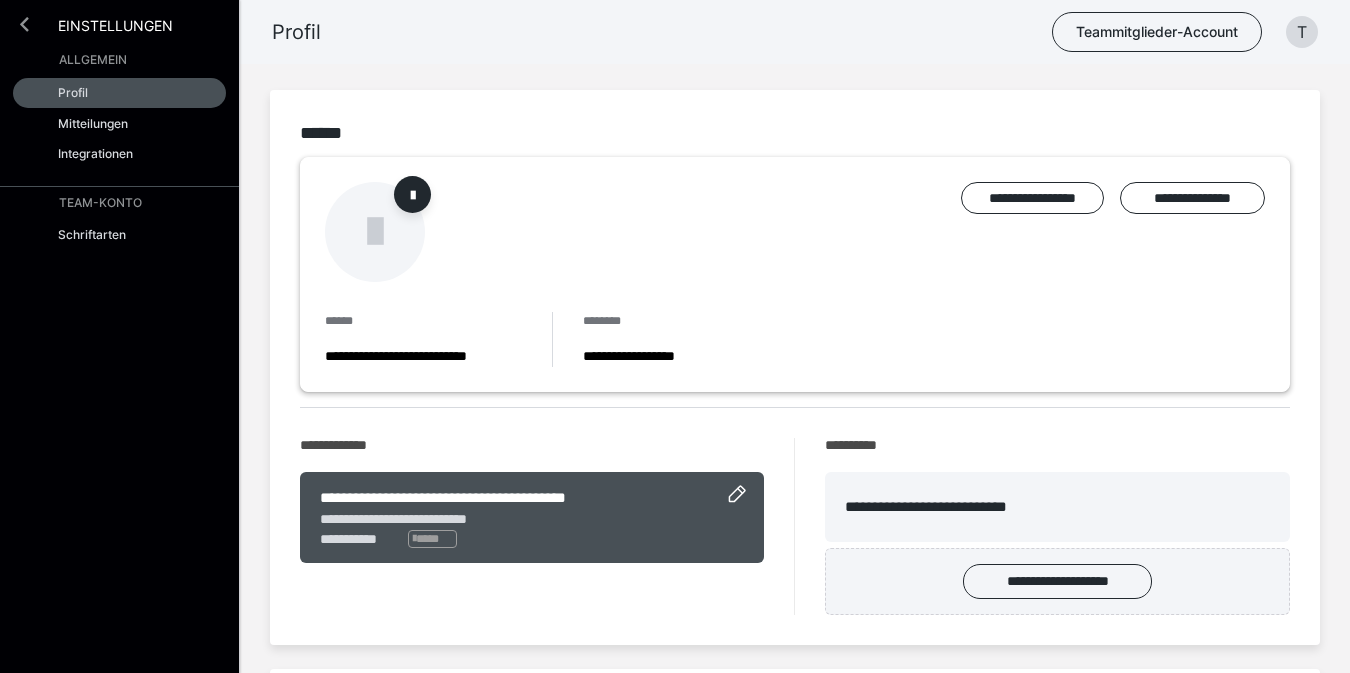 click on "Einstellungen" at bounding box center (119, 22) 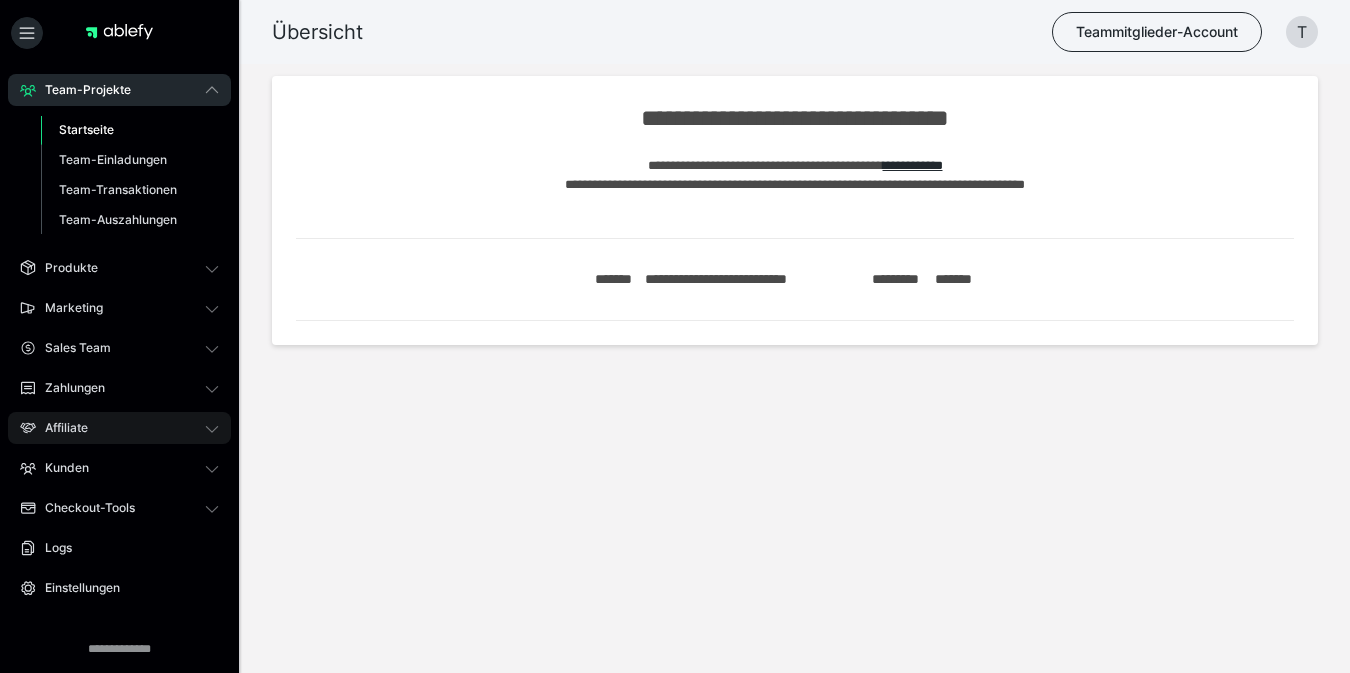 click on "Affiliate" at bounding box center (119, 428) 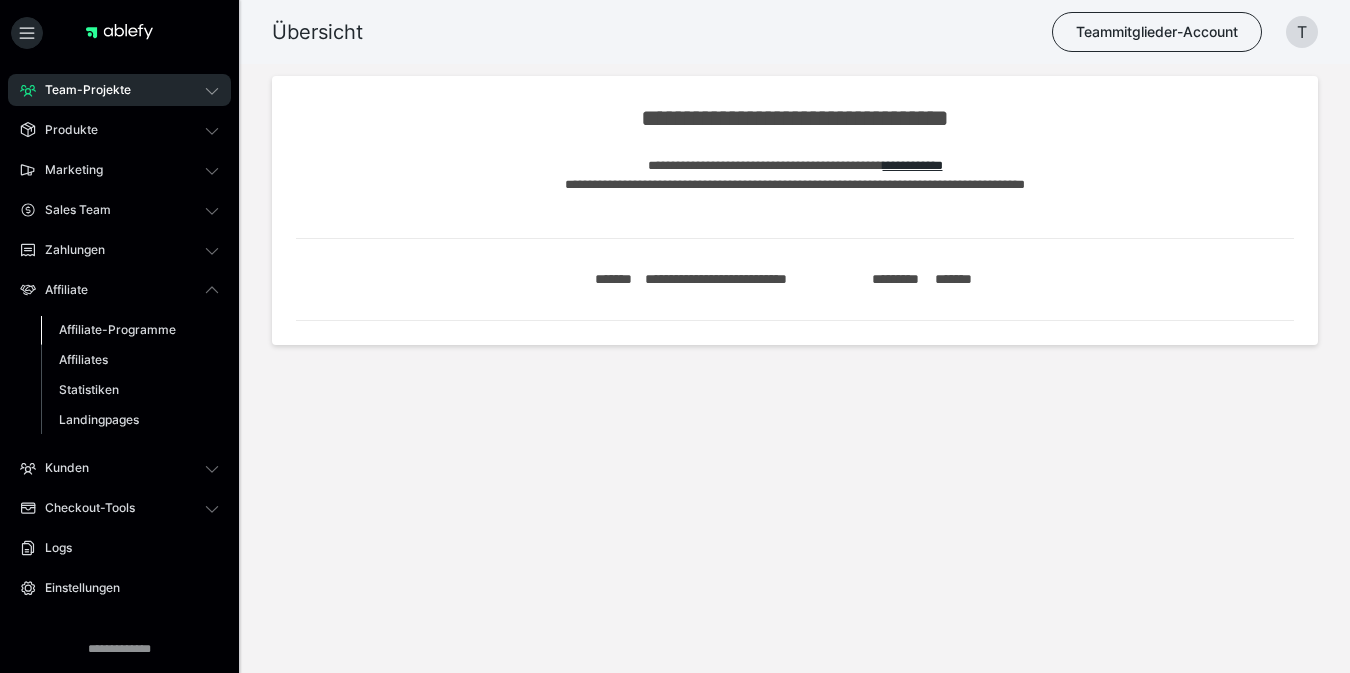 click on "Affiliate-Programme" at bounding box center [117, 329] 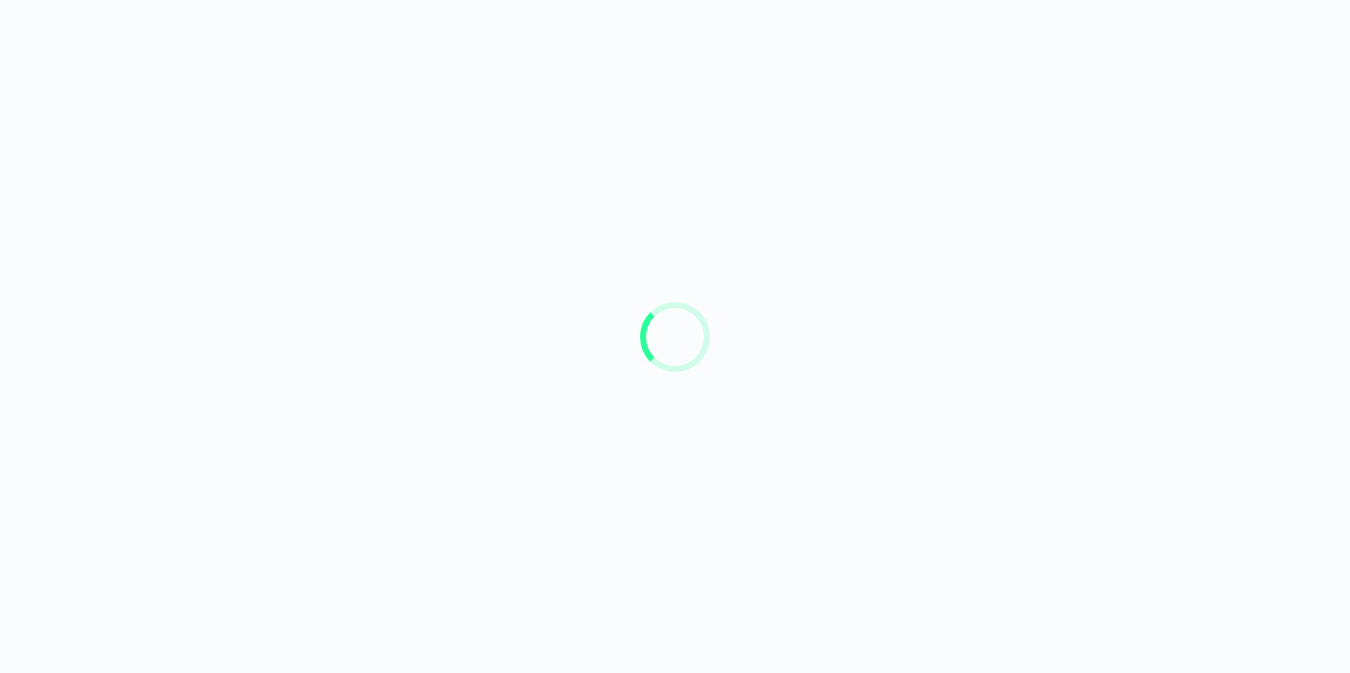 scroll, scrollTop: 0, scrollLeft: 0, axis: both 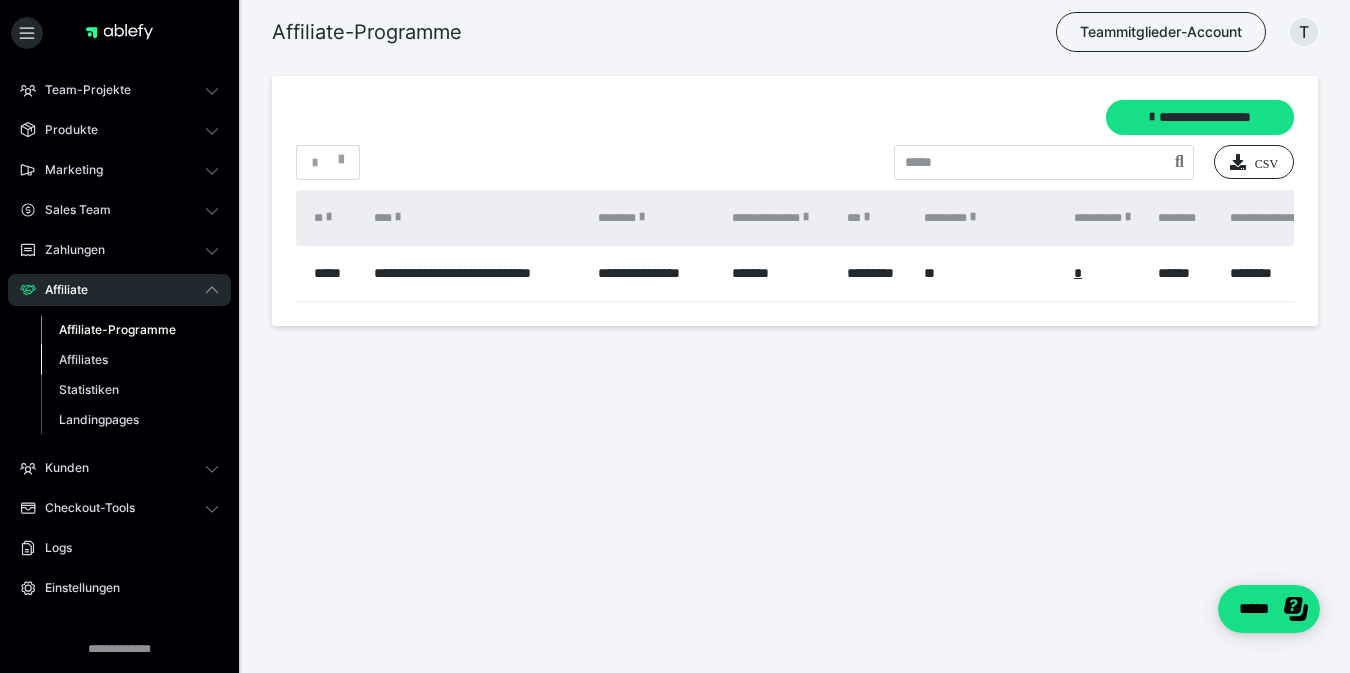 click on "Affiliates" at bounding box center (130, 360) 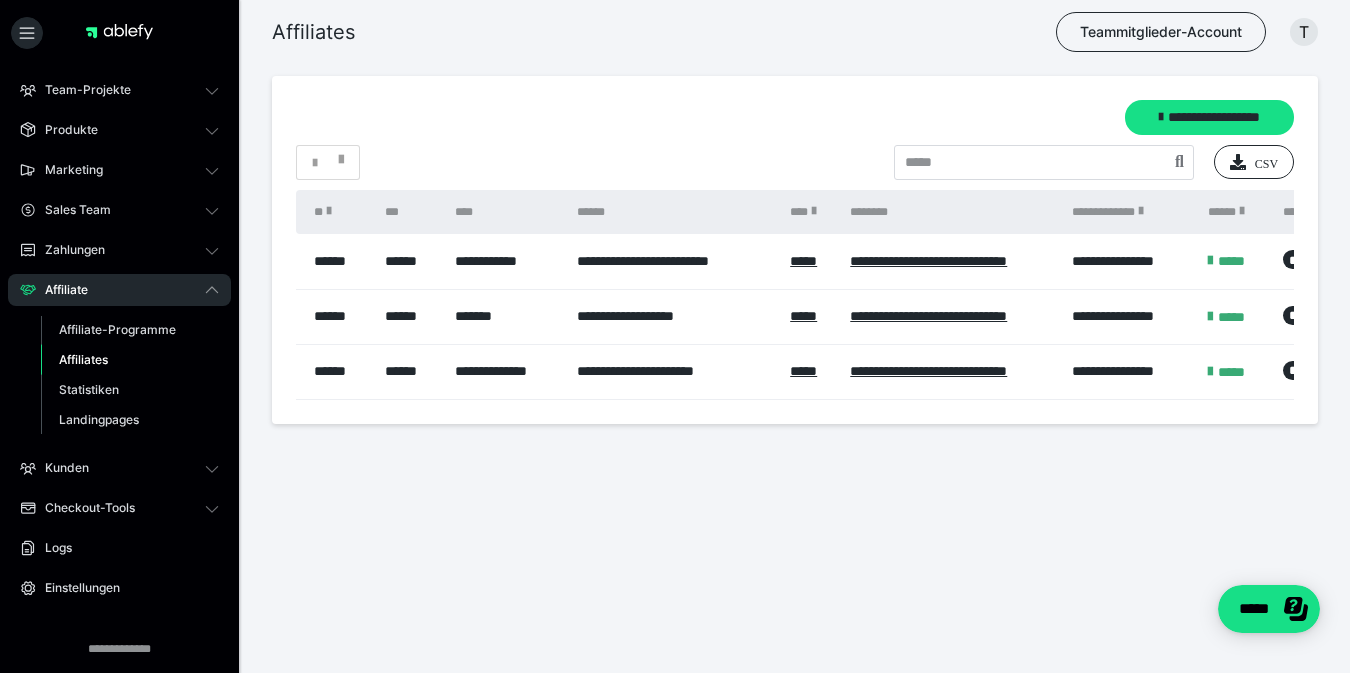scroll, scrollTop: 0, scrollLeft: 0, axis: both 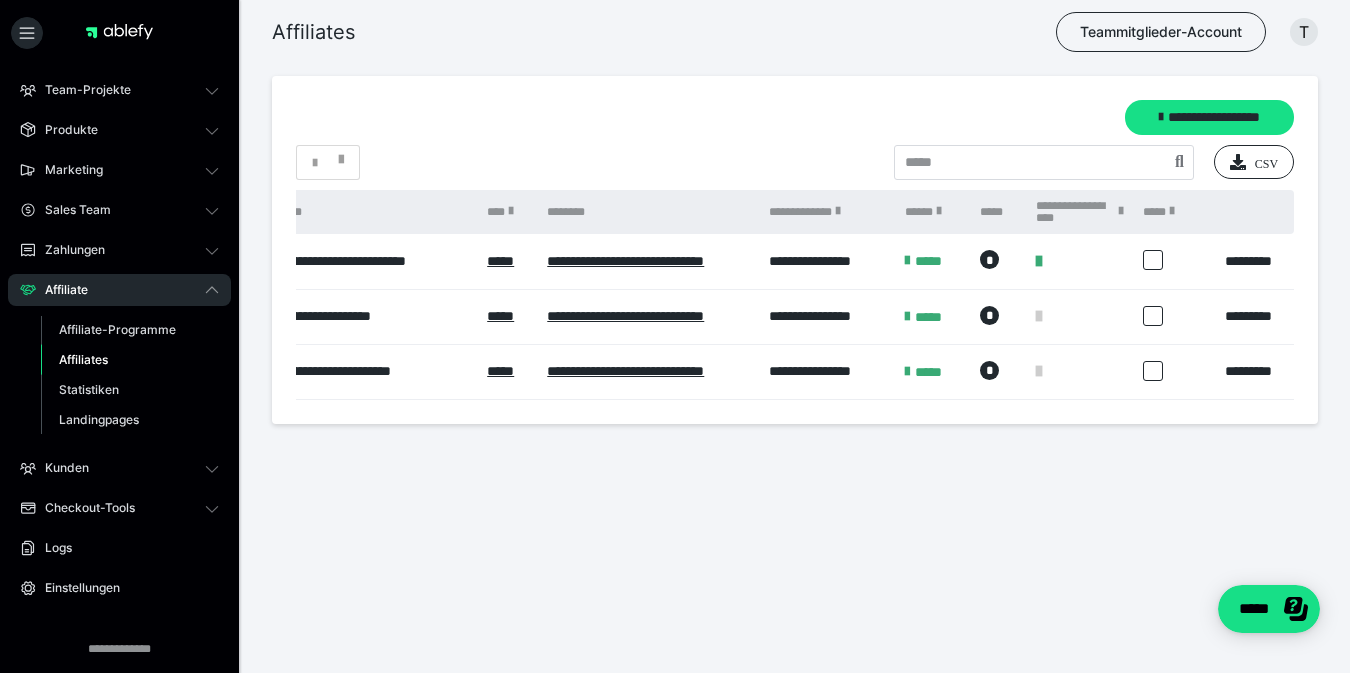 click on "Affiliates Teammitglieder-Account T" at bounding box center [675, 32] 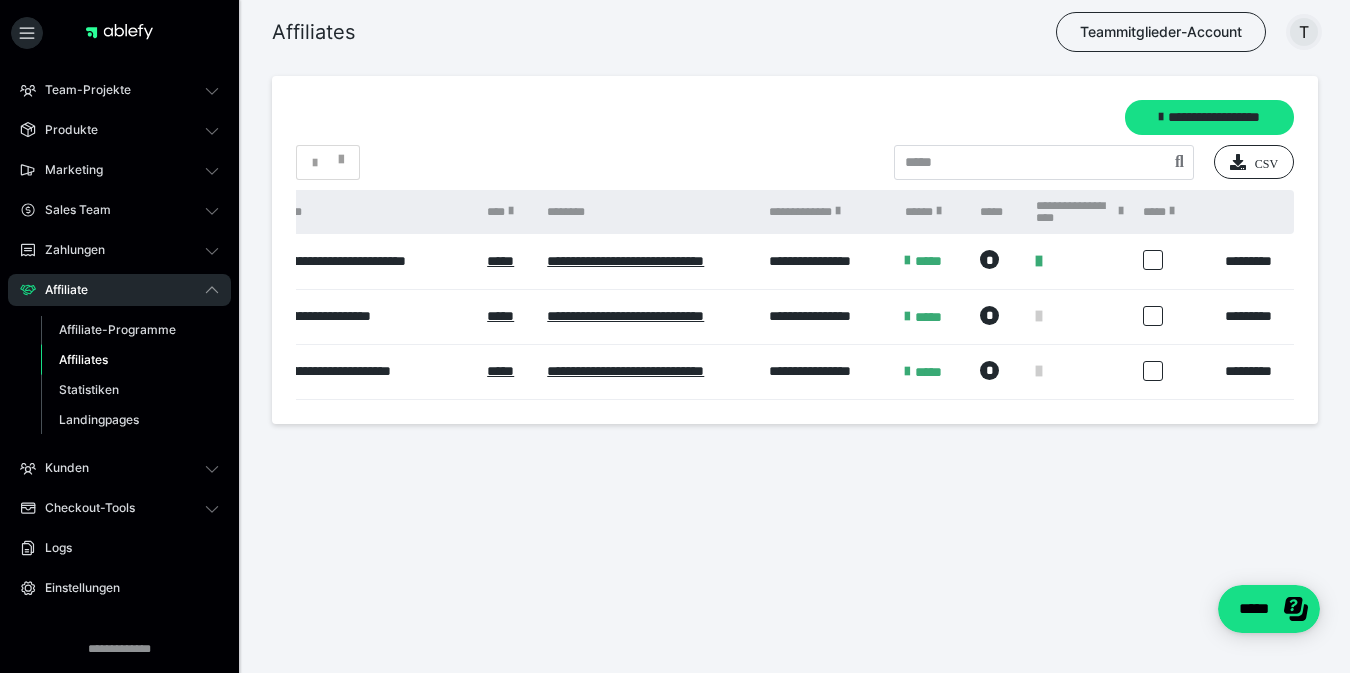 click on "T" at bounding box center [1304, 32] 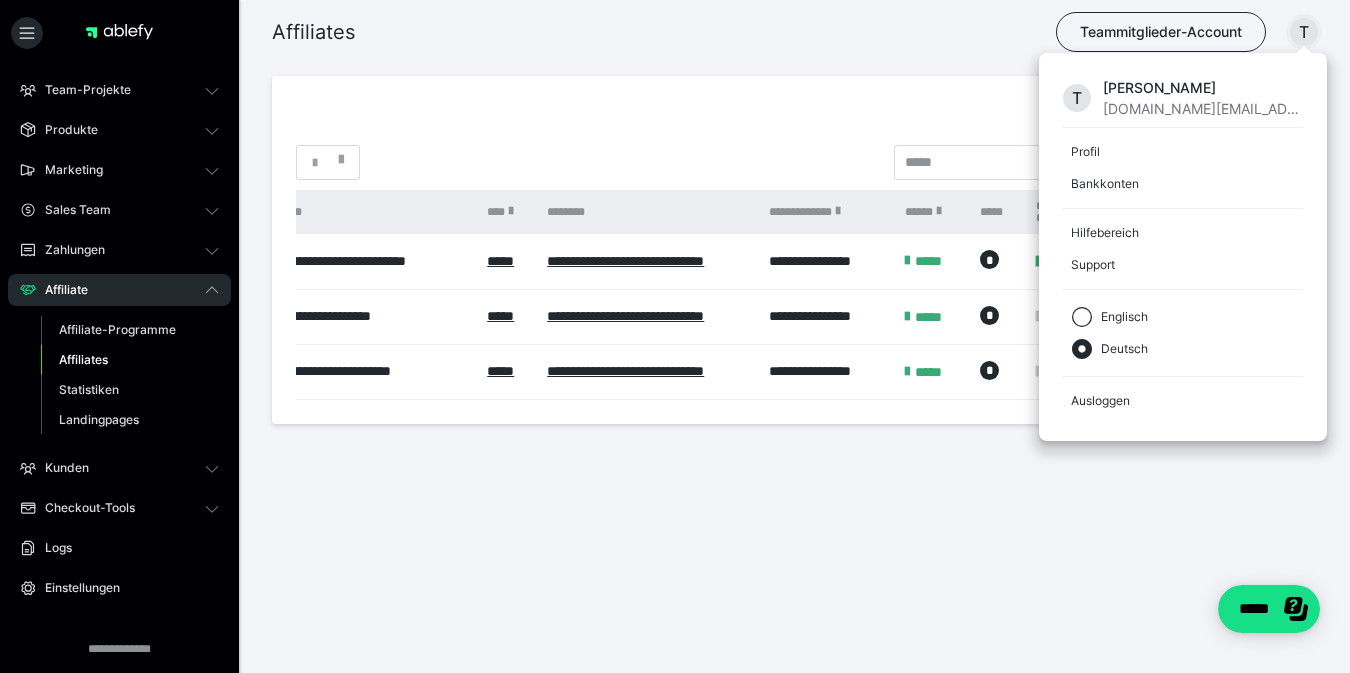 click on "**********" at bounding box center (795, 117) 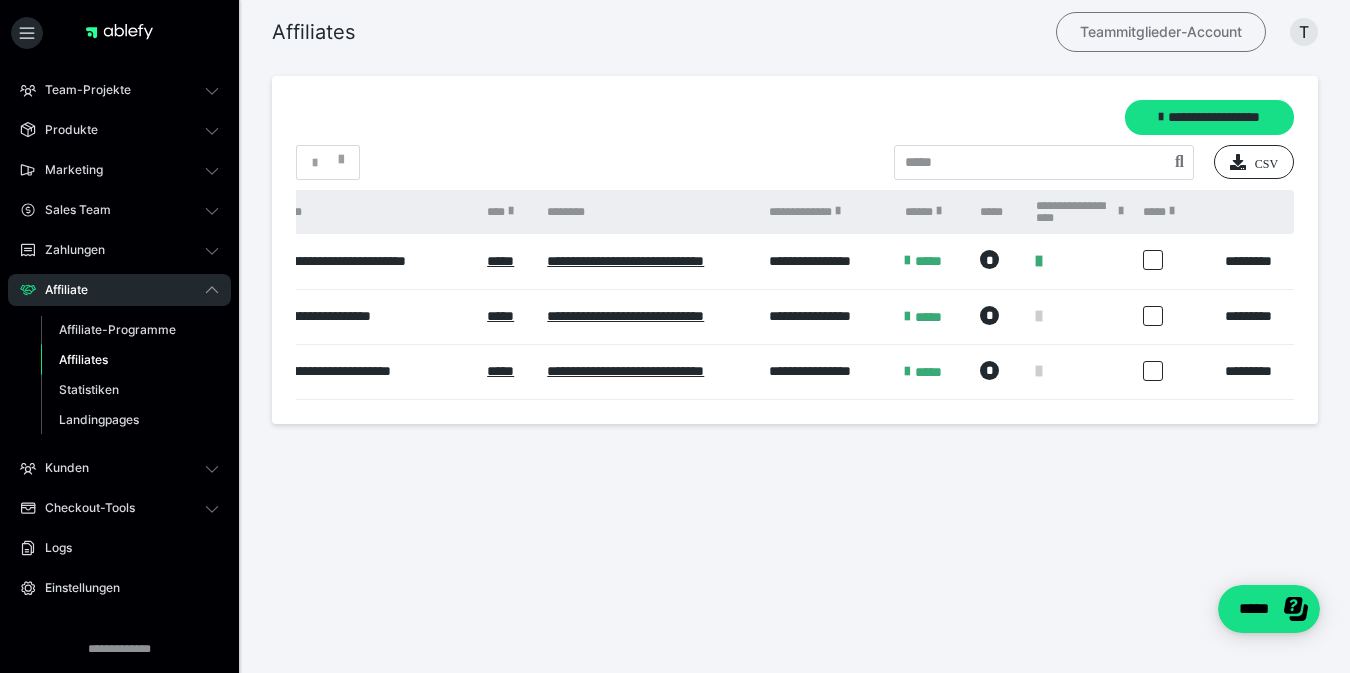 click on "Teammitglieder-Account" at bounding box center (1161, 32) 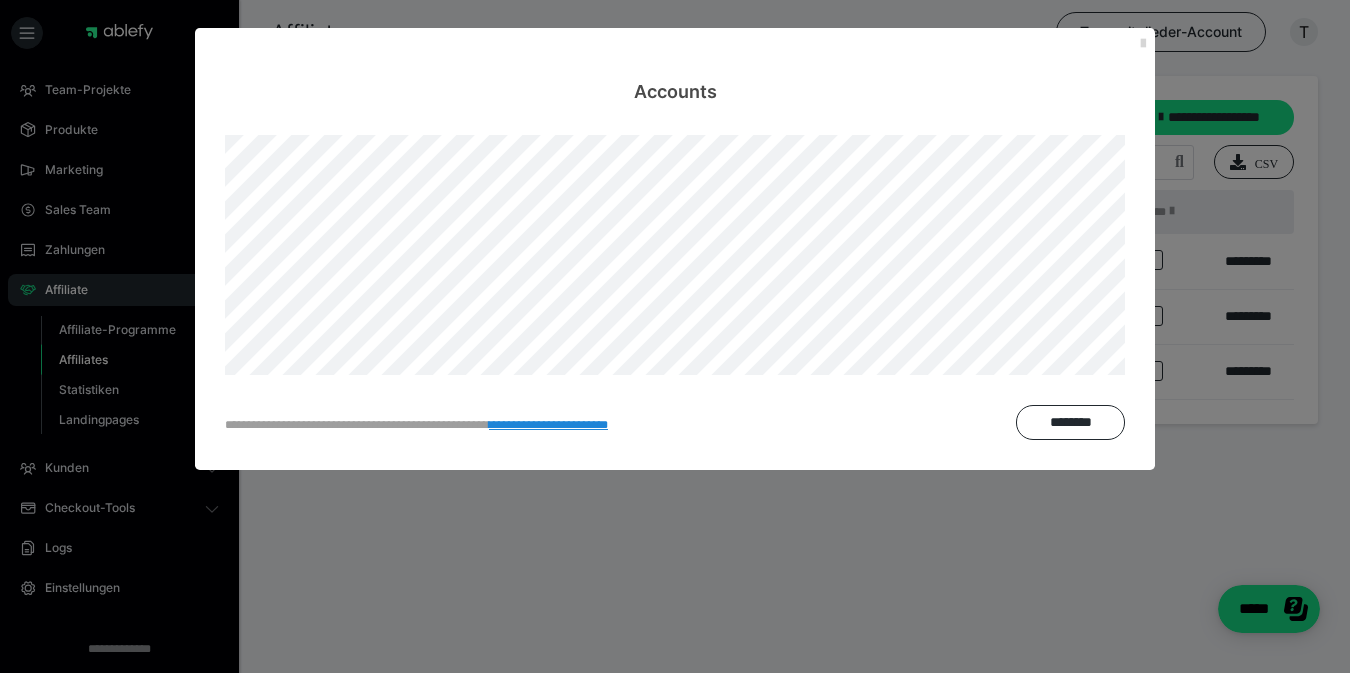 click at bounding box center (1143, 44) 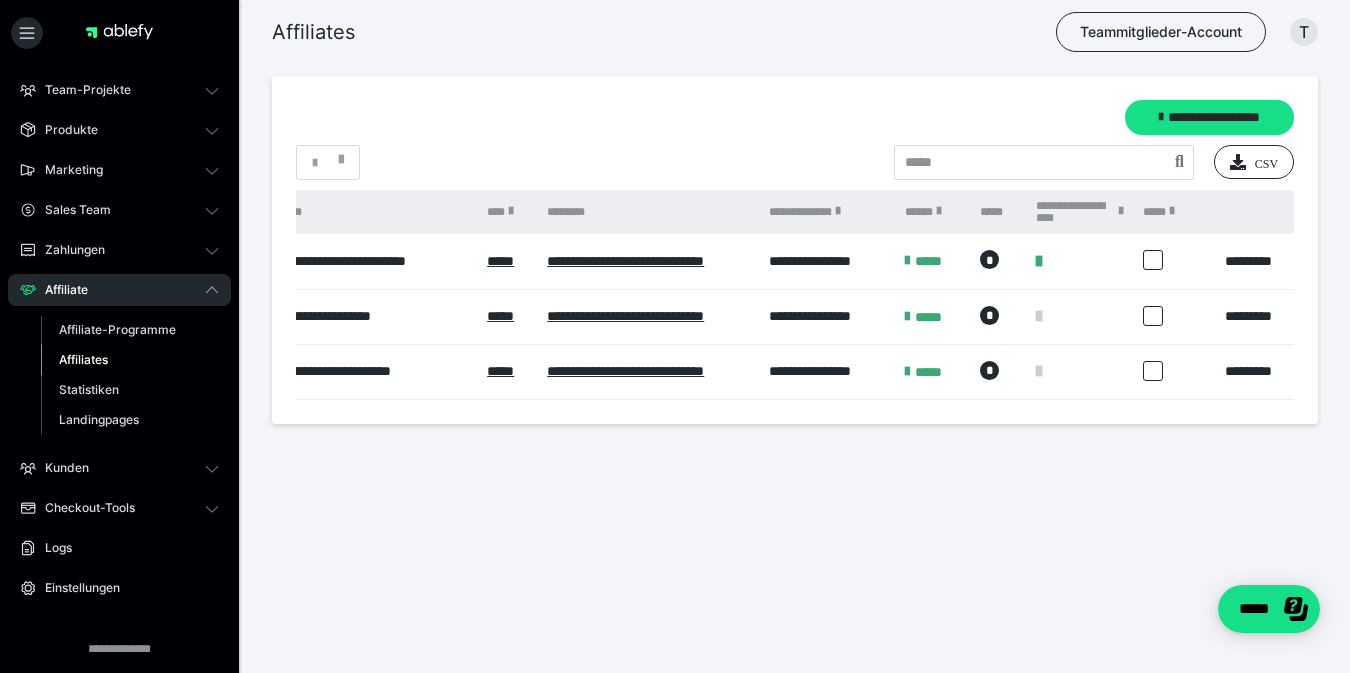 scroll, scrollTop: 0, scrollLeft: 0, axis: both 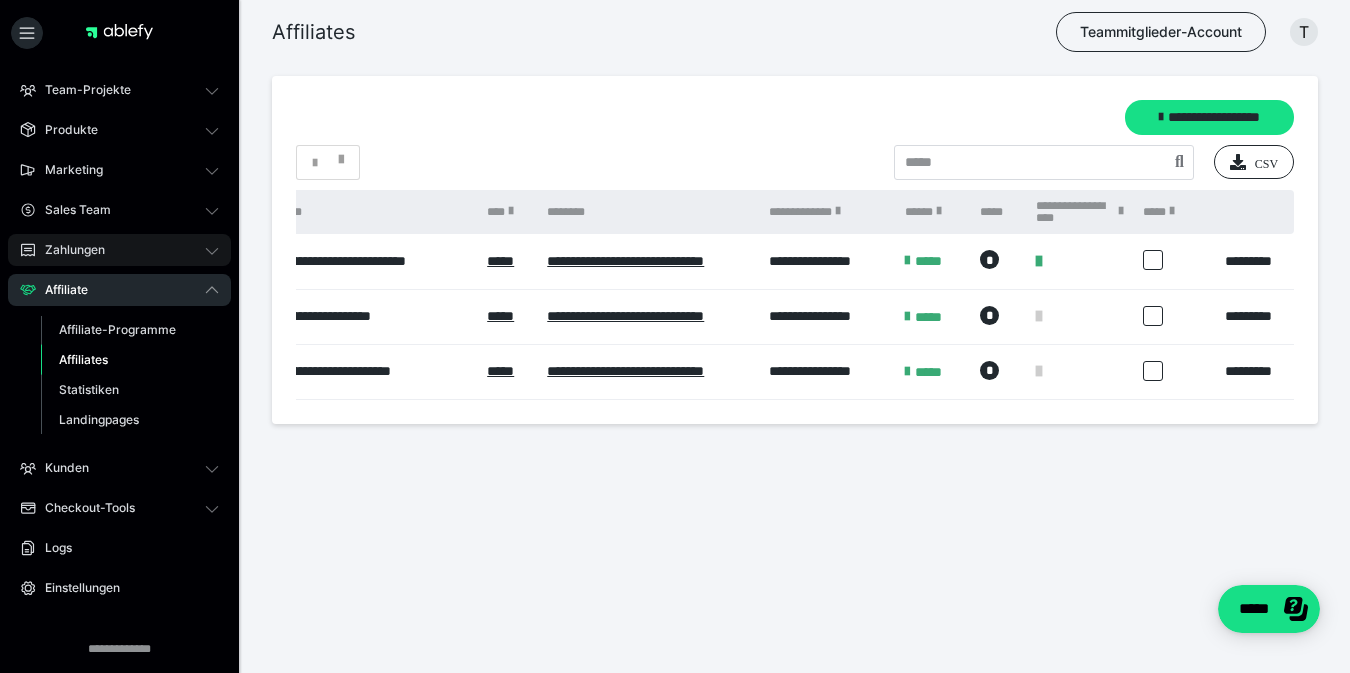 click 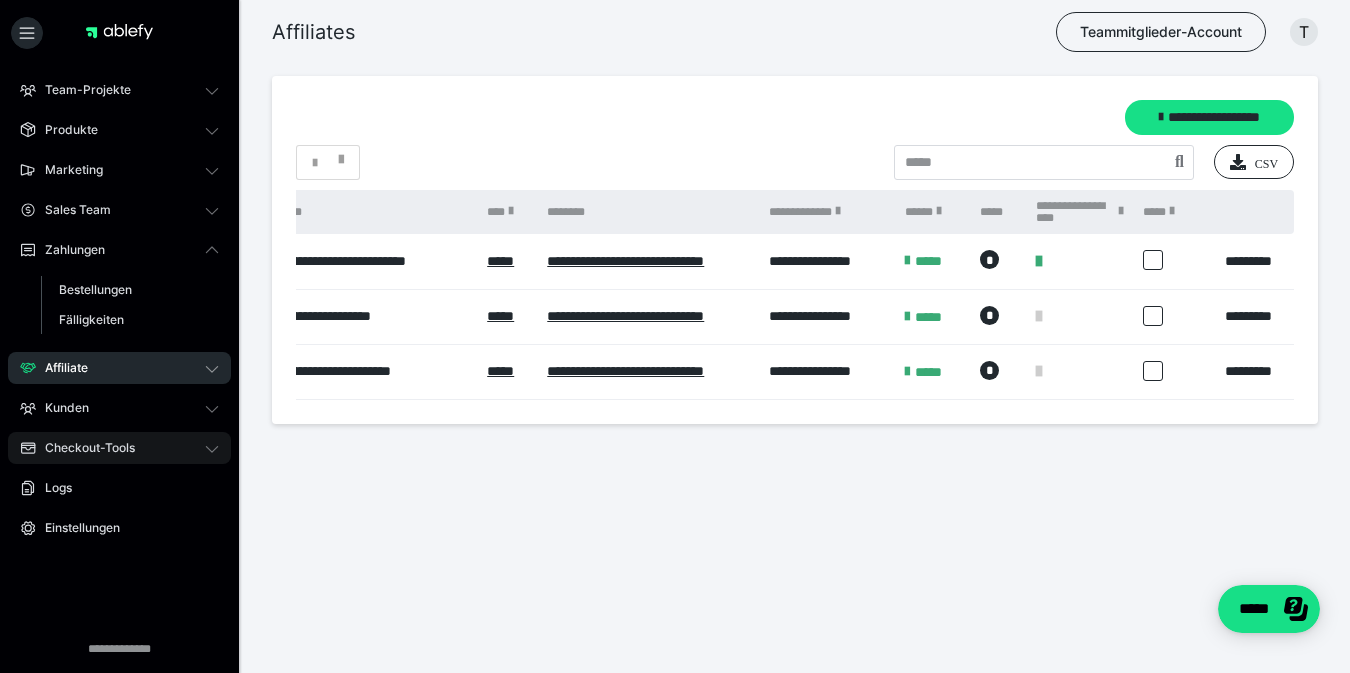 click on "Checkout-Tools" at bounding box center (119, 448) 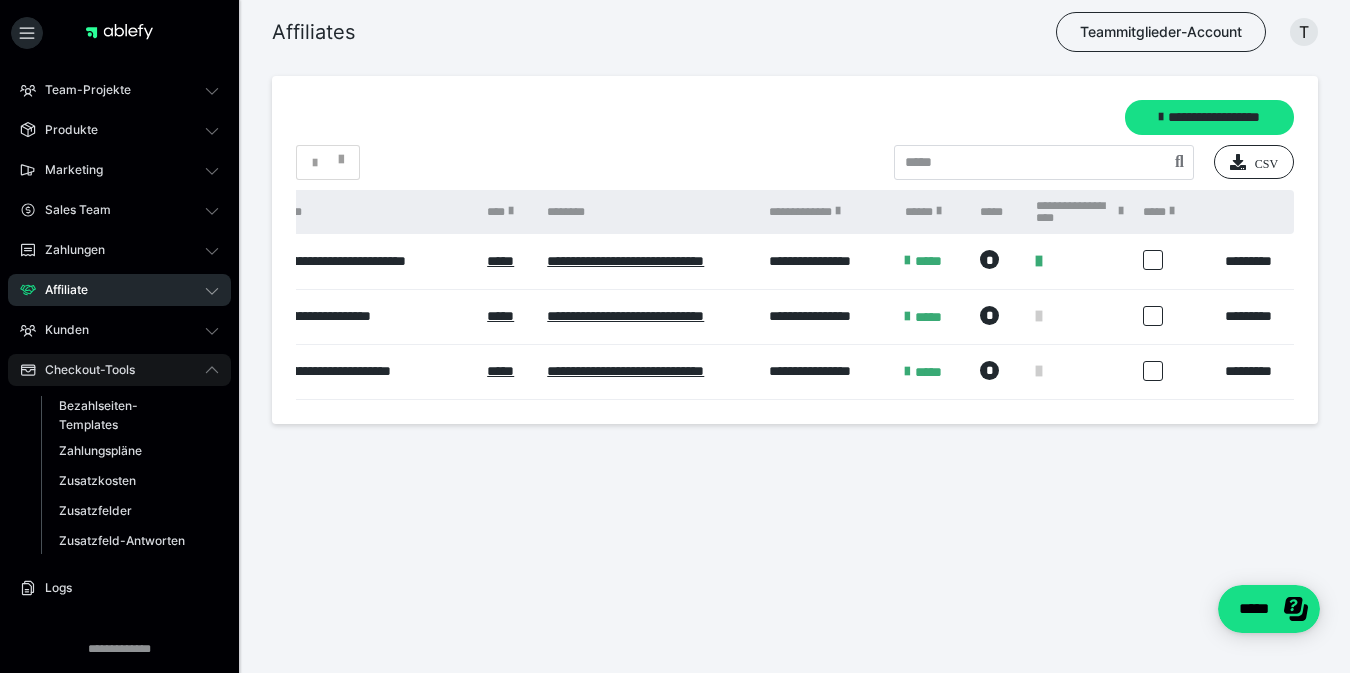 click 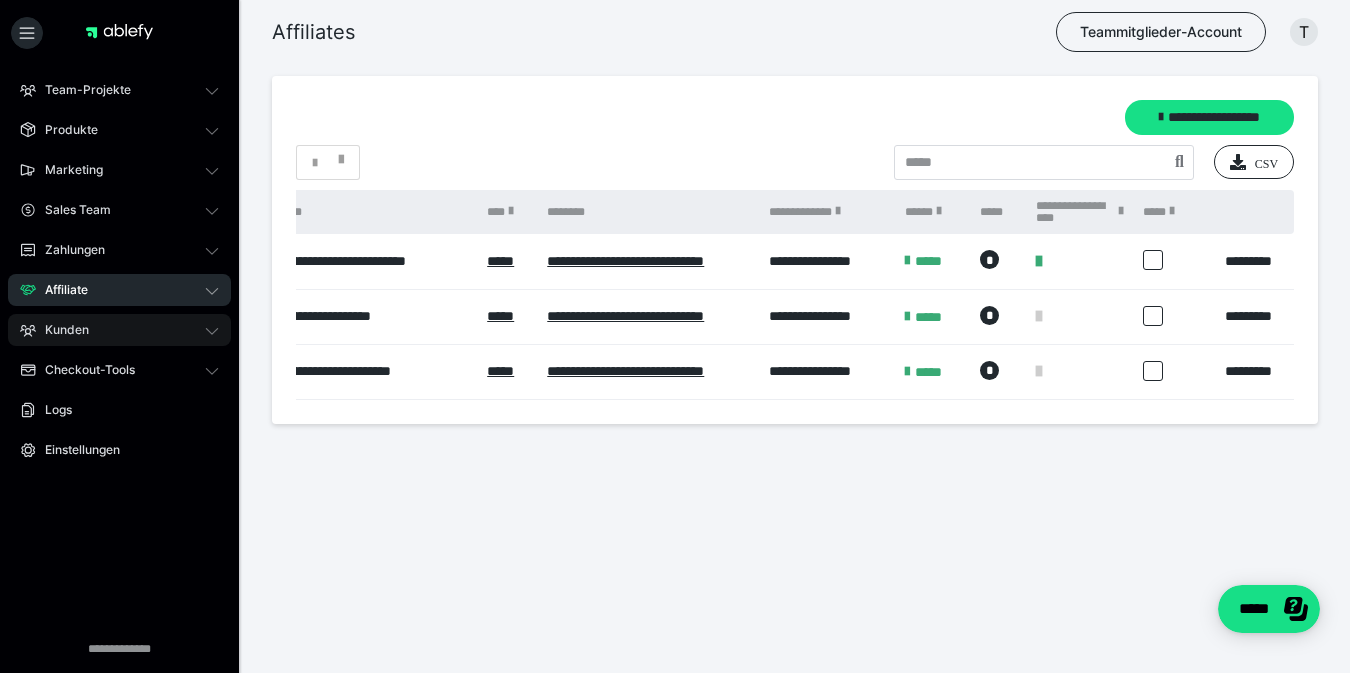 click 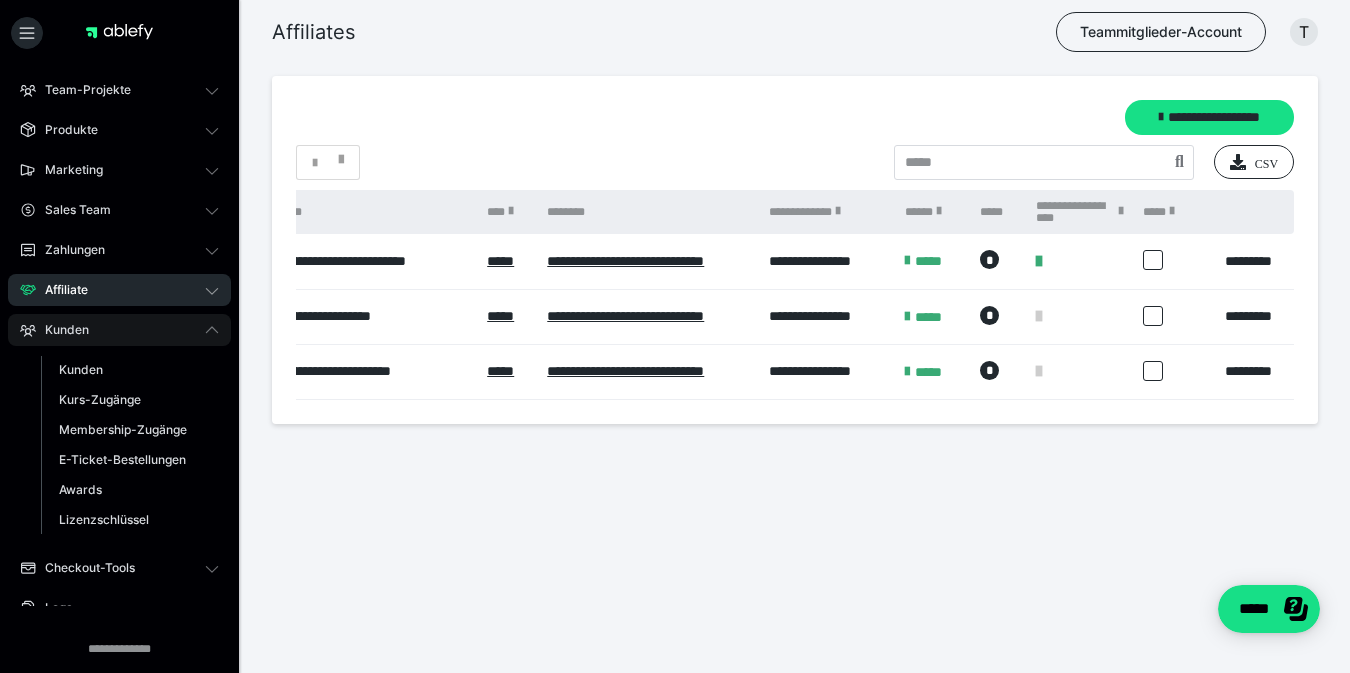 click 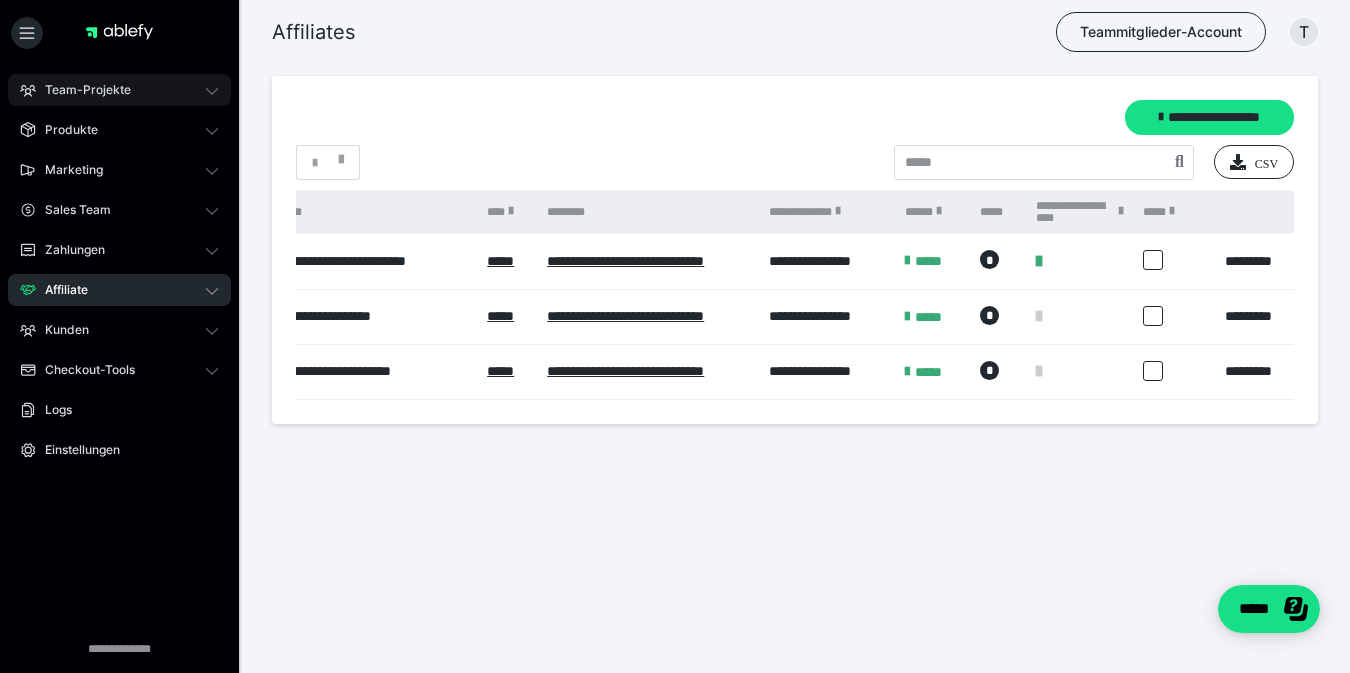 click 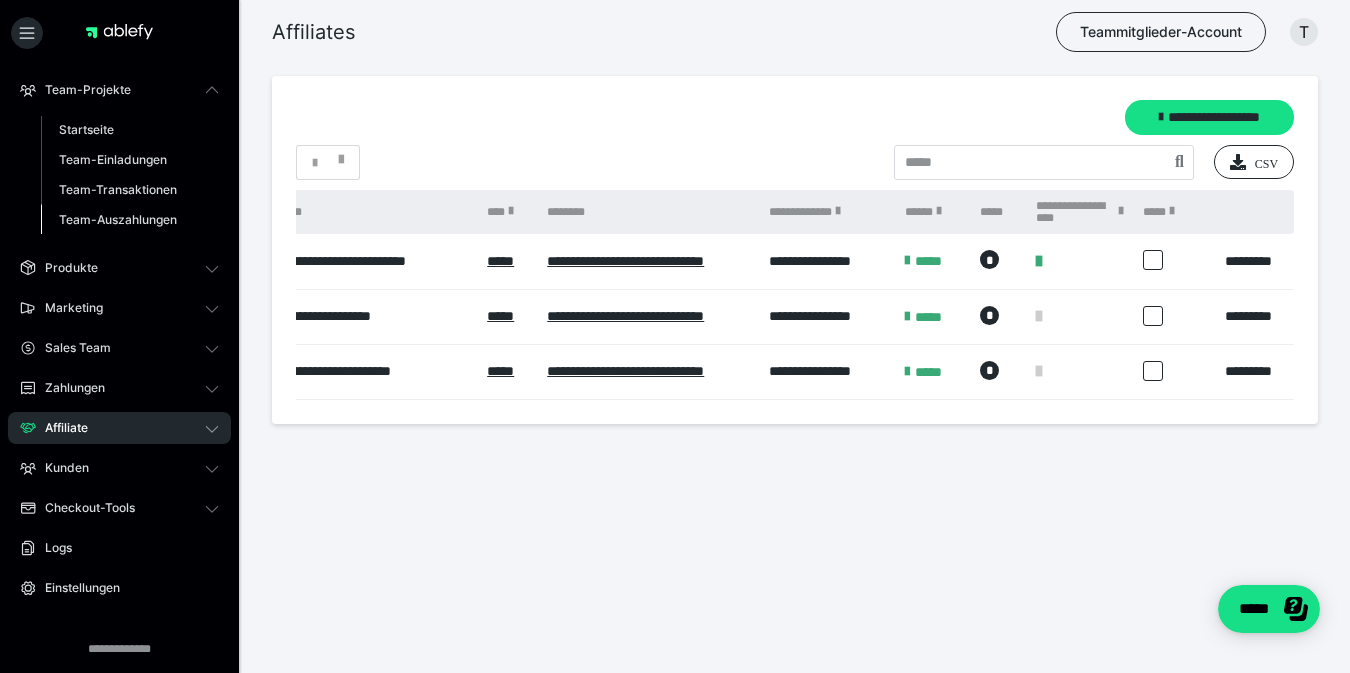 click on "Team-Auszahlungen" at bounding box center (118, 219) 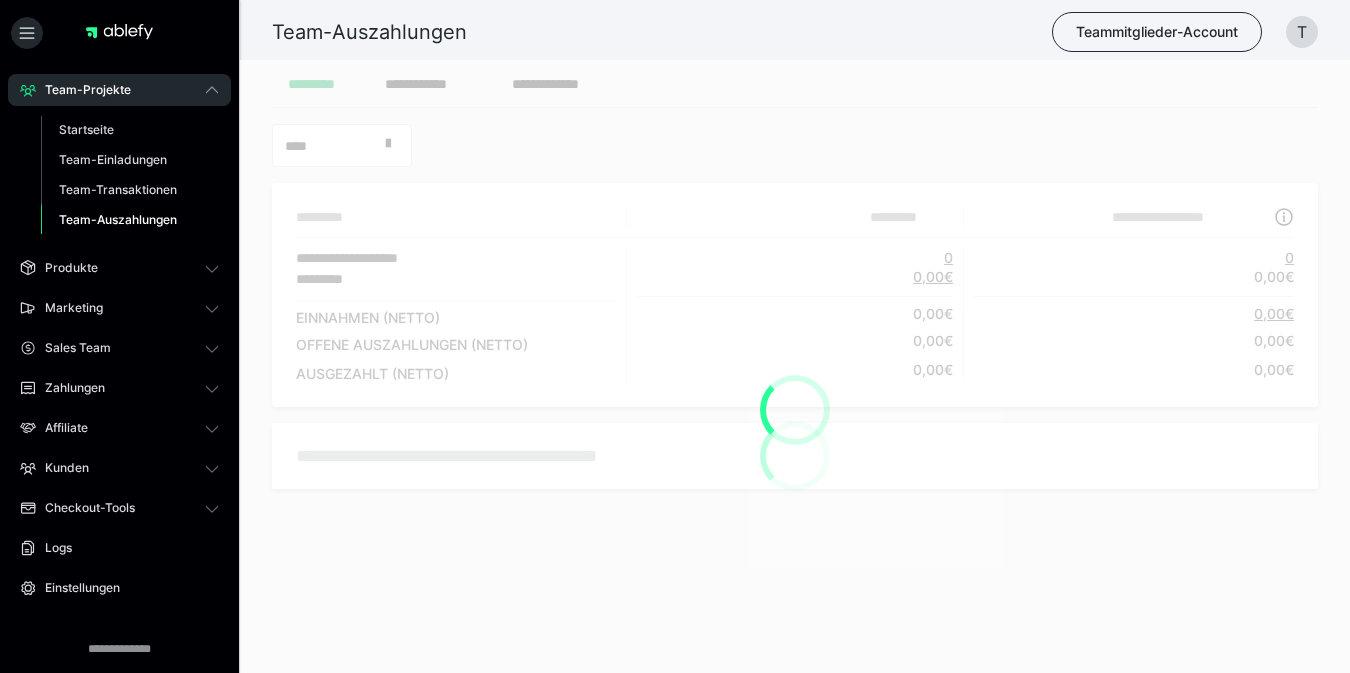 scroll, scrollTop: 0, scrollLeft: 0, axis: both 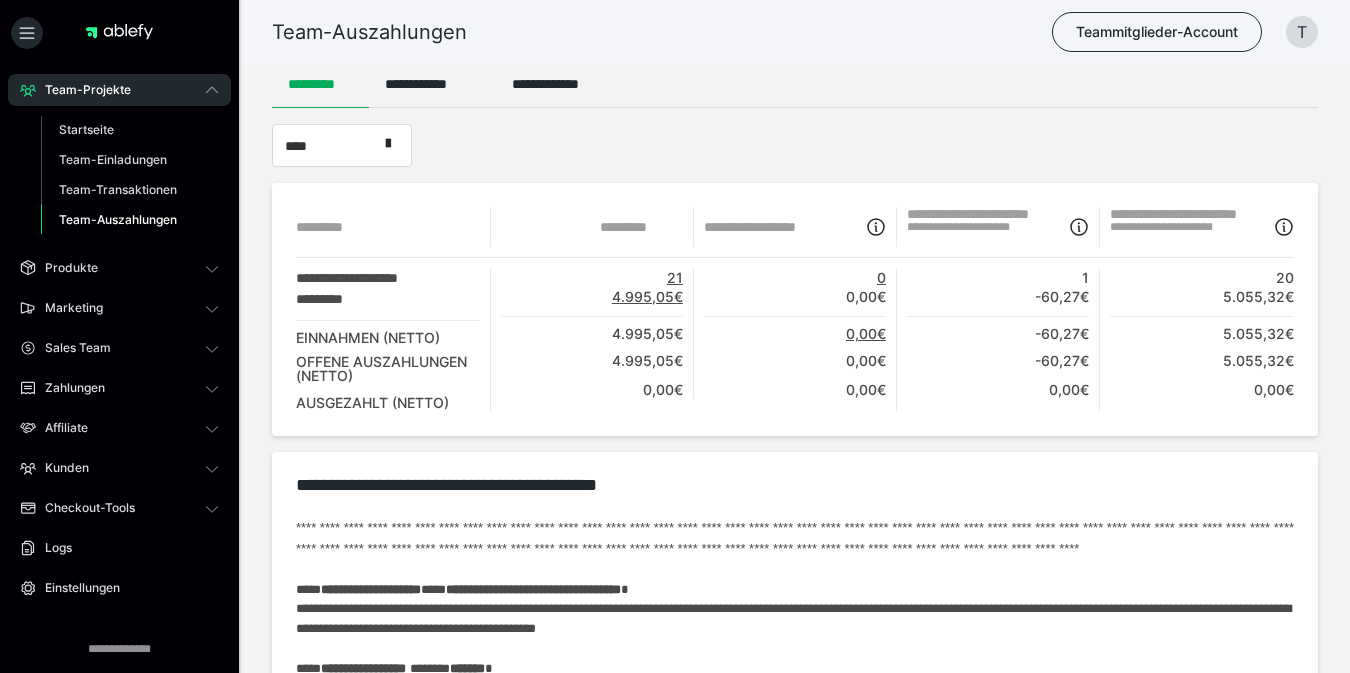 click on "**********" at bounding box center [795, 335] 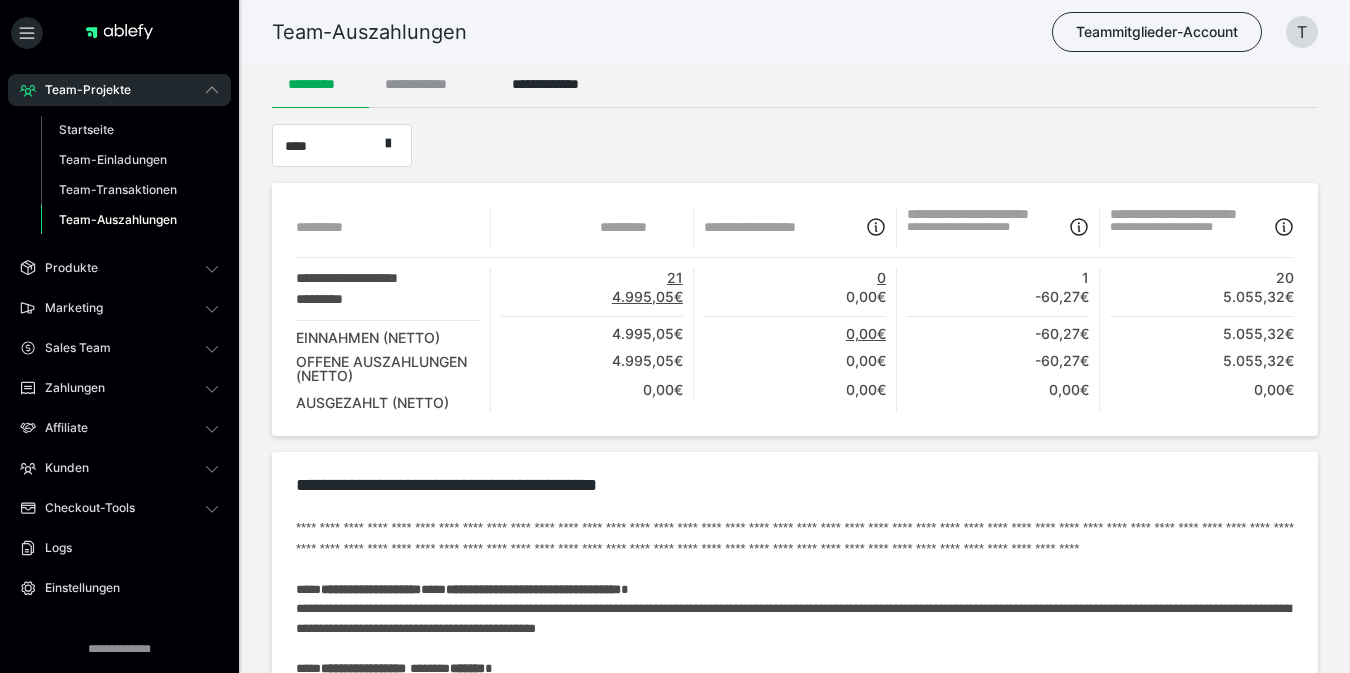 click on "**********" at bounding box center [432, 84] 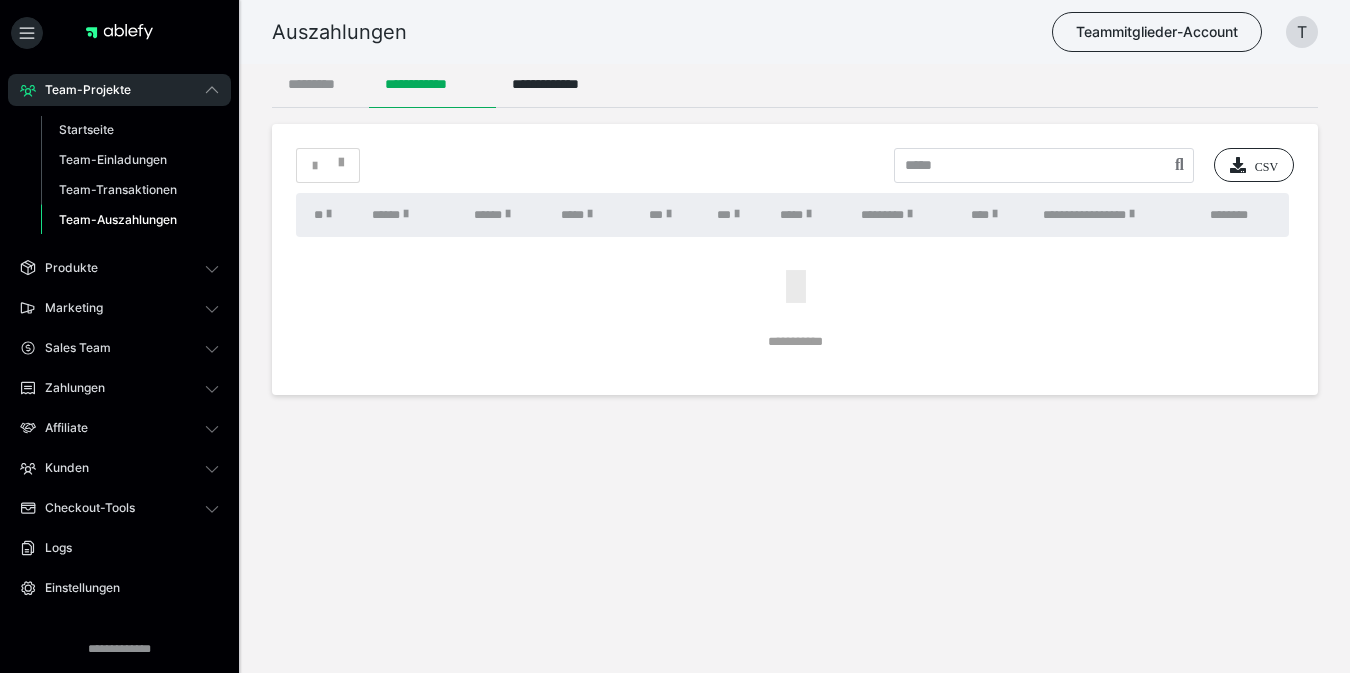 click on "*********" at bounding box center [320, 84] 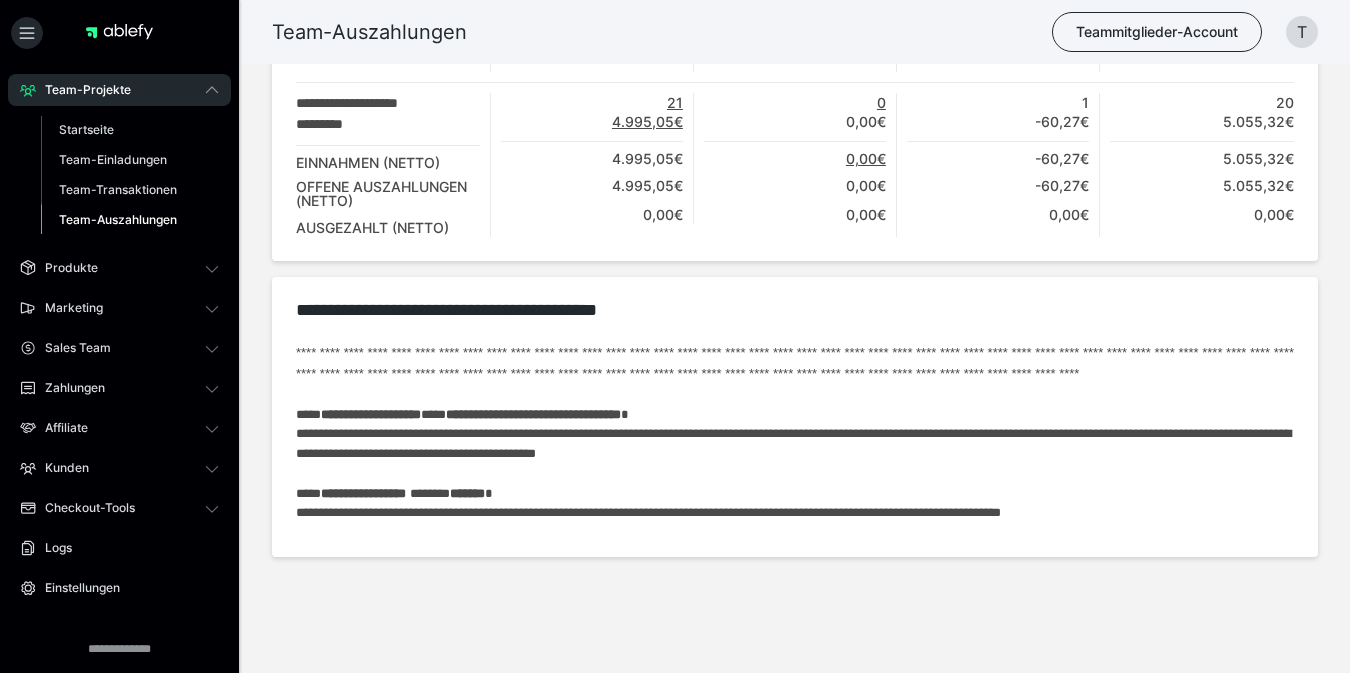 scroll, scrollTop: 177, scrollLeft: 0, axis: vertical 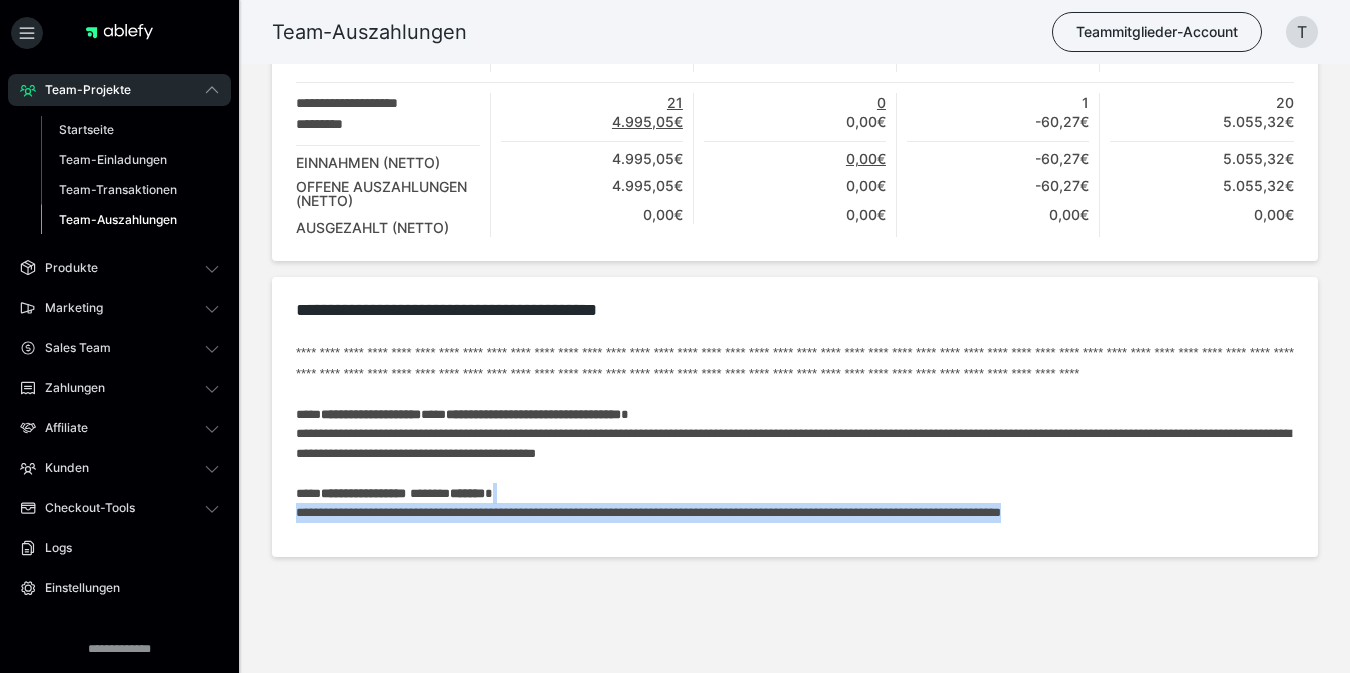 drag, startPoint x: 1216, startPoint y: 521, endPoint x: 666, endPoint y: 508, distance: 550.1536 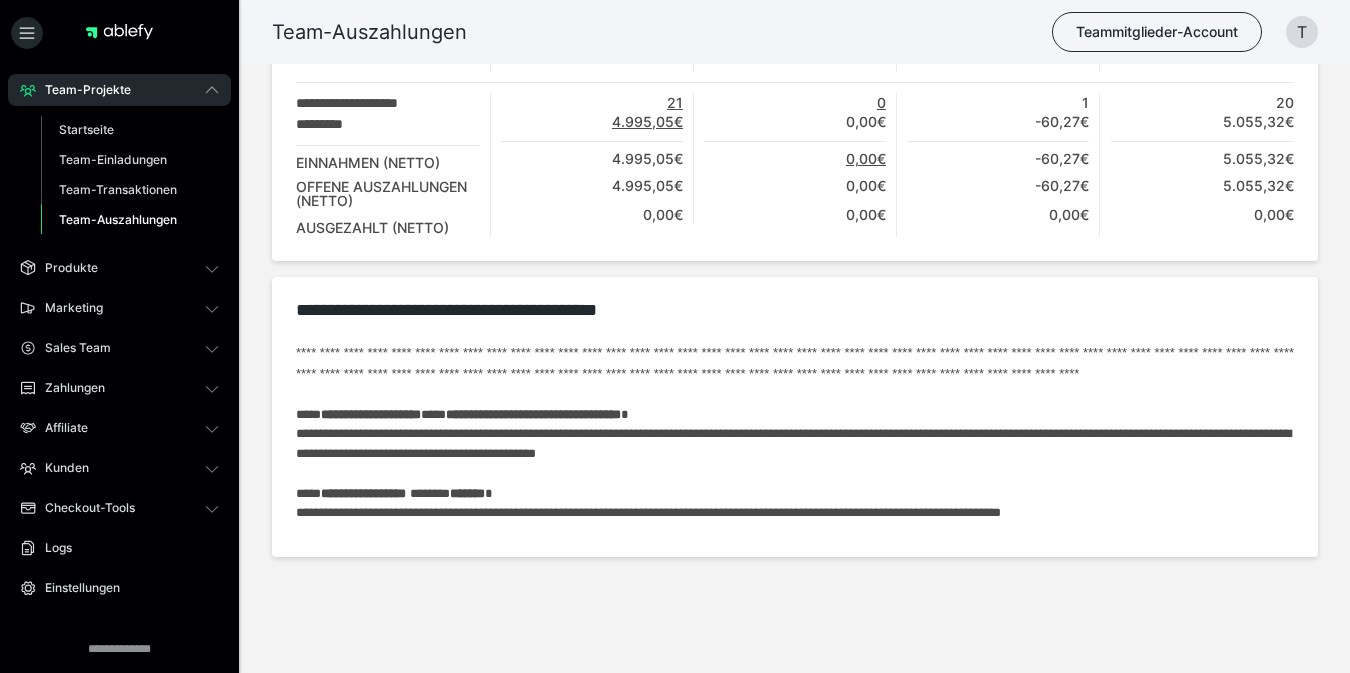 click on "**********" at bounding box center [795, 438] 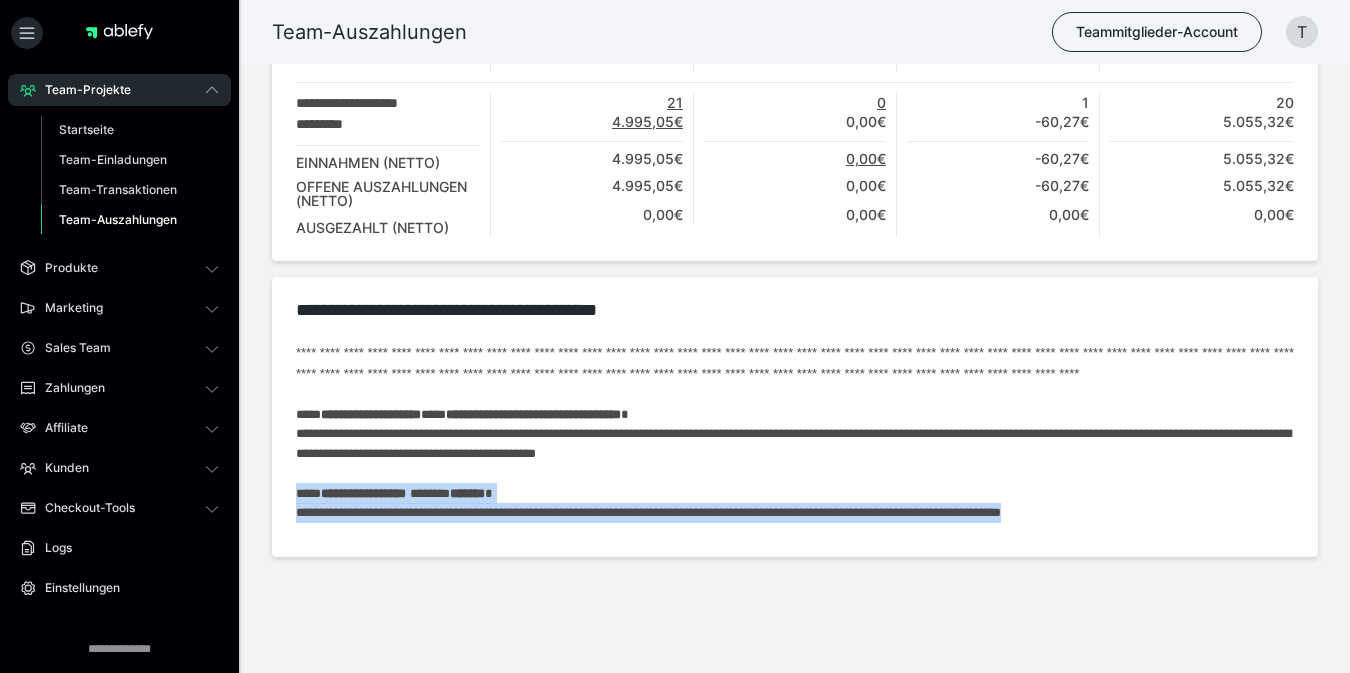 drag, startPoint x: 294, startPoint y: 503, endPoint x: 1203, endPoint y: 534, distance: 909.52844 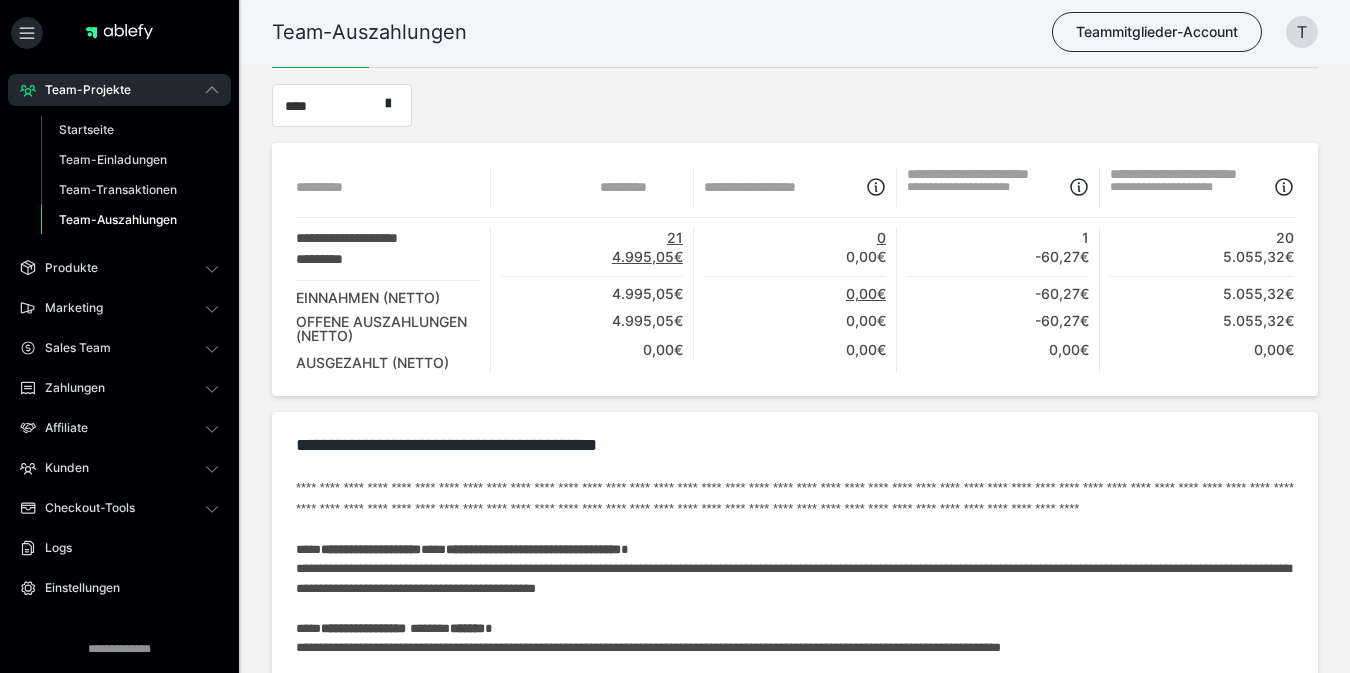 scroll, scrollTop: 43, scrollLeft: 0, axis: vertical 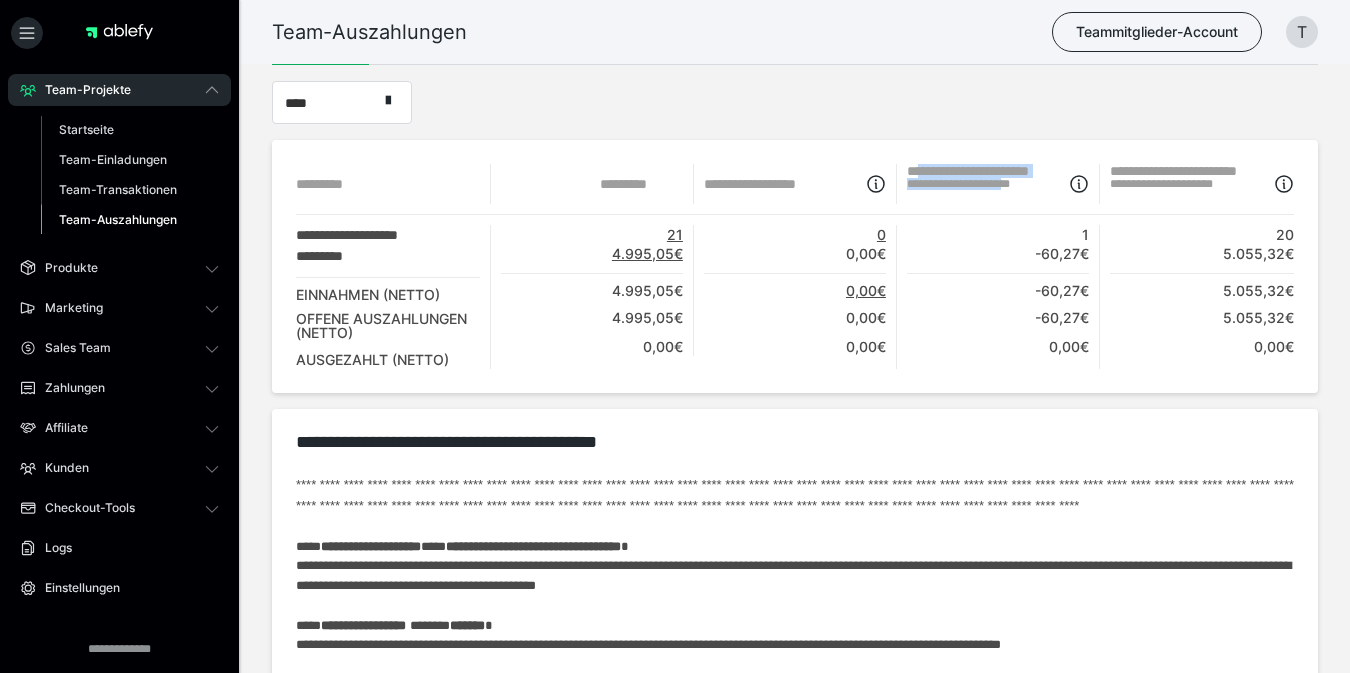 drag, startPoint x: 923, startPoint y: 174, endPoint x: 1022, endPoint y: 200, distance: 102.357216 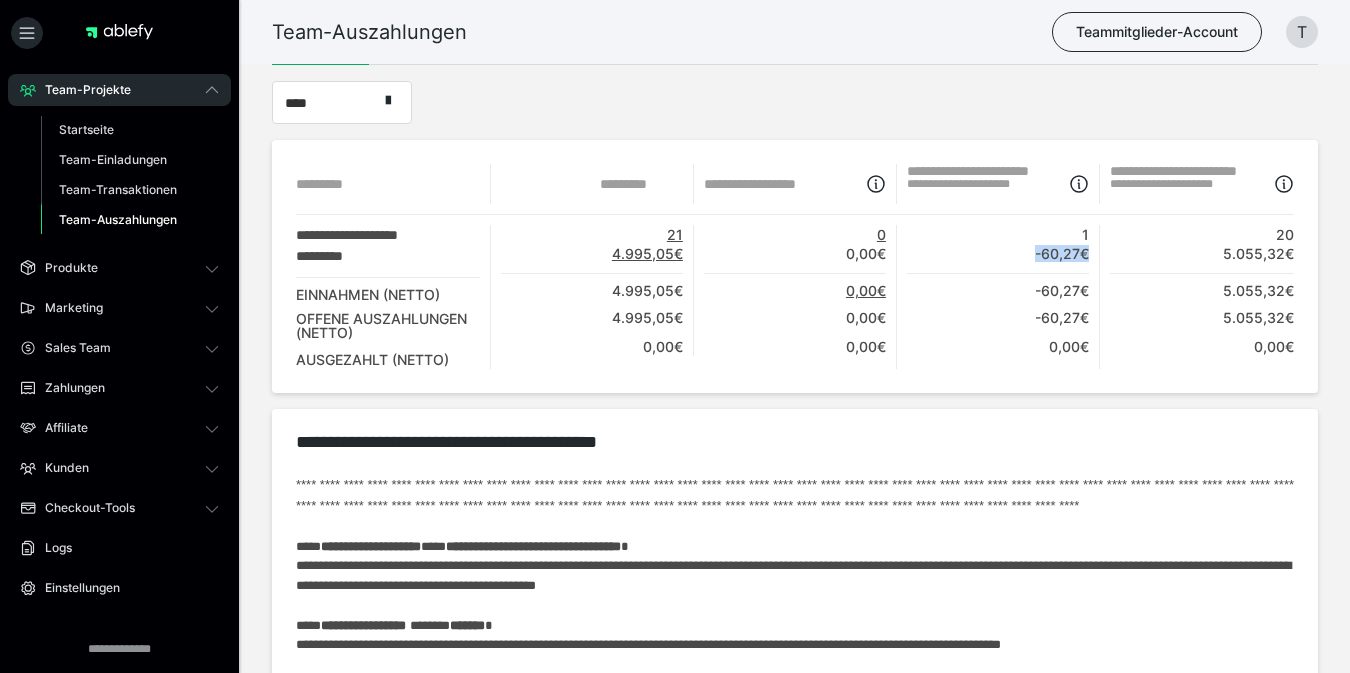 drag, startPoint x: 1024, startPoint y: 250, endPoint x: 1094, endPoint y: 254, distance: 70.11419 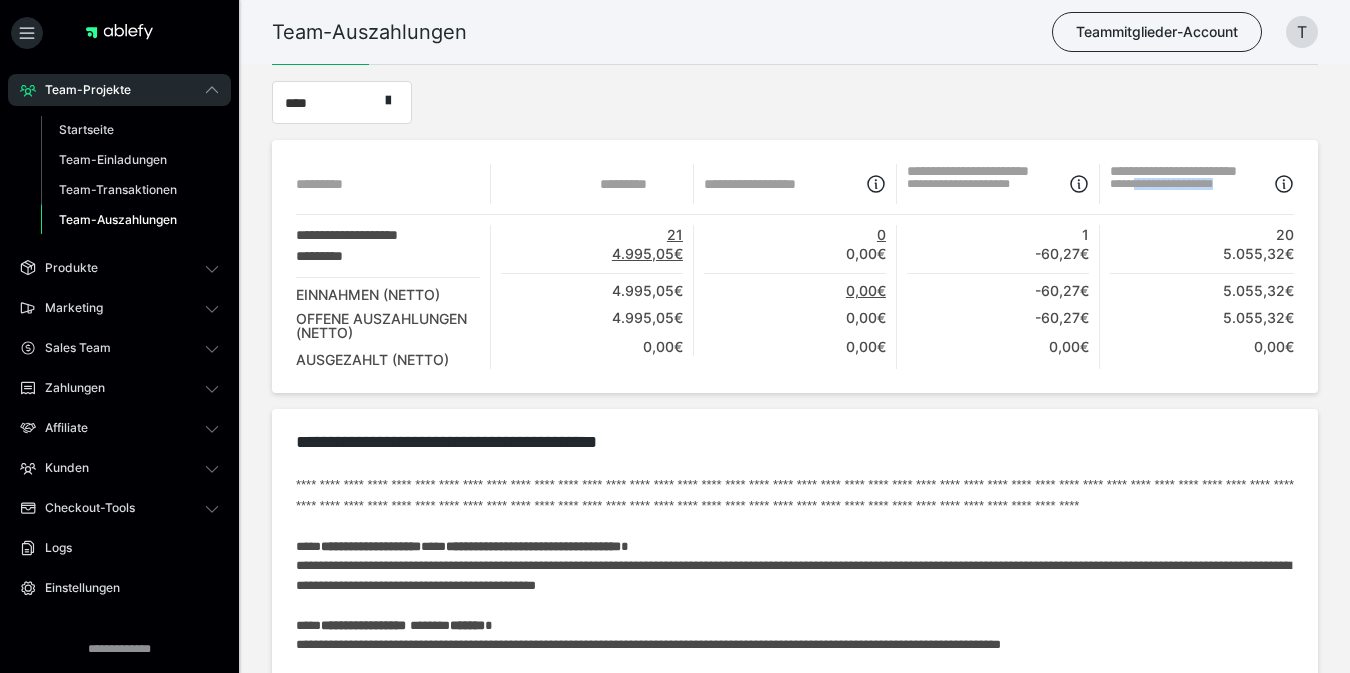drag, startPoint x: 1139, startPoint y: 203, endPoint x: 1237, endPoint y: 199, distance: 98.0816 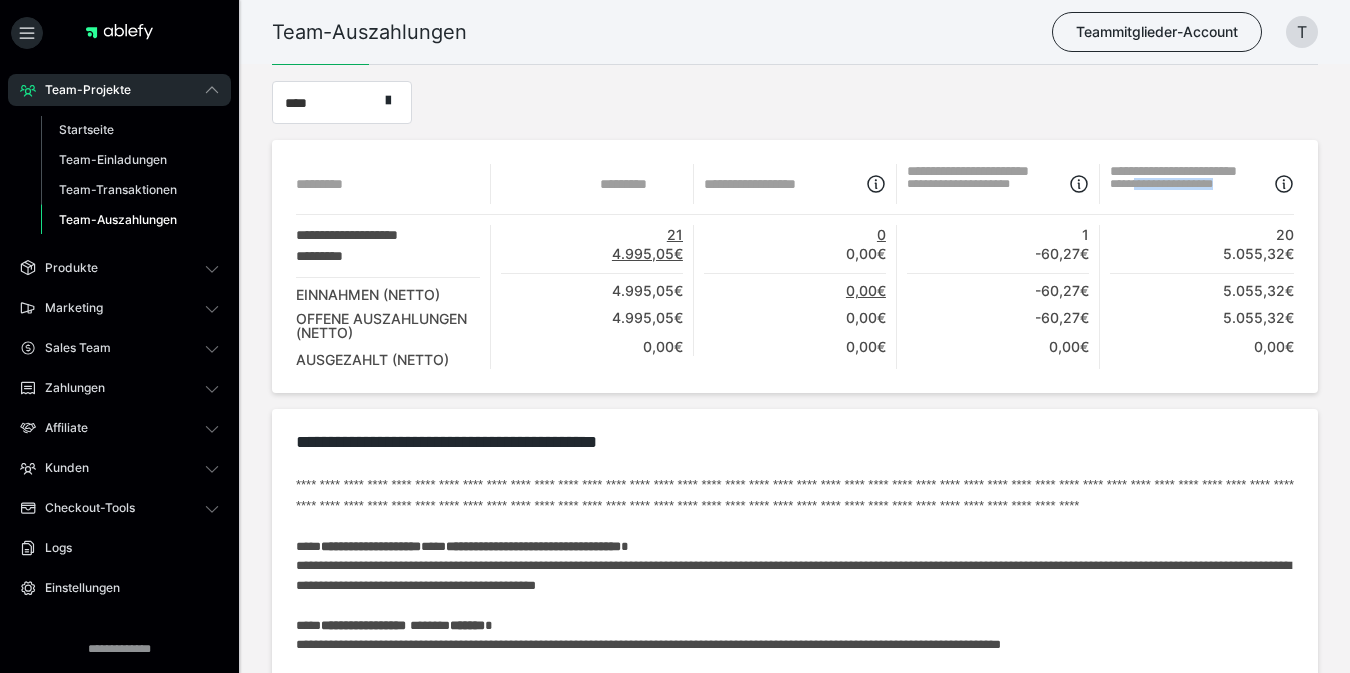 click on "21" at bounding box center [592, 234] 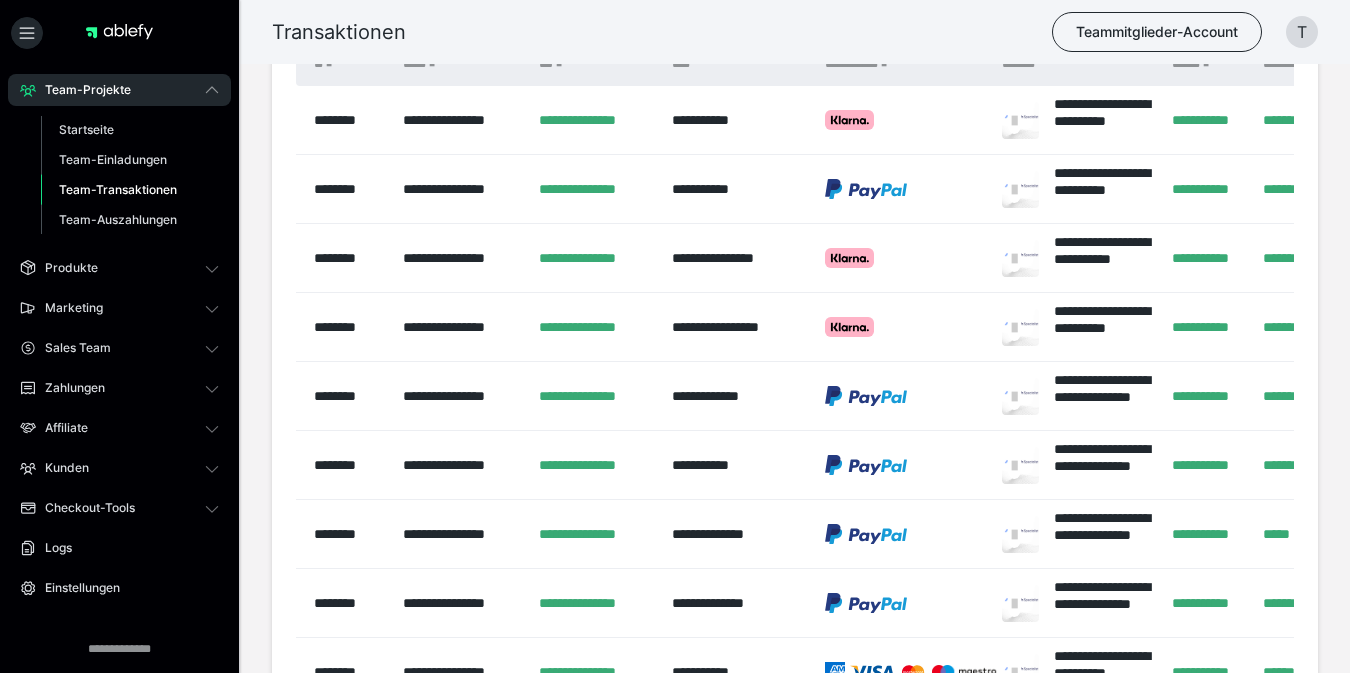 scroll, scrollTop: 107, scrollLeft: 0, axis: vertical 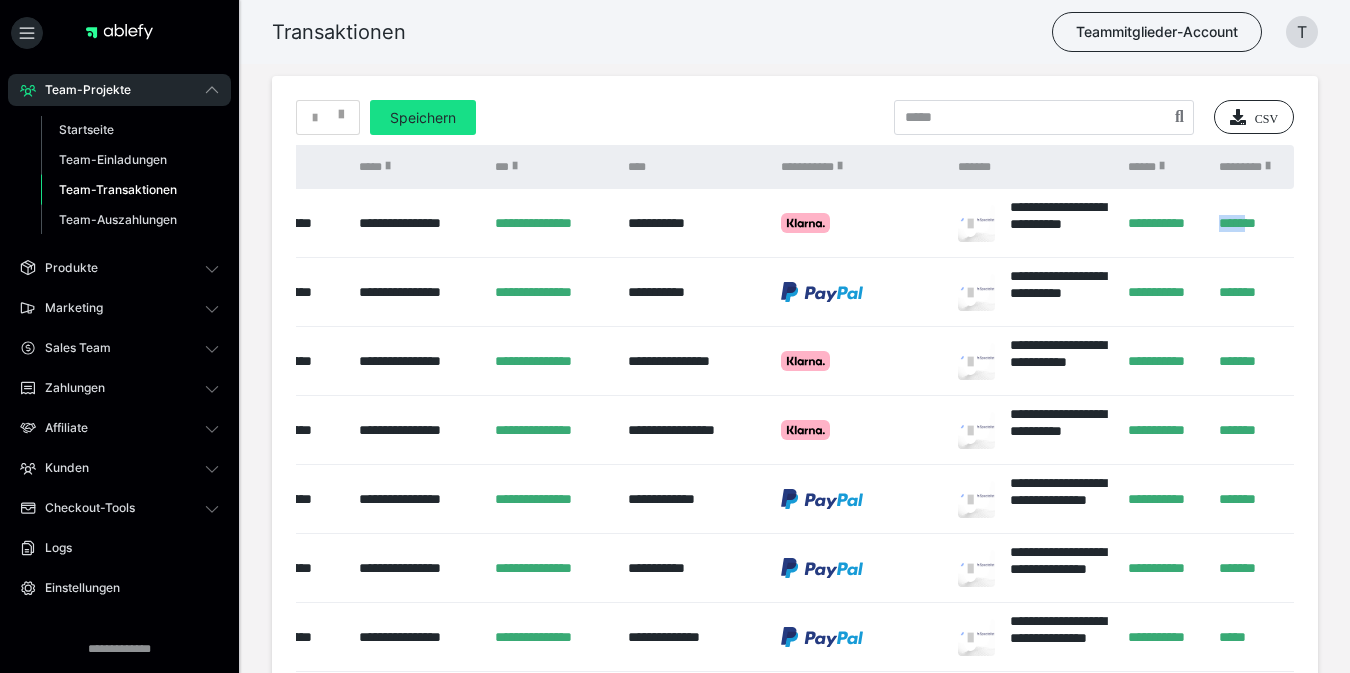 drag, startPoint x: 1253, startPoint y: 219, endPoint x: 1220, endPoint y: 219, distance: 33 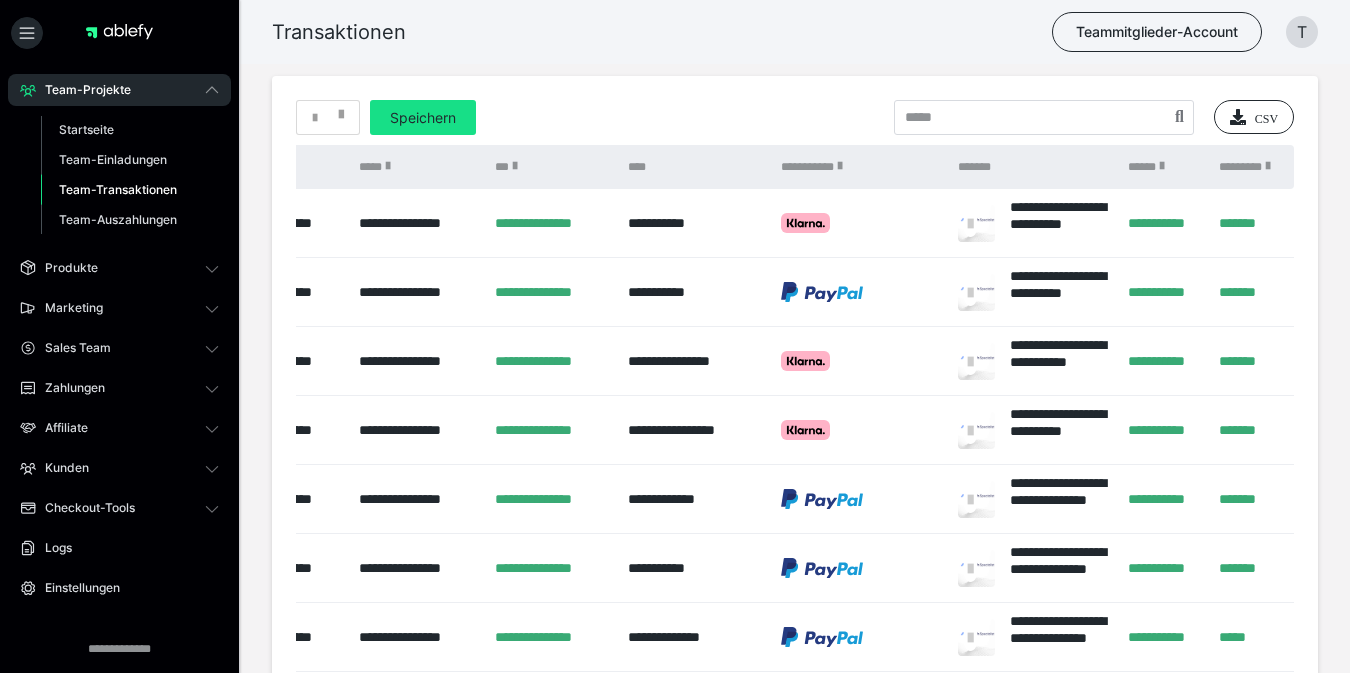 click at bounding box center [859, 361] 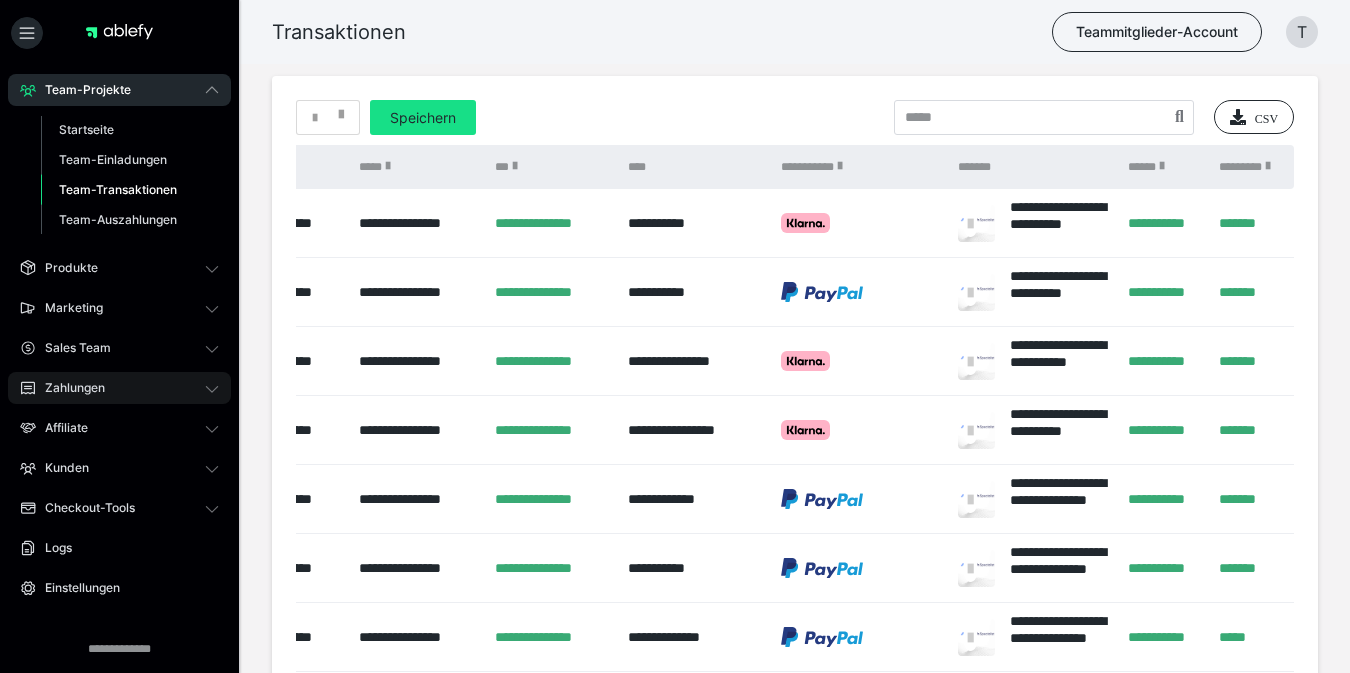 click 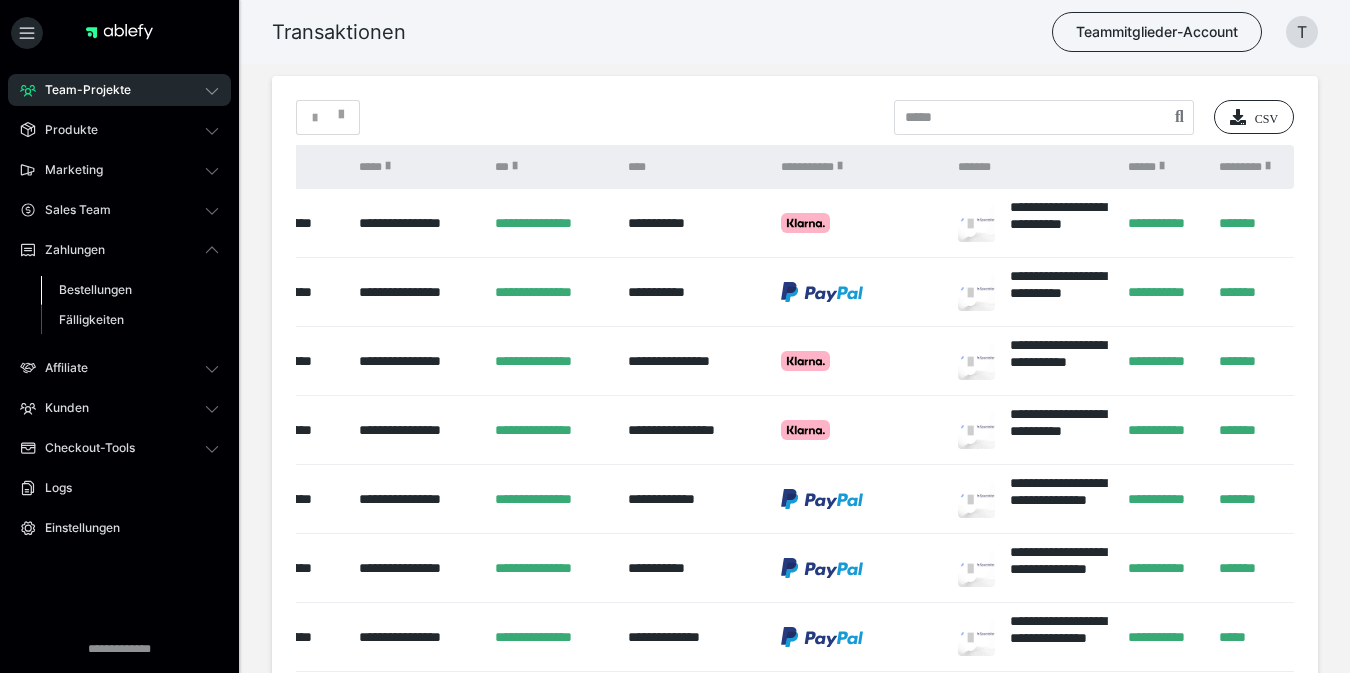 click on "Bestellungen" at bounding box center [95, 289] 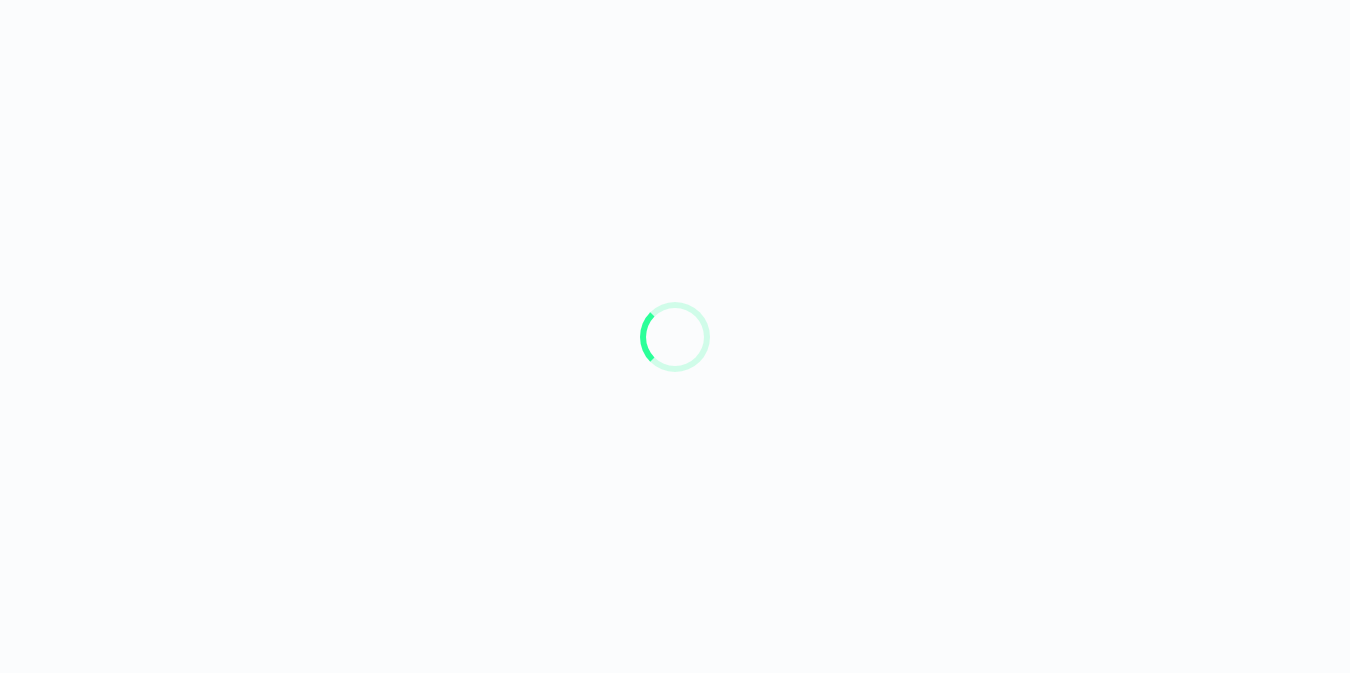 scroll, scrollTop: 0, scrollLeft: 0, axis: both 